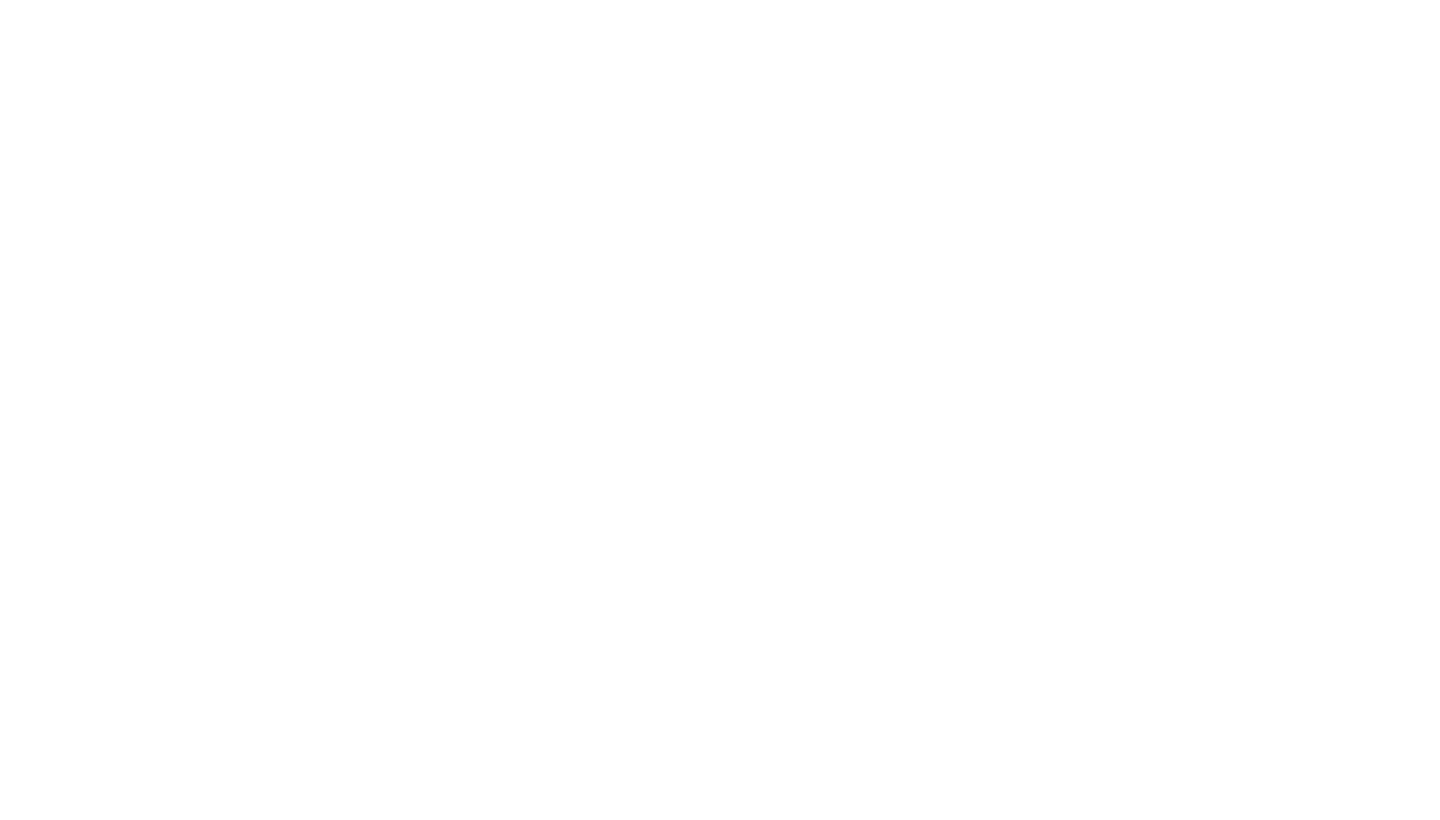 scroll, scrollTop: 0, scrollLeft: 0, axis: both 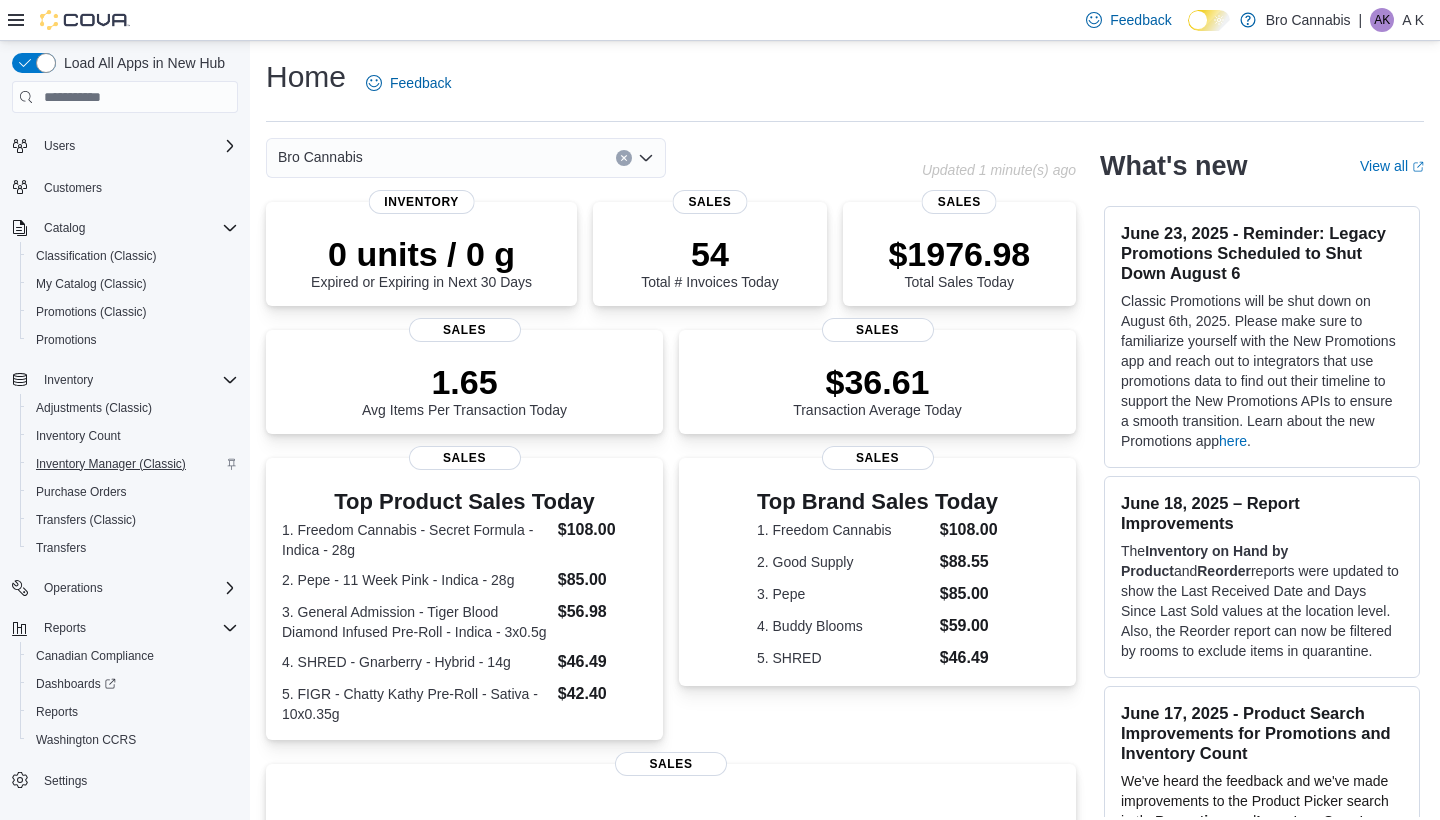 click on "Inventory Manager (Classic)" at bounding box center [111, 464] 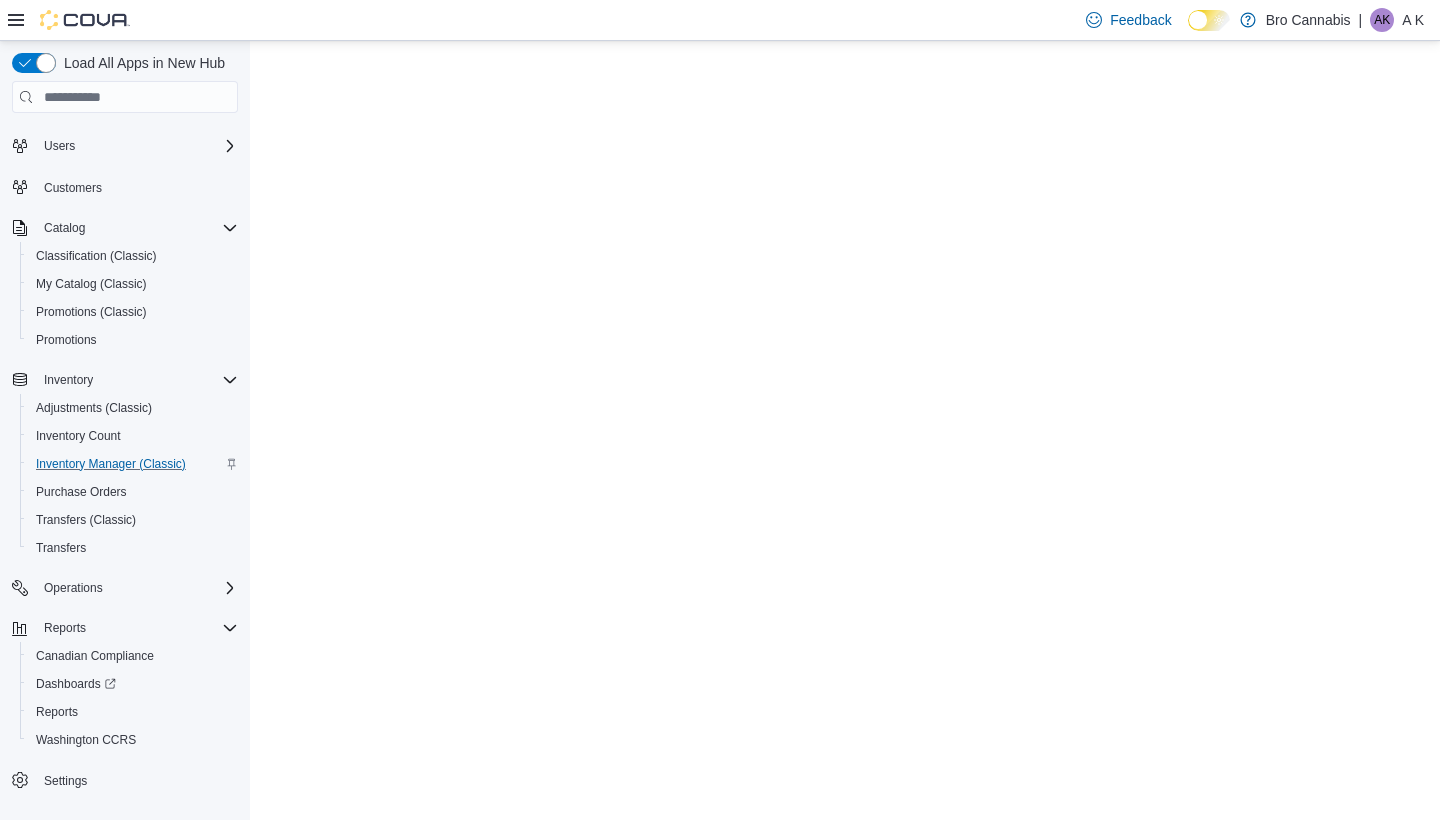 scroll, scrollTop: 0, scrollLeft: 0, axis: both 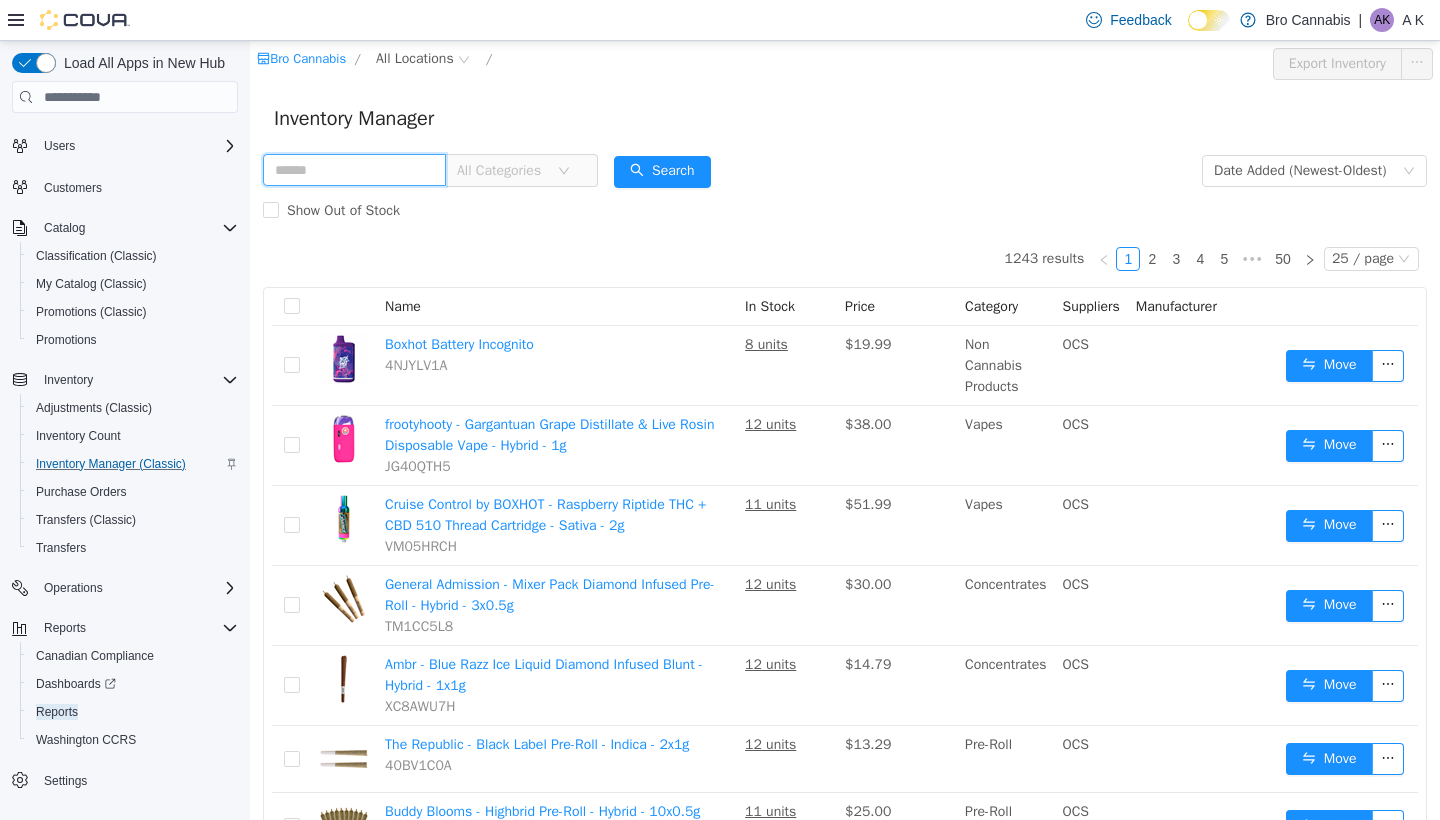click at bounding box center [354, 170] 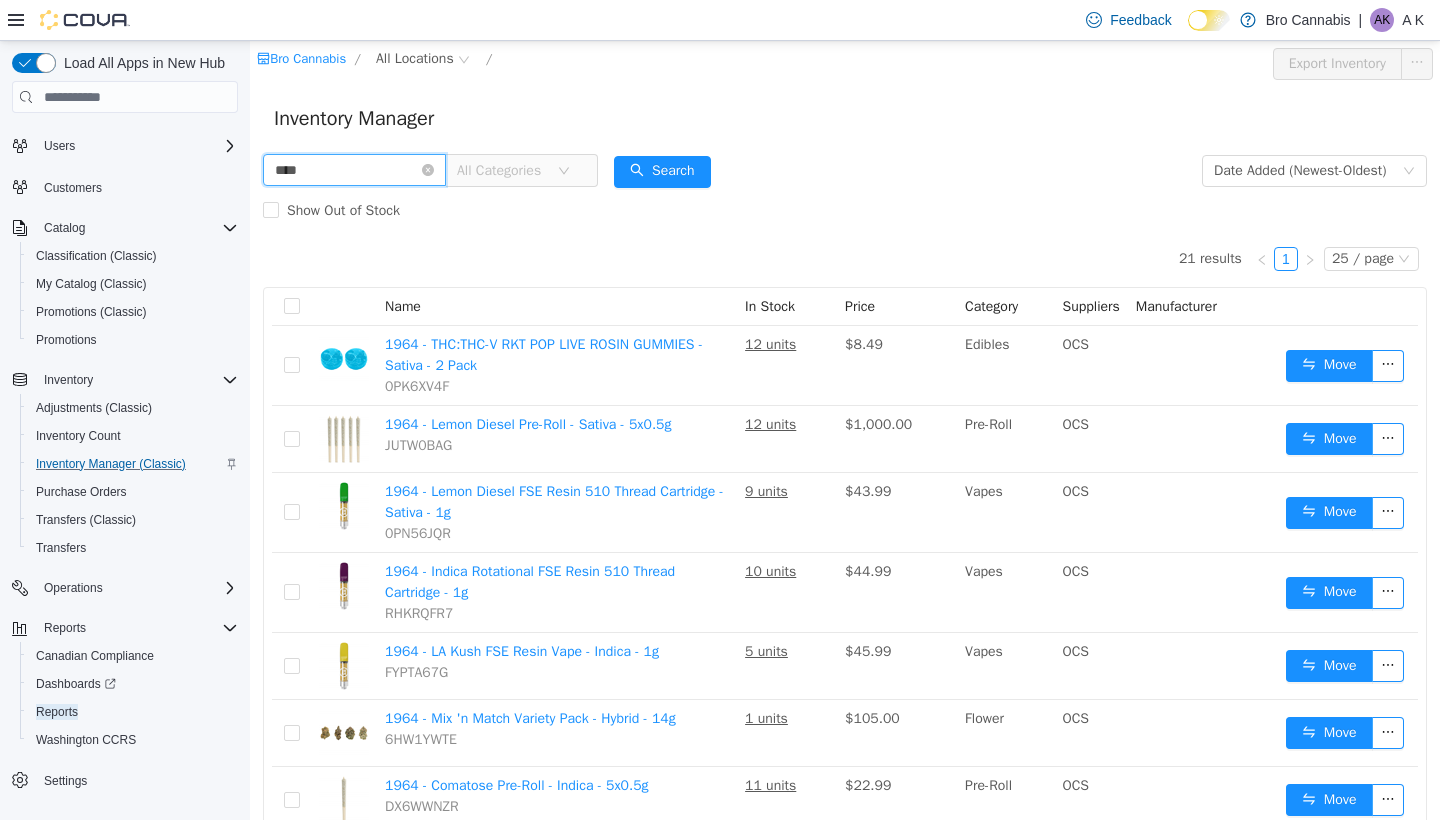 drag, startPoint x: 335, startPoint y: 171, endPoint x: 483, endPoint y: 204, distance: 151.63443 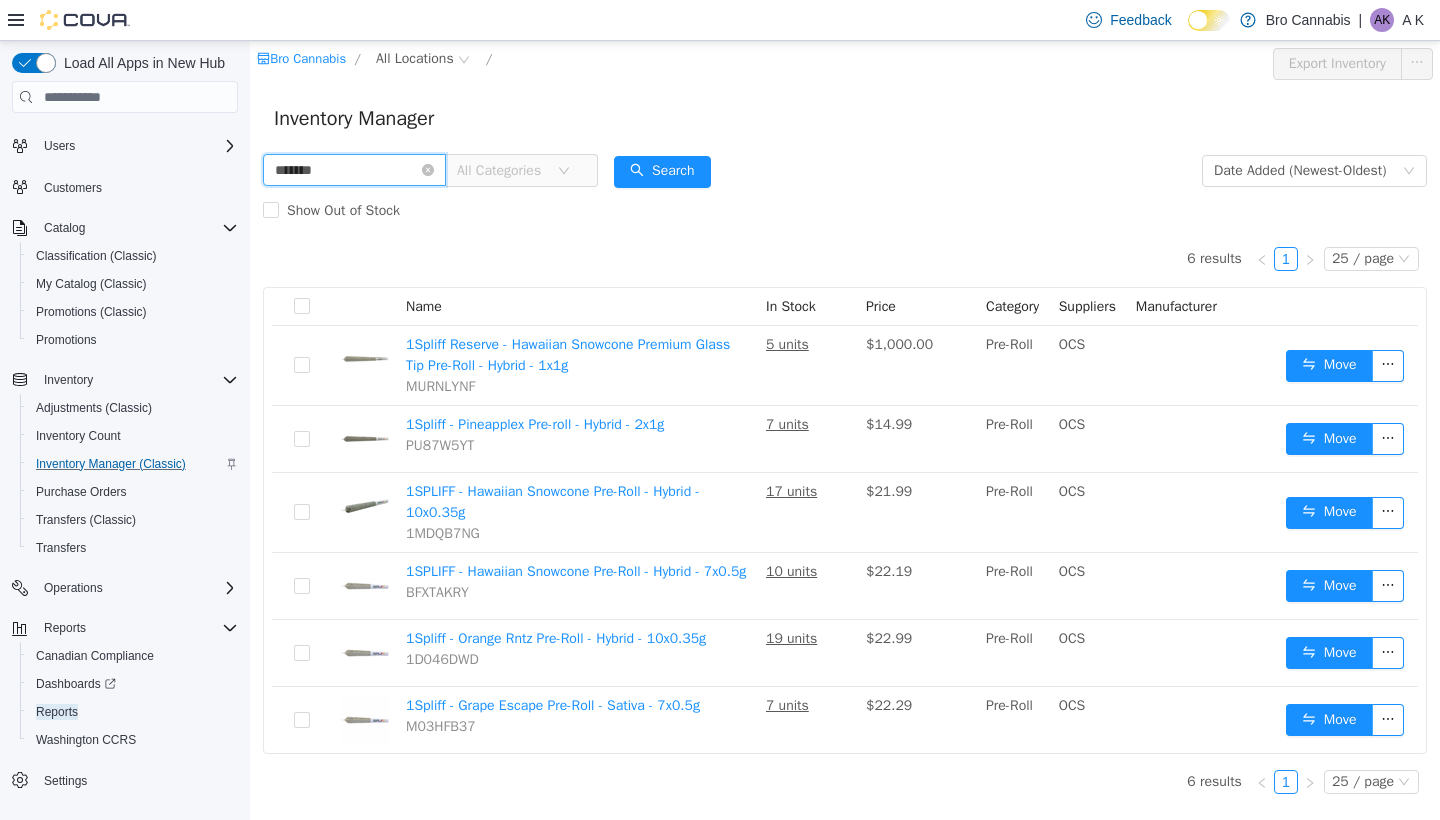 drag, startPoint x: 331, startPoint y: 171, endPoint x: 257, endPoint y: 171, distance: 74 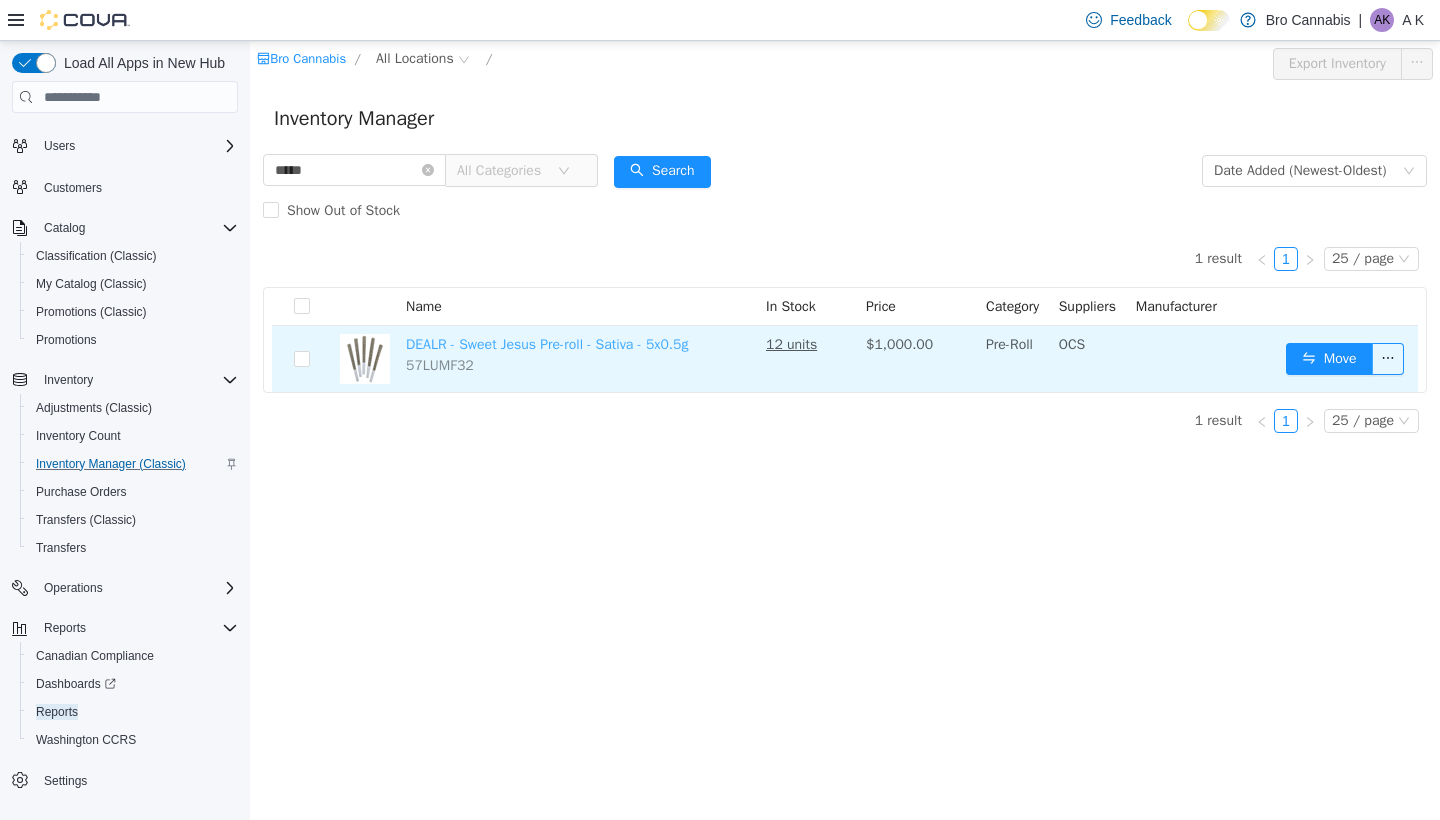 click on "DEALR - Sweet Jesus Pre-roll - Sativa - 5x0.5g" at bounding box center [547, 344] 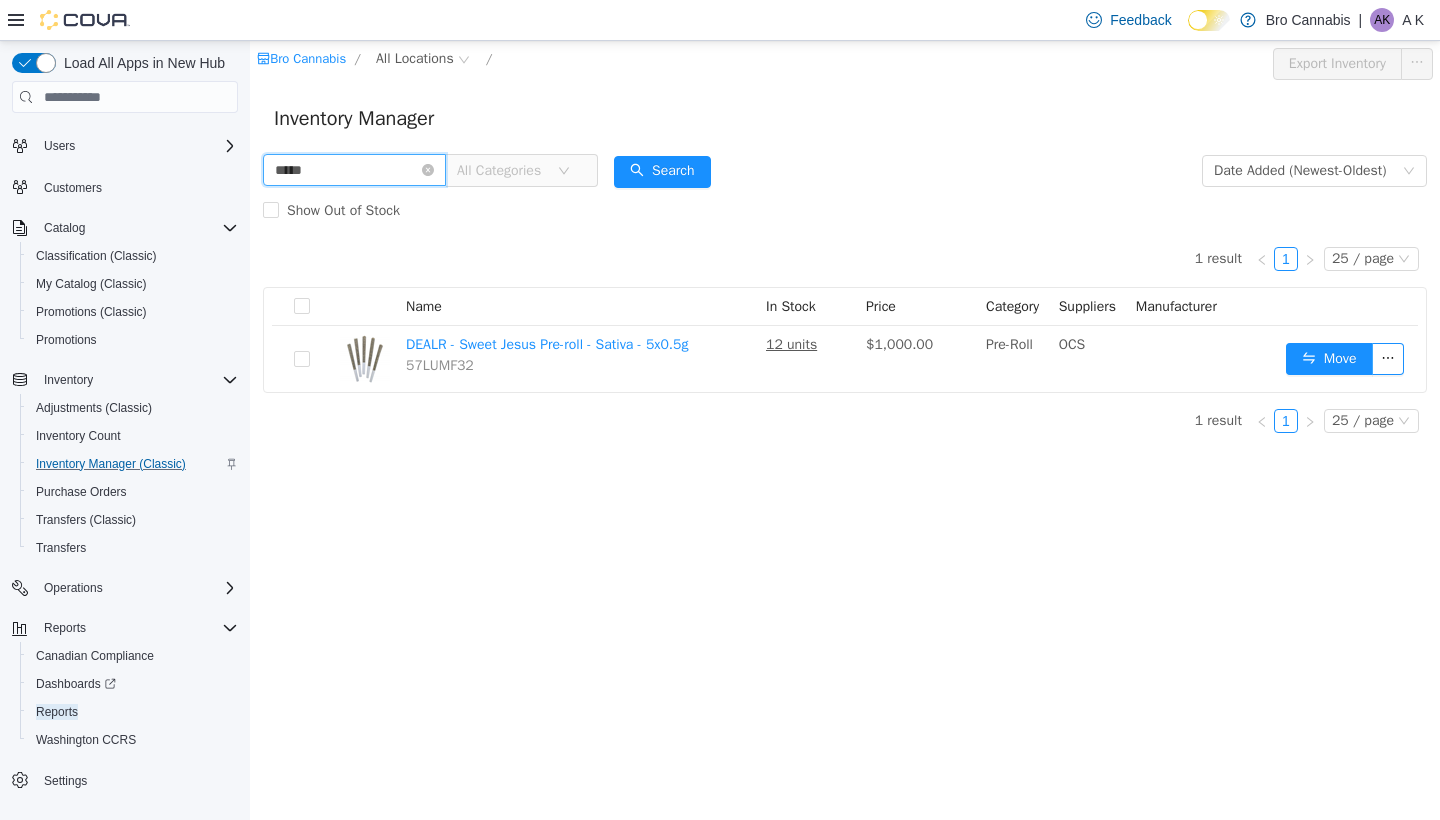 drag, startPoint x: 342, startPoint y: 176, endPoint x: 256, endPoint y: 170, distance: 86.209045 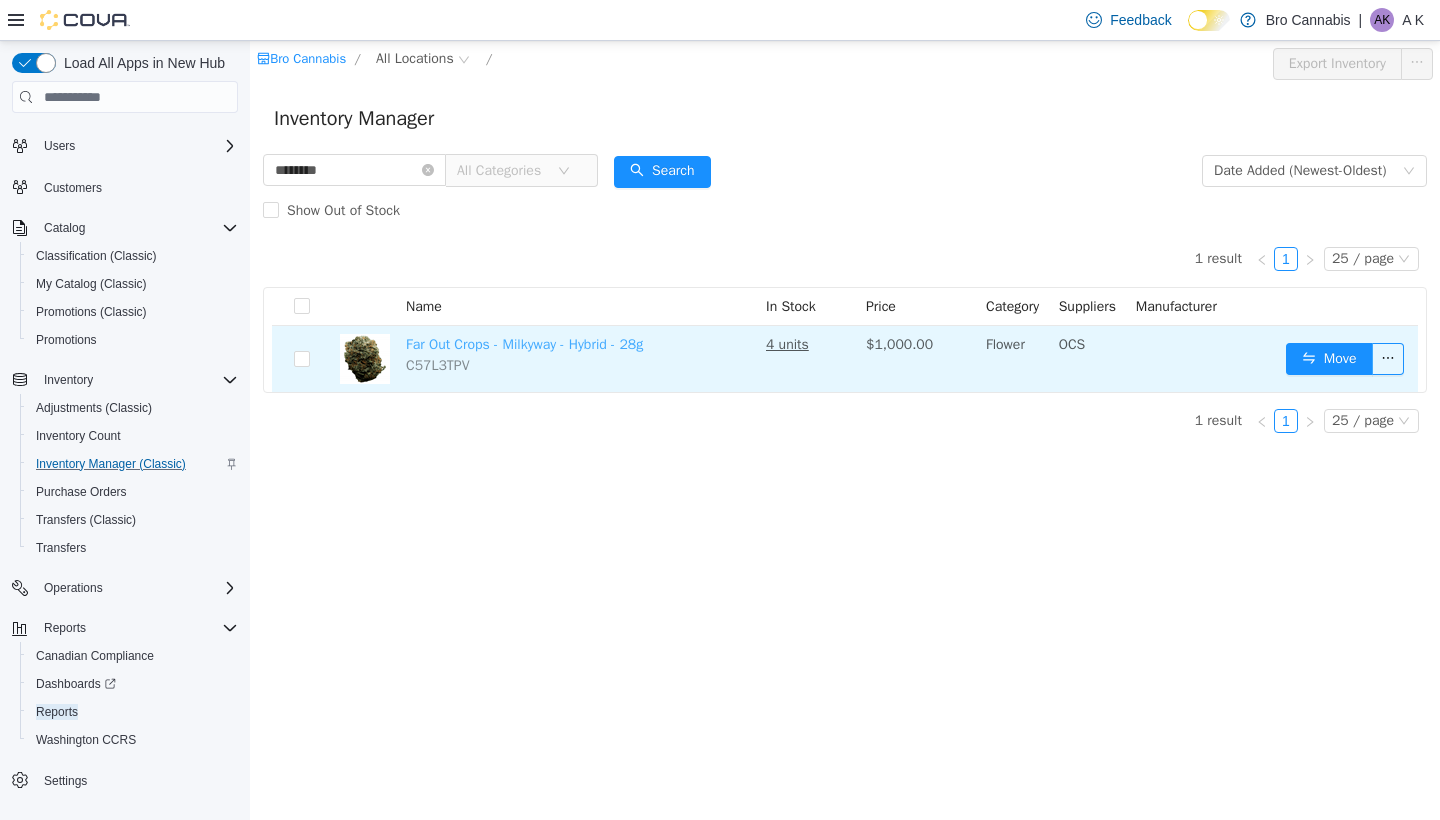 click on "Far Out Crops - Milkyway - Hybrid - 28g" at bounding box center [524, 344] 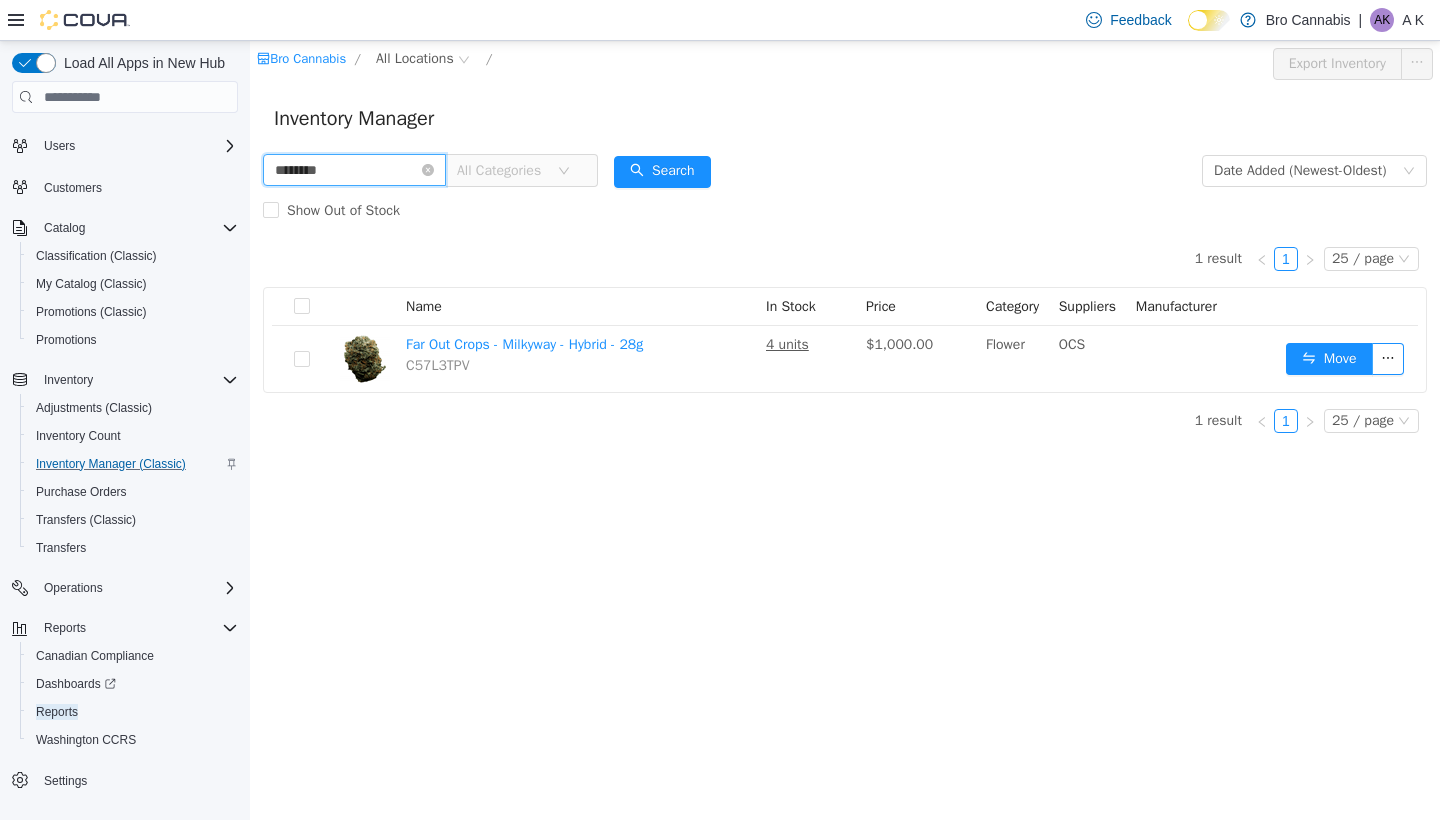 drag, startPoint x: 341, startPoint y: 164, endPoint x: 259, endPoint y: 161, distance: 82.05486 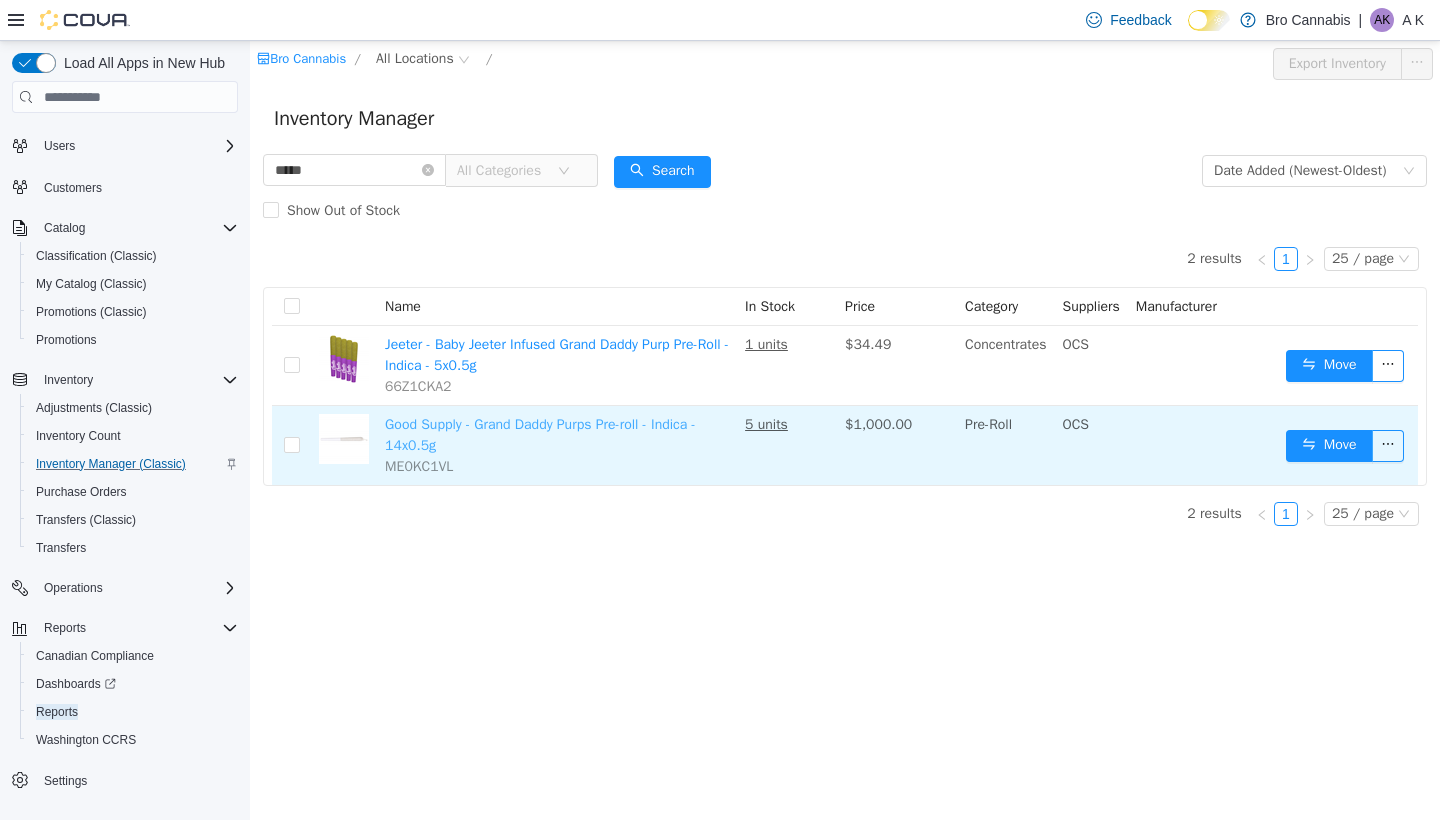 click on "Good Supply - Grand Daddy Purps Pre-roll - Indica - 14x0.5g" at bounding box center [540, 435] 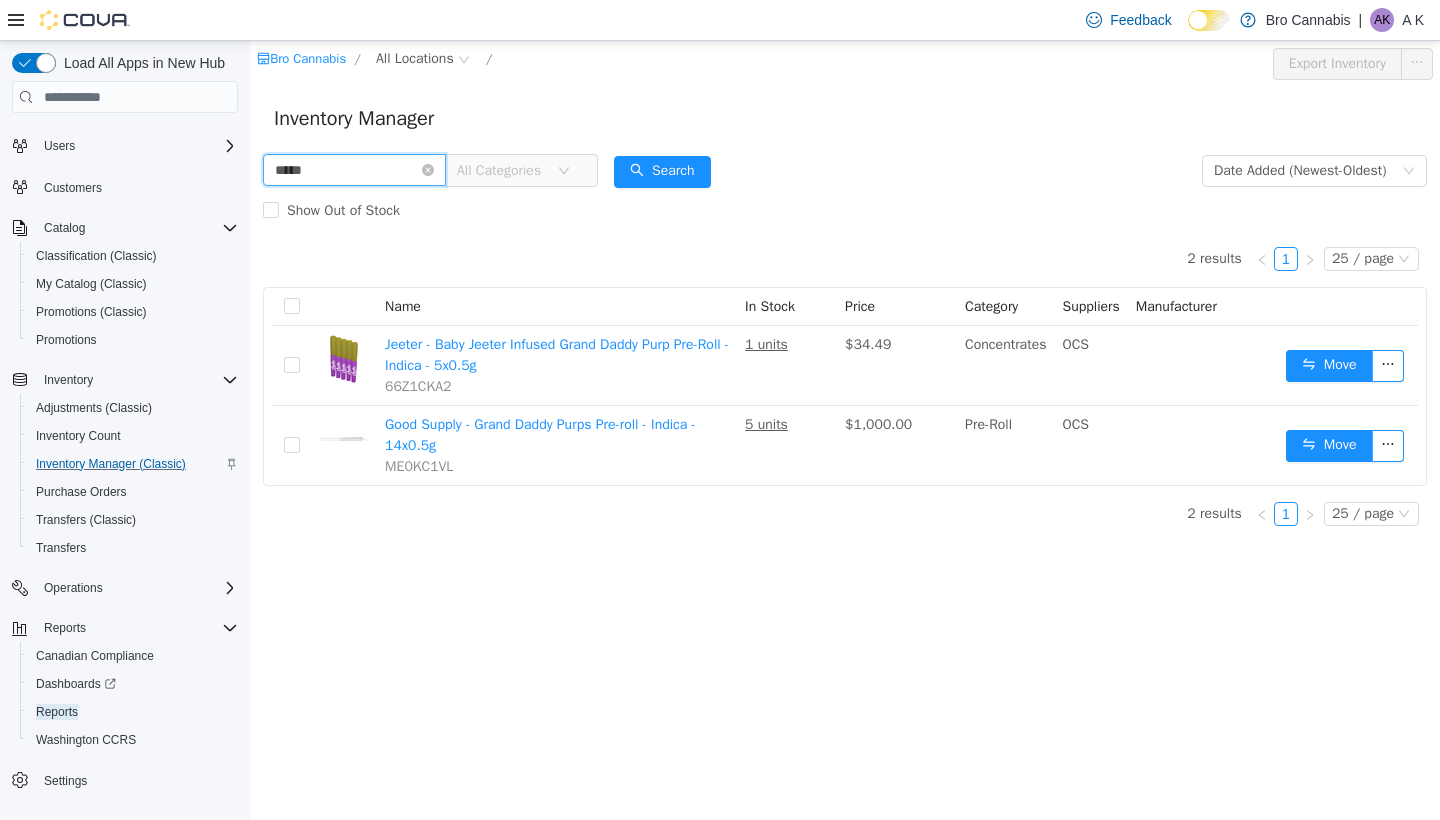 drag, startPoint x: 332, startPoint y: 166, endPoint x: 206, endPoint y: 166, distance: 126 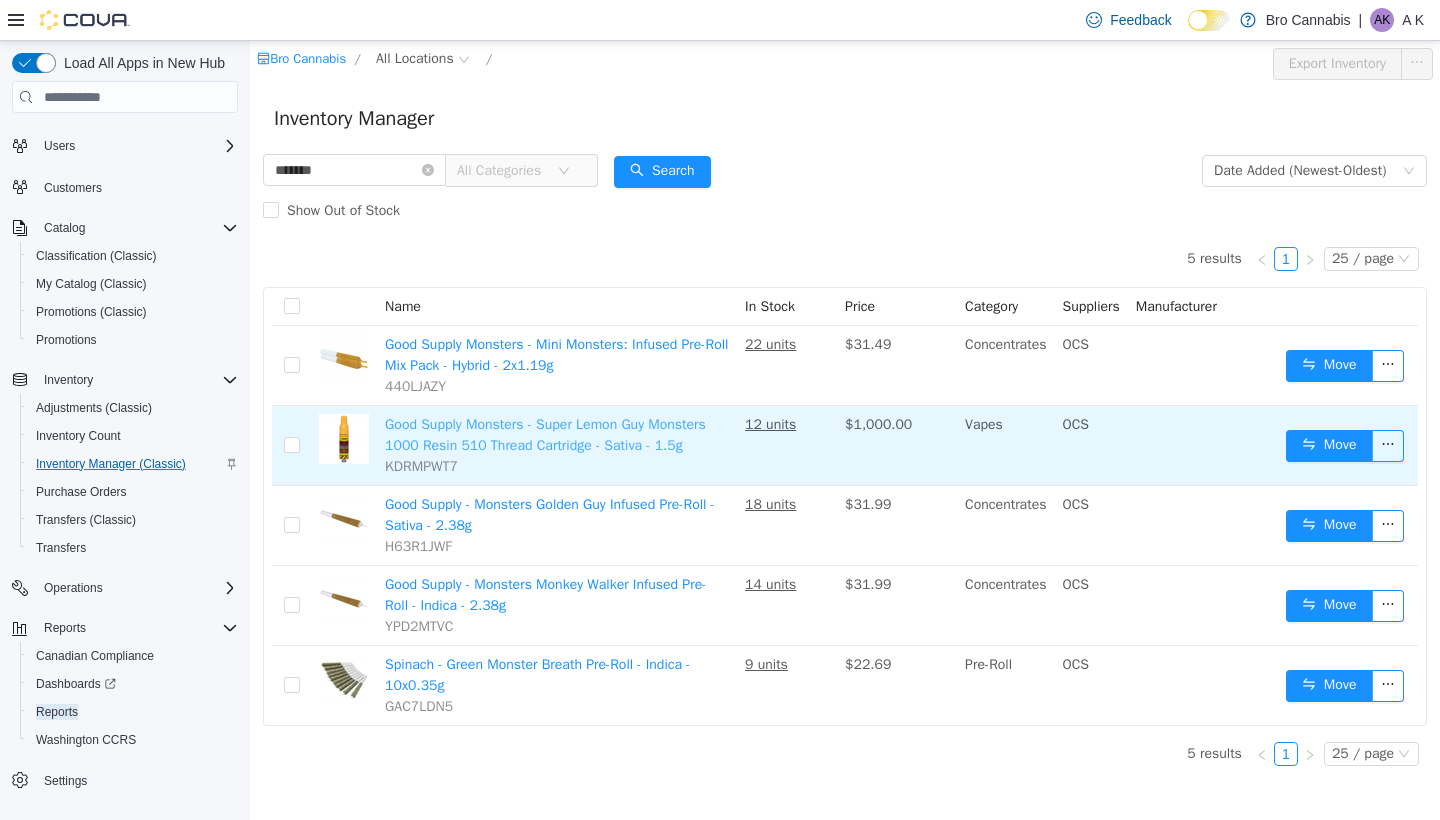 click on "Good Supply Monsters - Super Lemon Guy Monsters 1000 Resin 510 Thread Cartridge - Sativa - 1.5g" at bounding box center [545, 435] 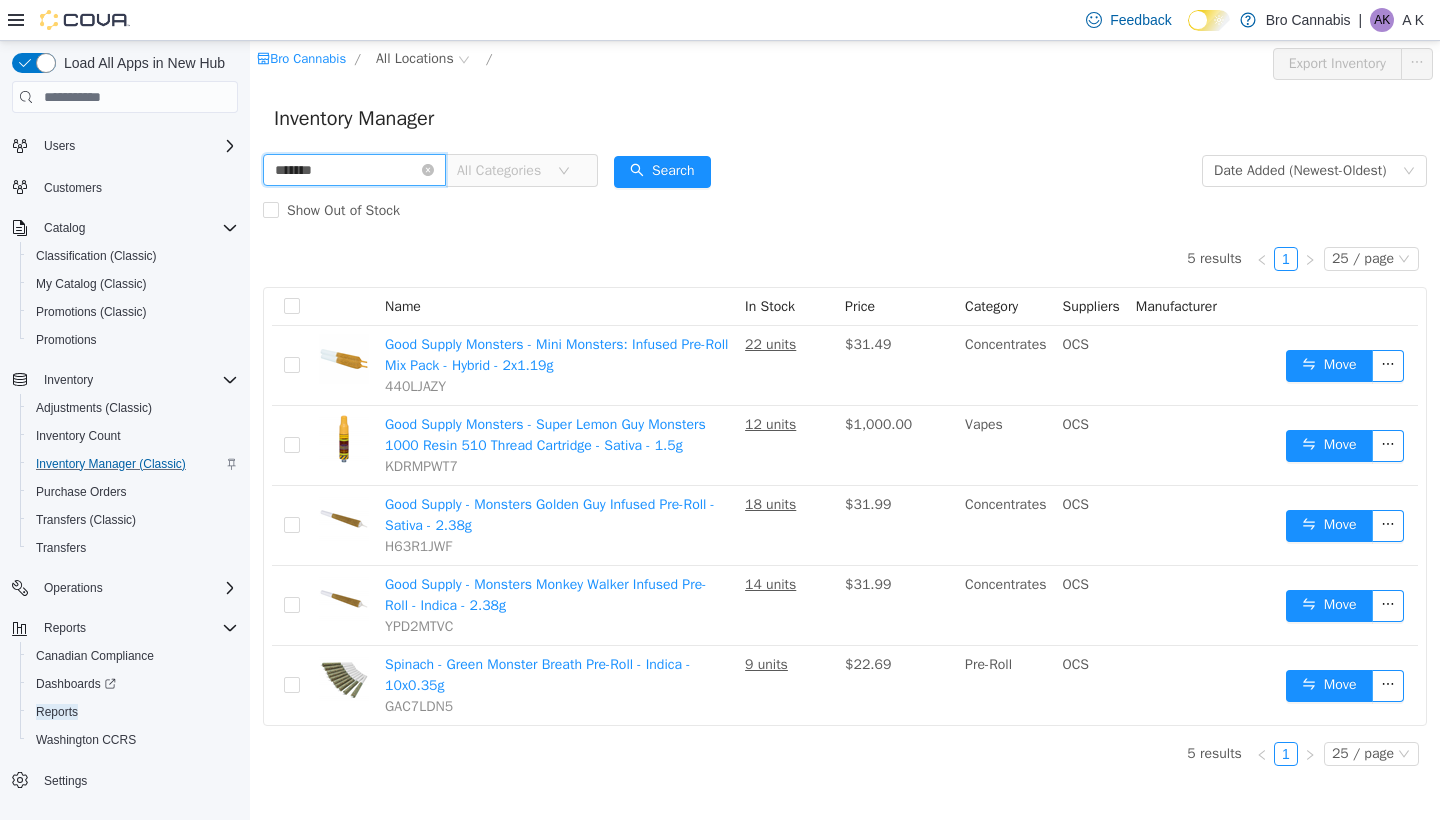 drag, startPoint x: 359, startPoint y: 169, endPoint x: 230, endPoint y: 166, distance: 129.03488 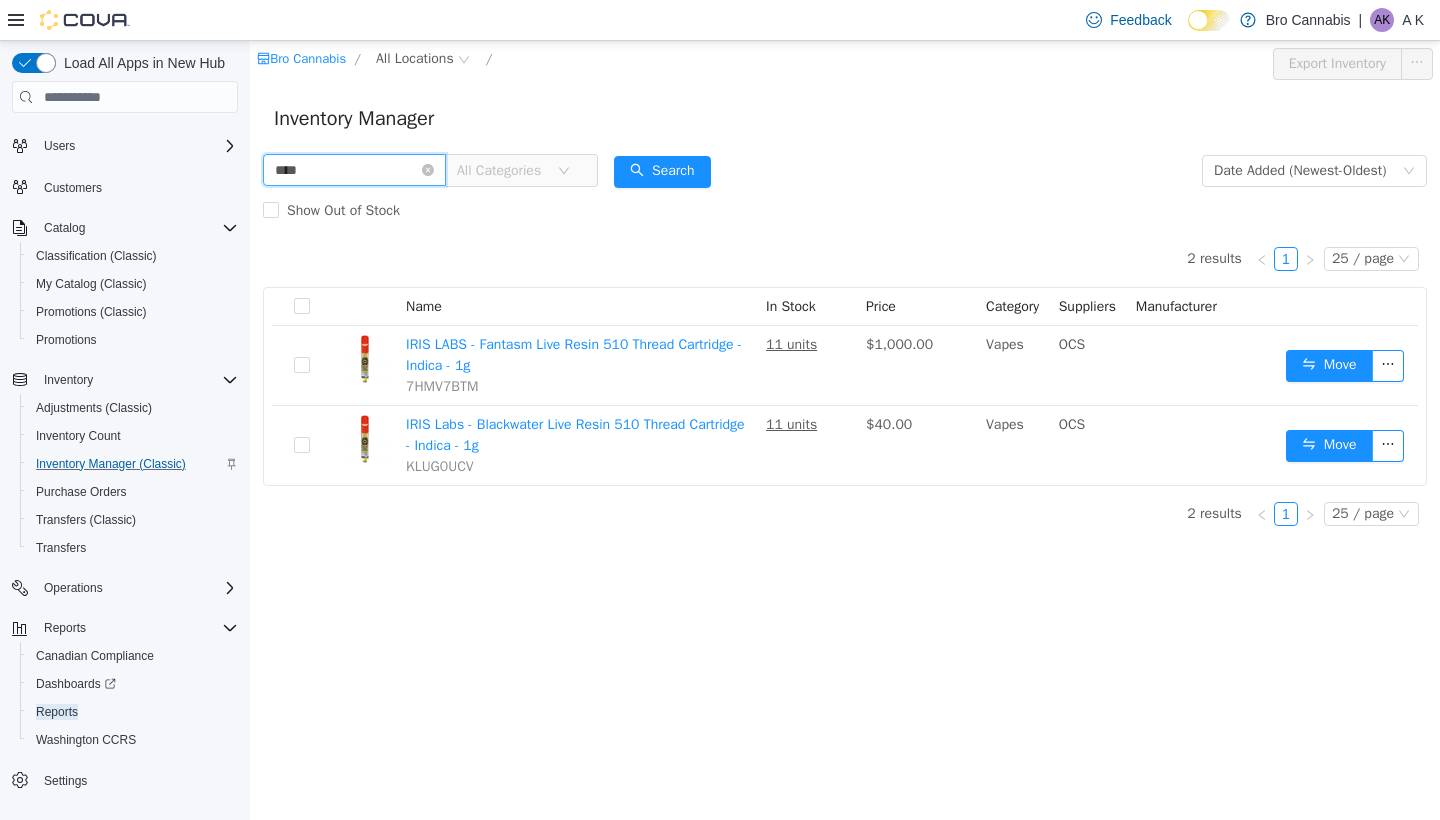 drag, startPoint x: 307, startPoint y: 164, endPoint x: 275, endPoint y: 164, distance: 32 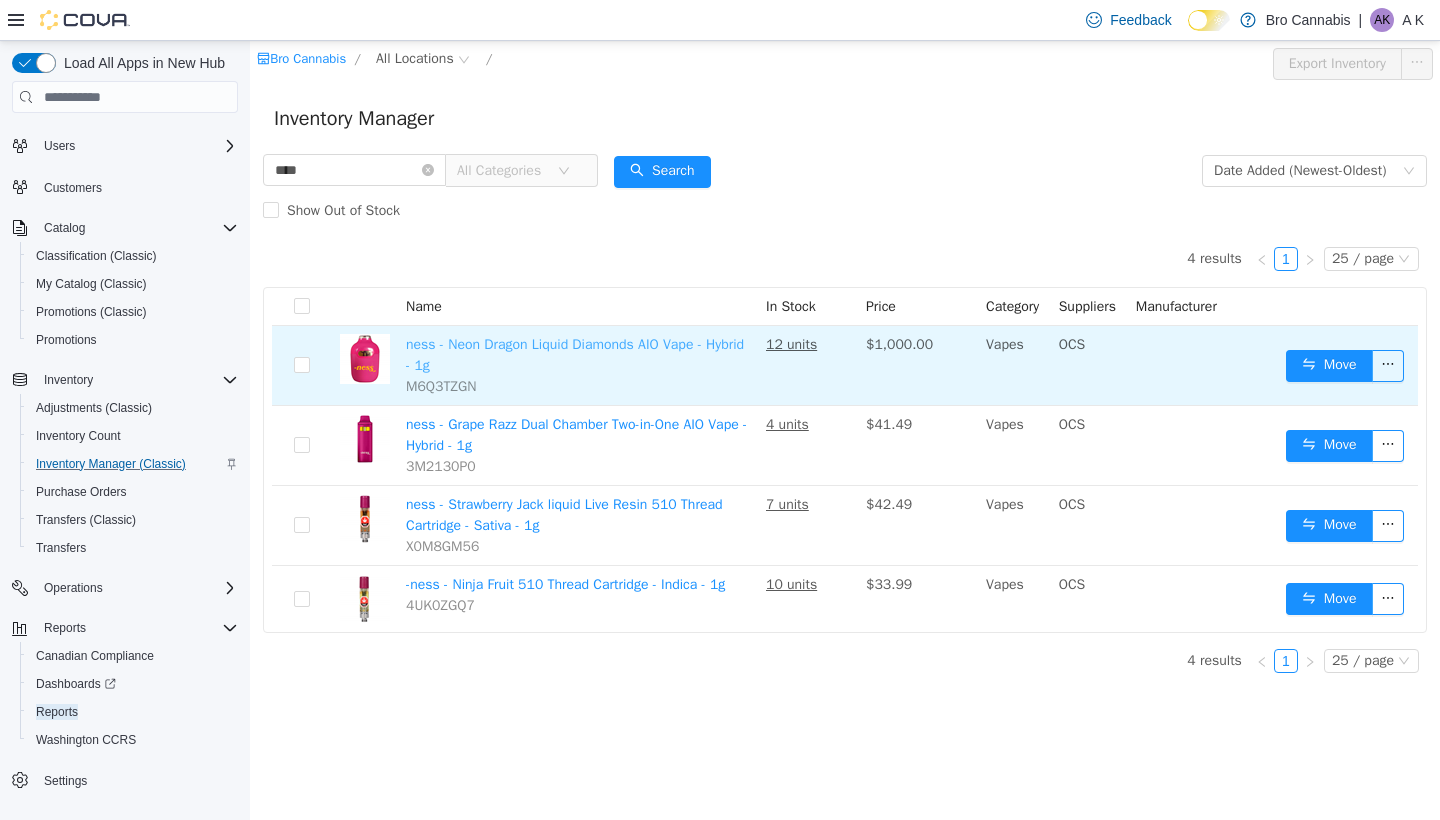 click on "ness - Neon Dragon Liquid Diamonds AIO Vape - Hybrid - 1g" at bounding box center [575, 355] 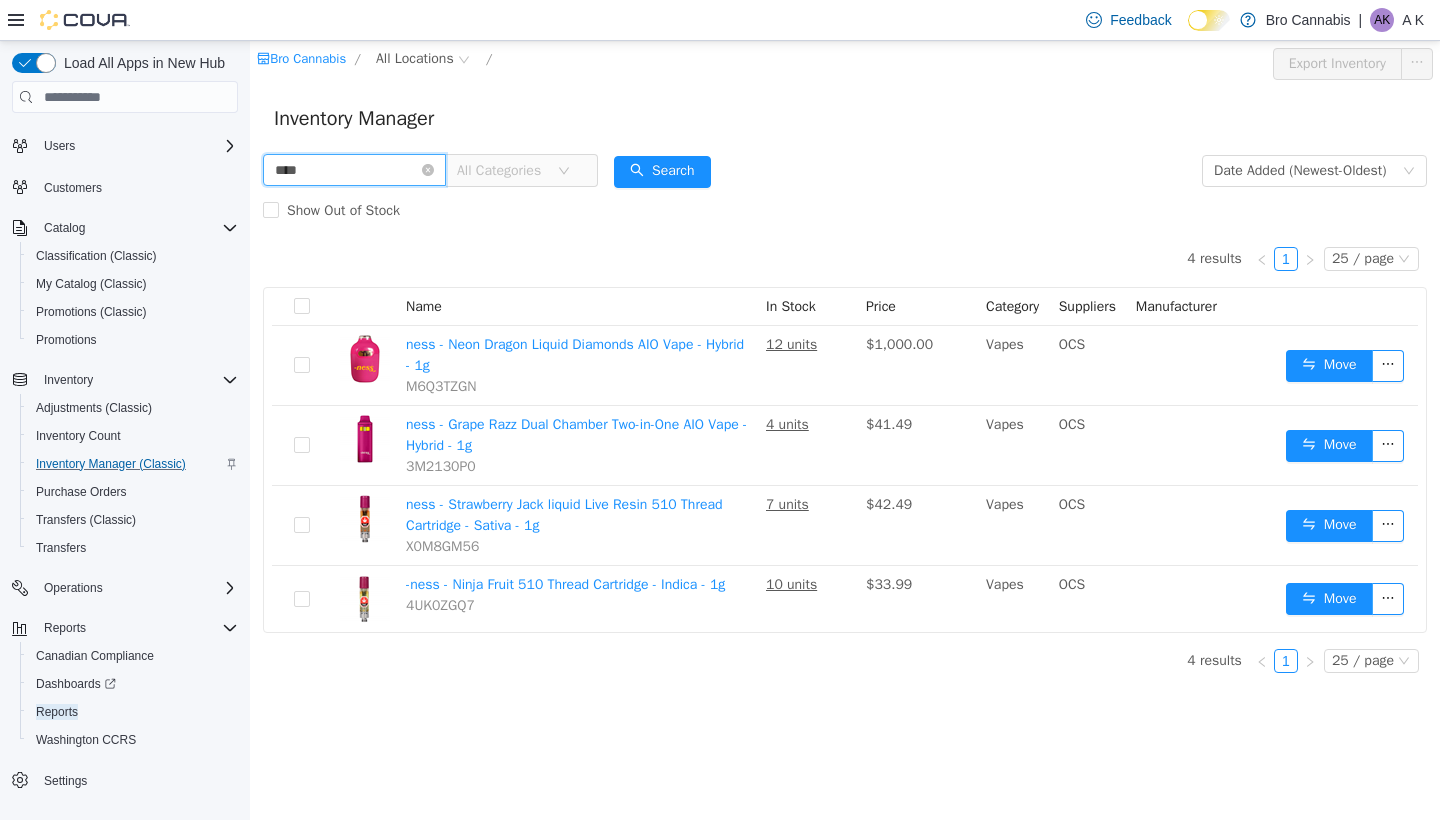 drag, startPoint x: 333, startPoint y: 173, endPoint x: 211, endPoint y: 148, distance: 124.53513 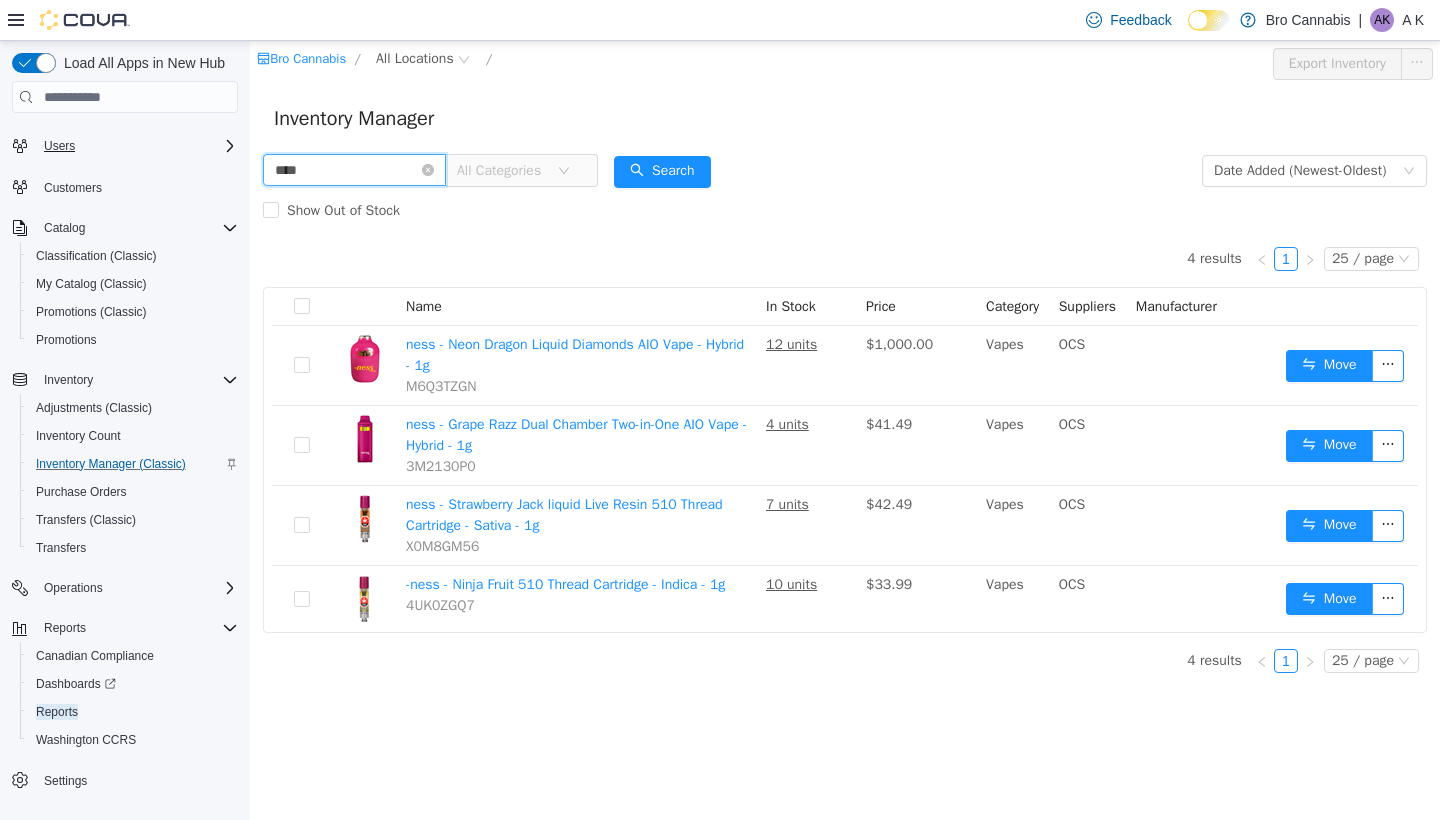 paste on "*****" 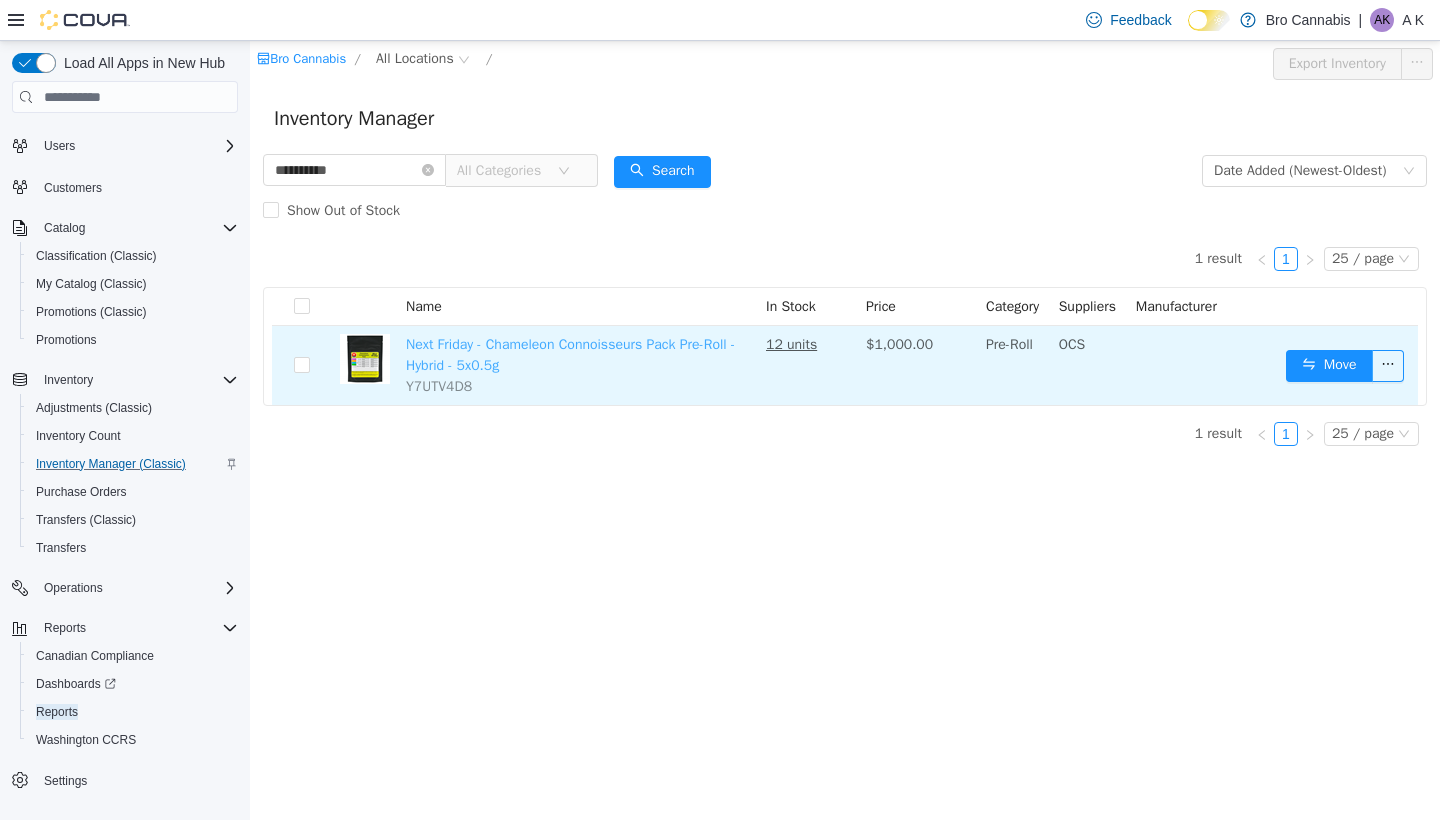 click on "Next Friday - Chameleon Connoisseurs Pack Pre-Roll - Hybrid - 5x0.5g" at bounding box center [570, 355] 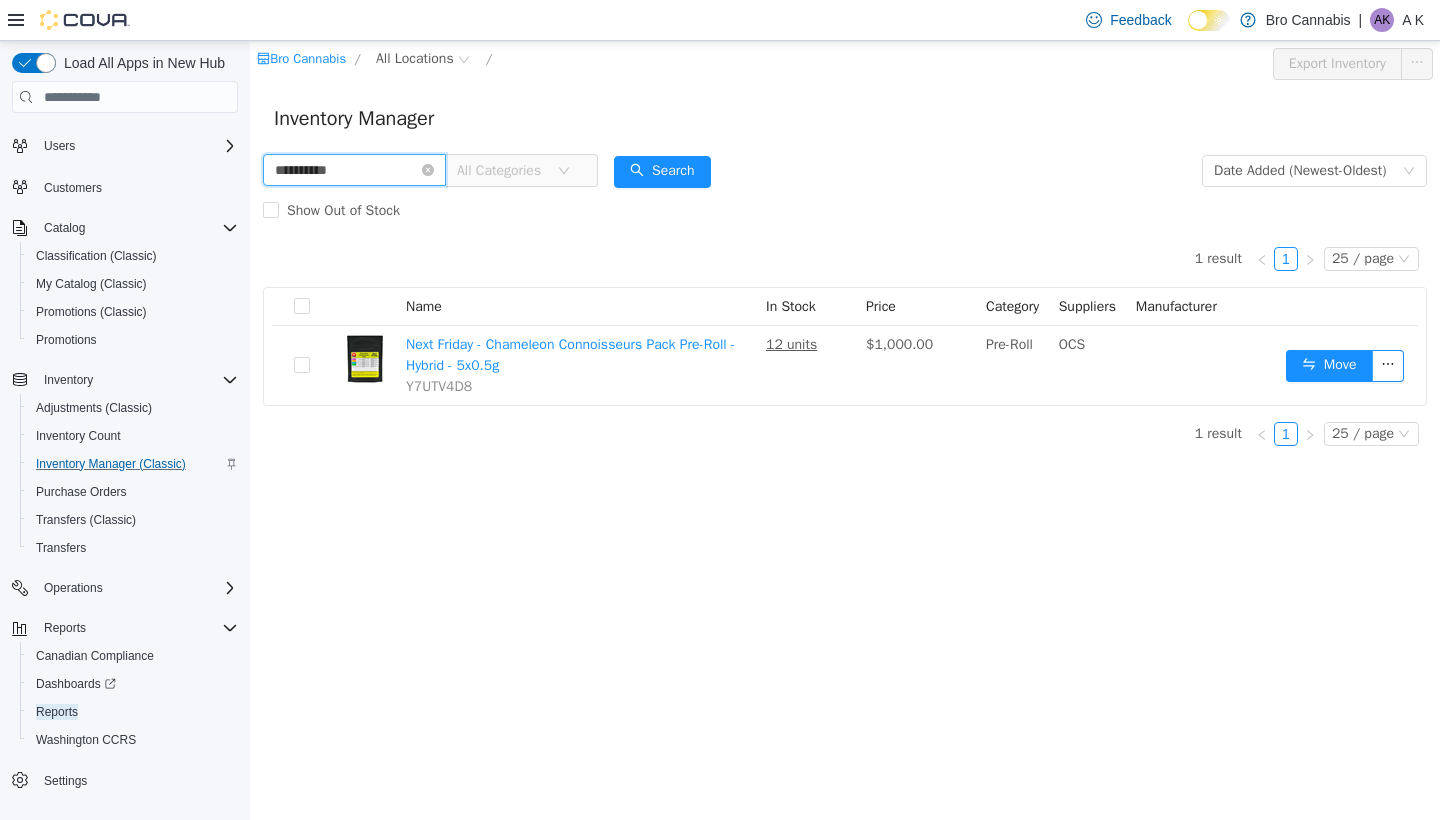 drag, startPoint x: 366, startPoint y: 171, endPoint x: 181, endPoint y: 158, distance: 185.45619 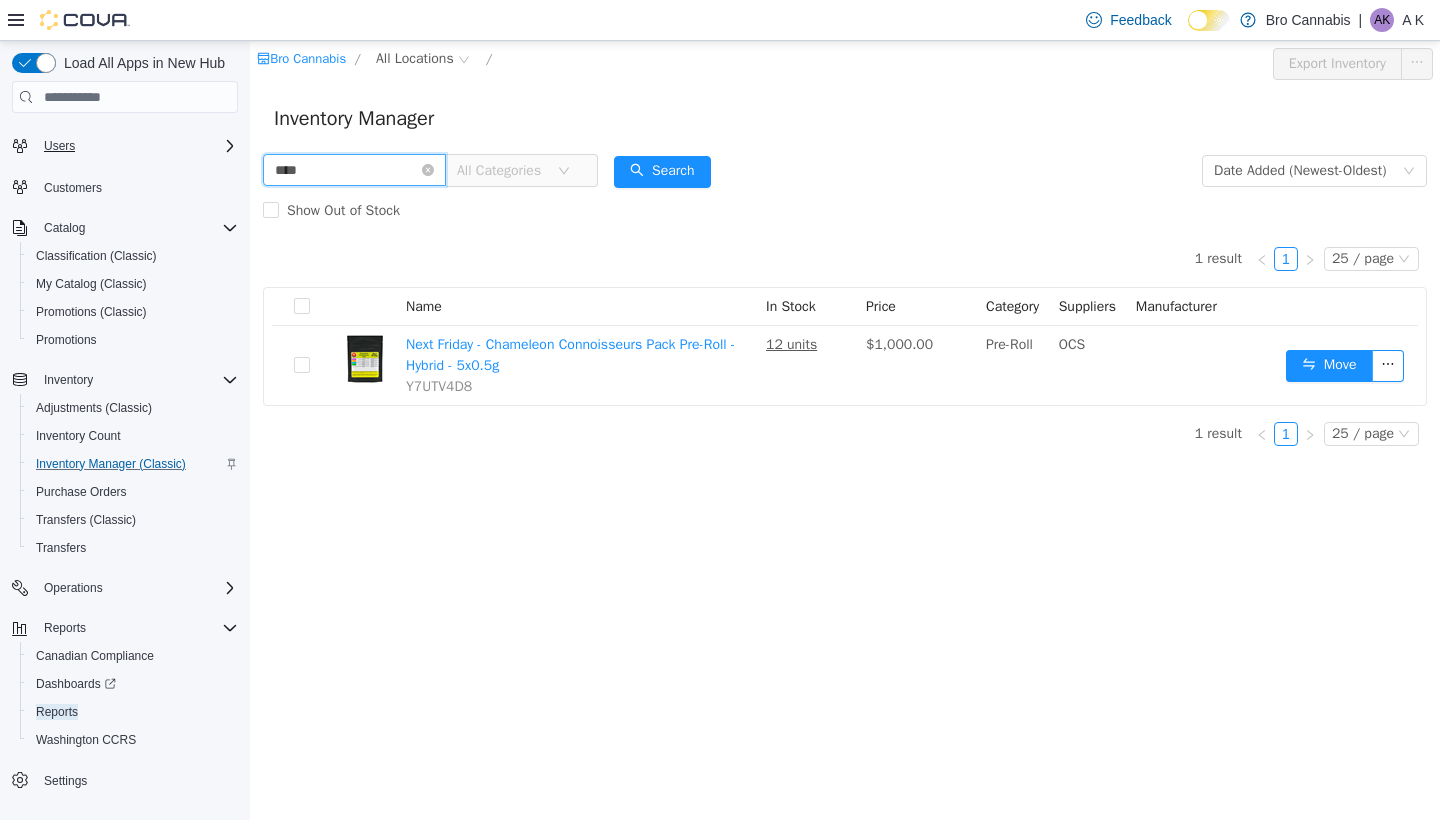 type on "****" 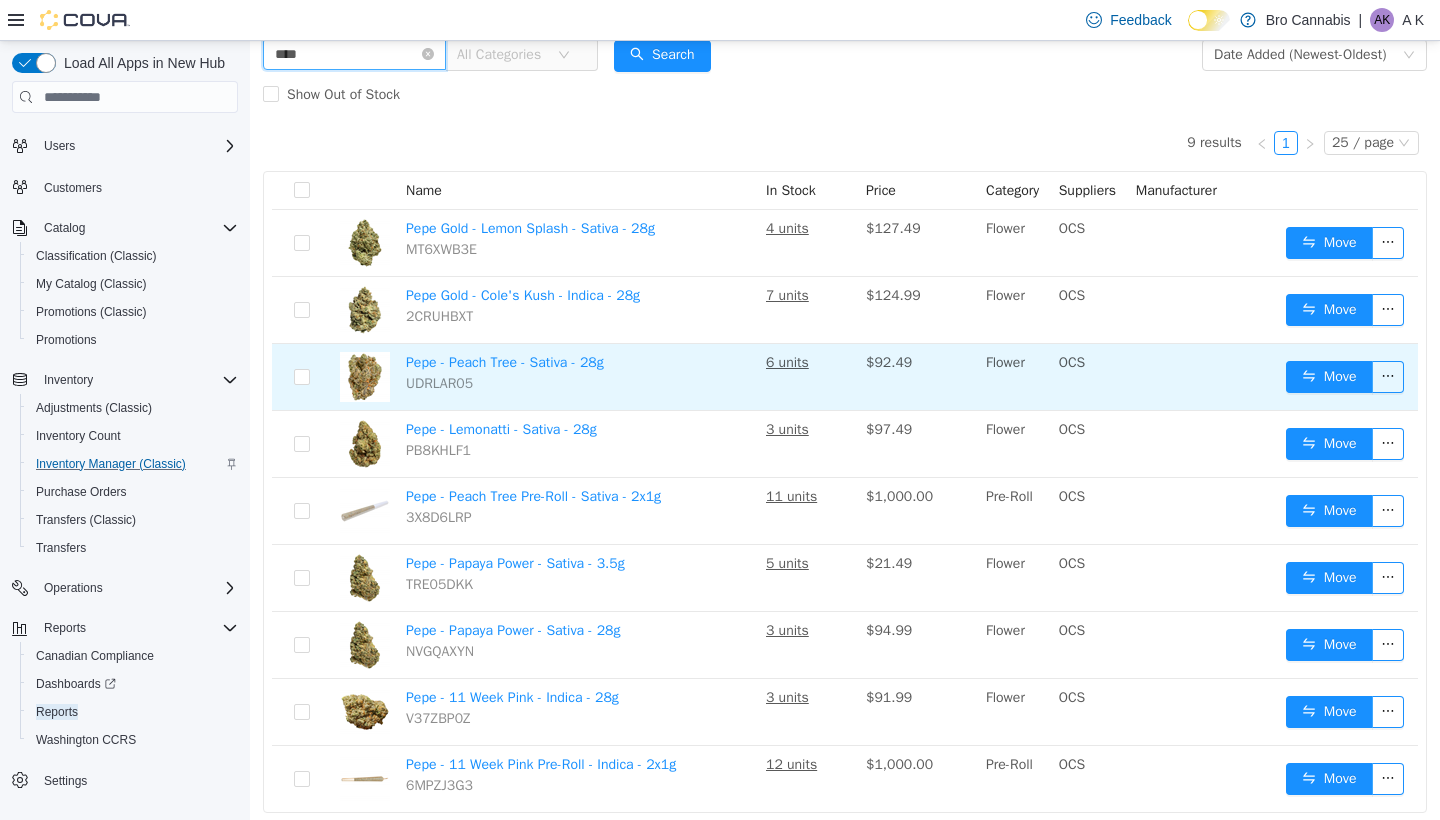 scroll, scrollTop: 143, scrollLeft: 0, axis: vertical 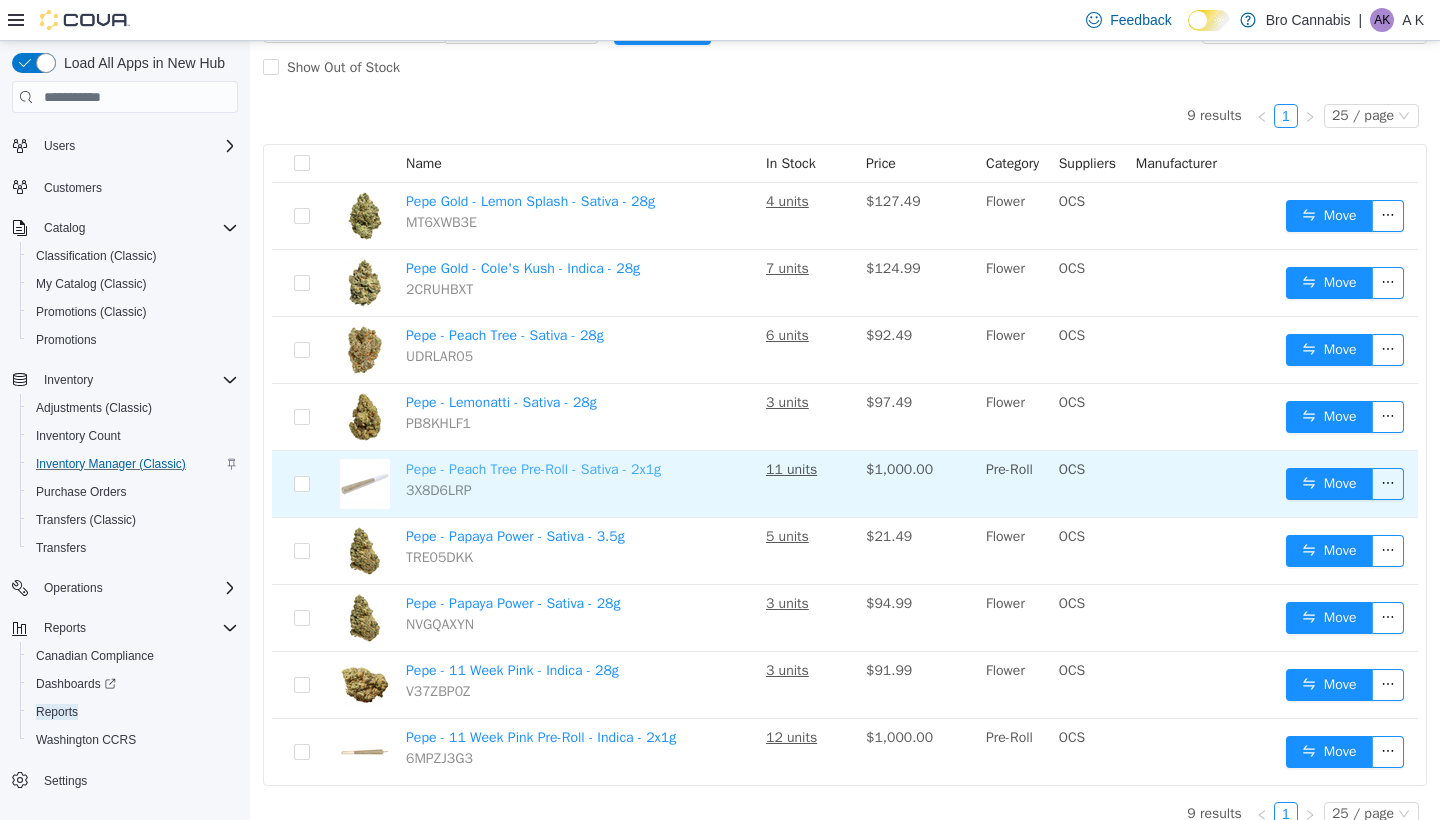 click on "Pepe - Peach Tree Pre-Roll - Sativa - 2x1g" at bounding box center (533, 469) 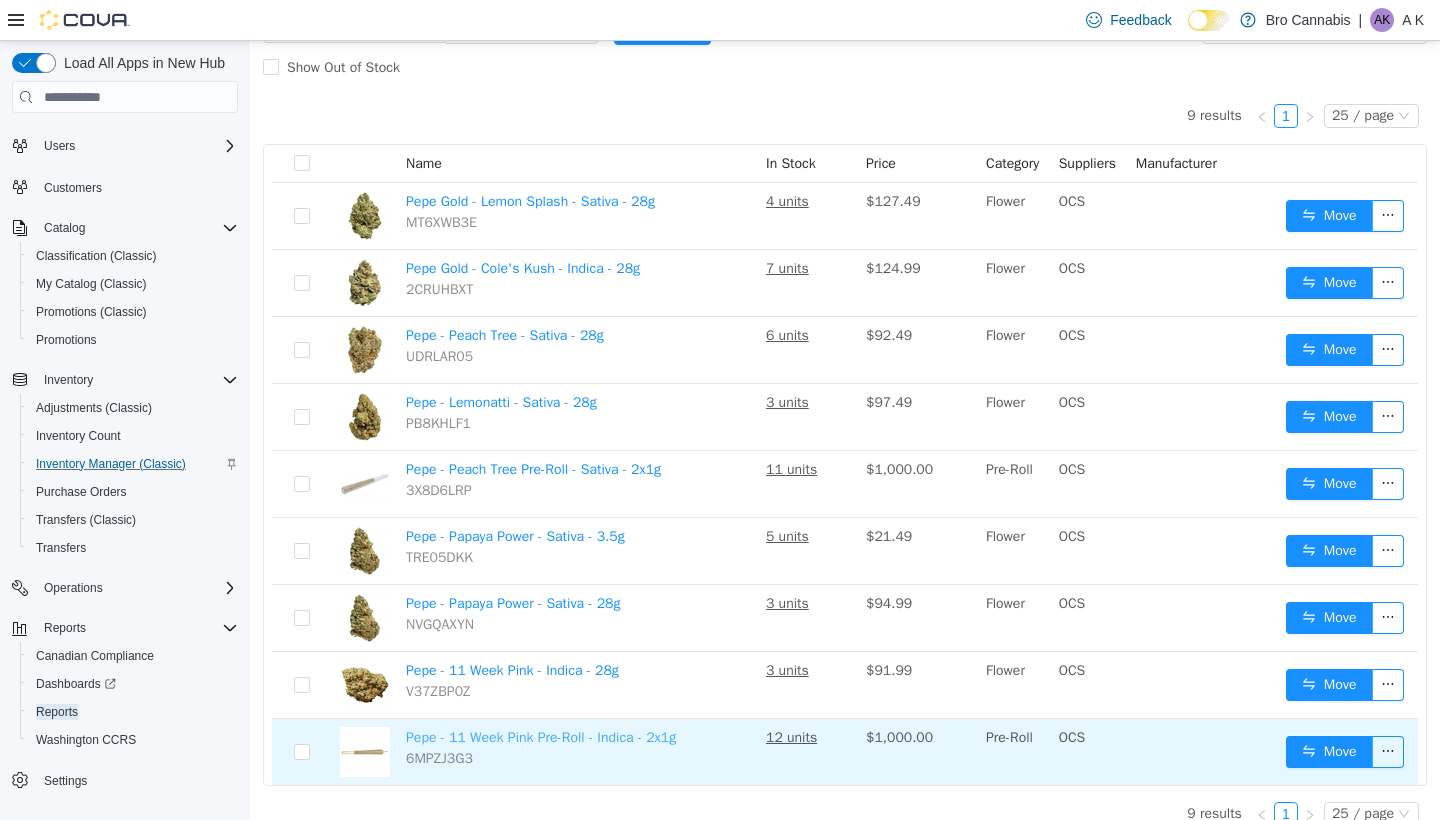 click on "Pepe - 11 Week Pink Pre-Roll - Indica - 2x1g" at bounding box center (541, 737) 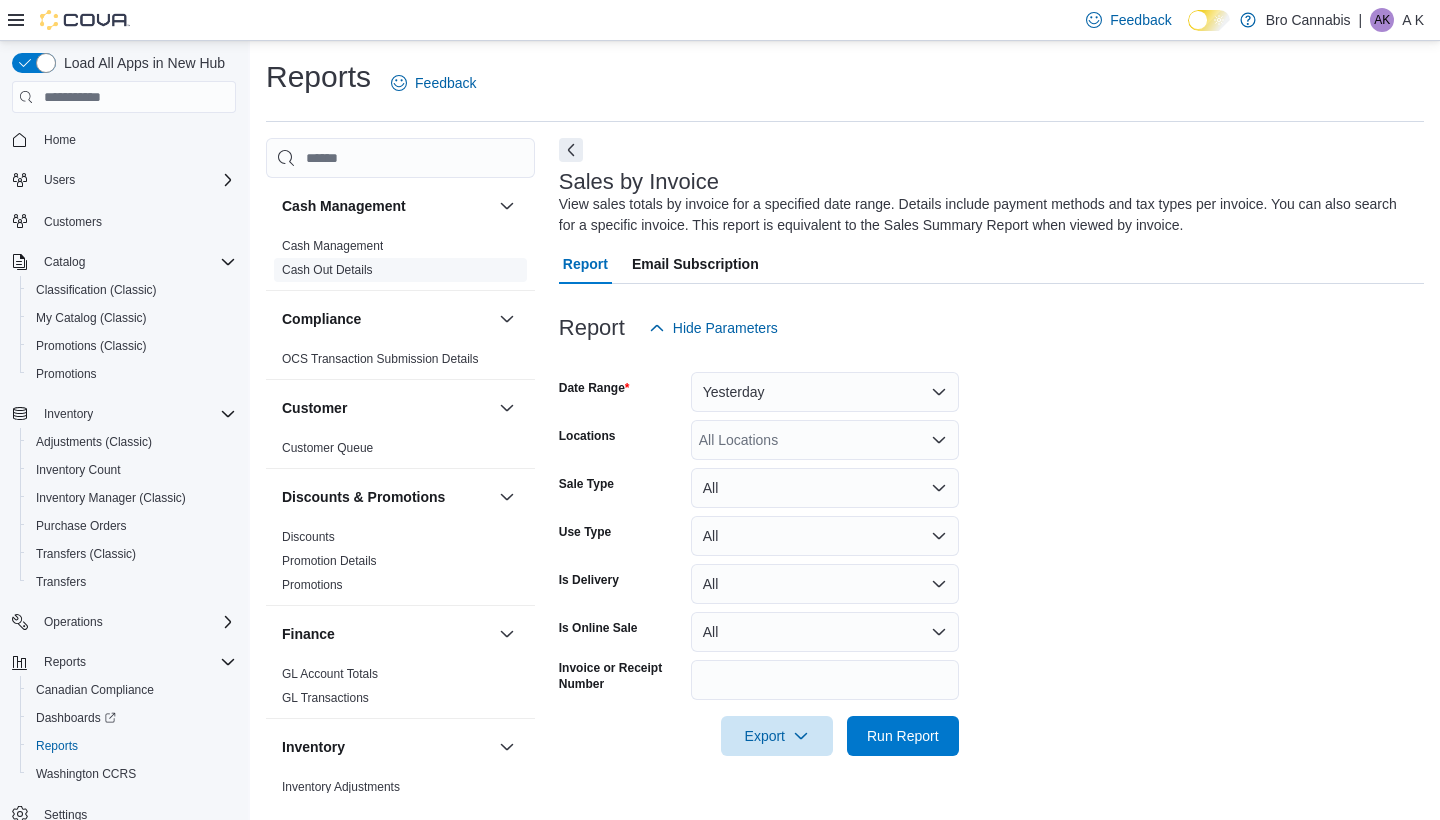 scroll, scrollTop: 0, scrollLeft: 0, axis: both 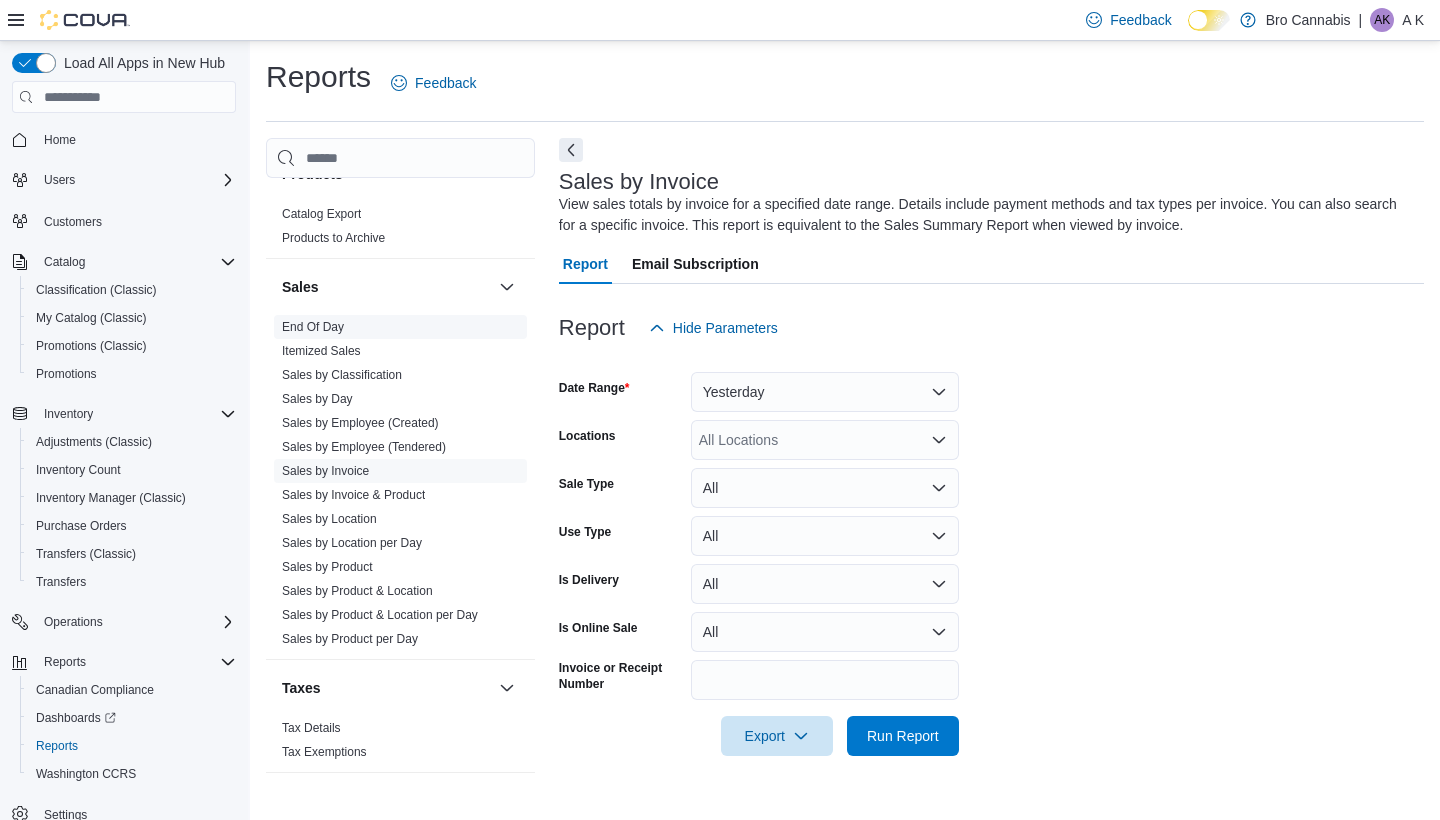 click on "End Of Day" at bounding box center (313, 327) 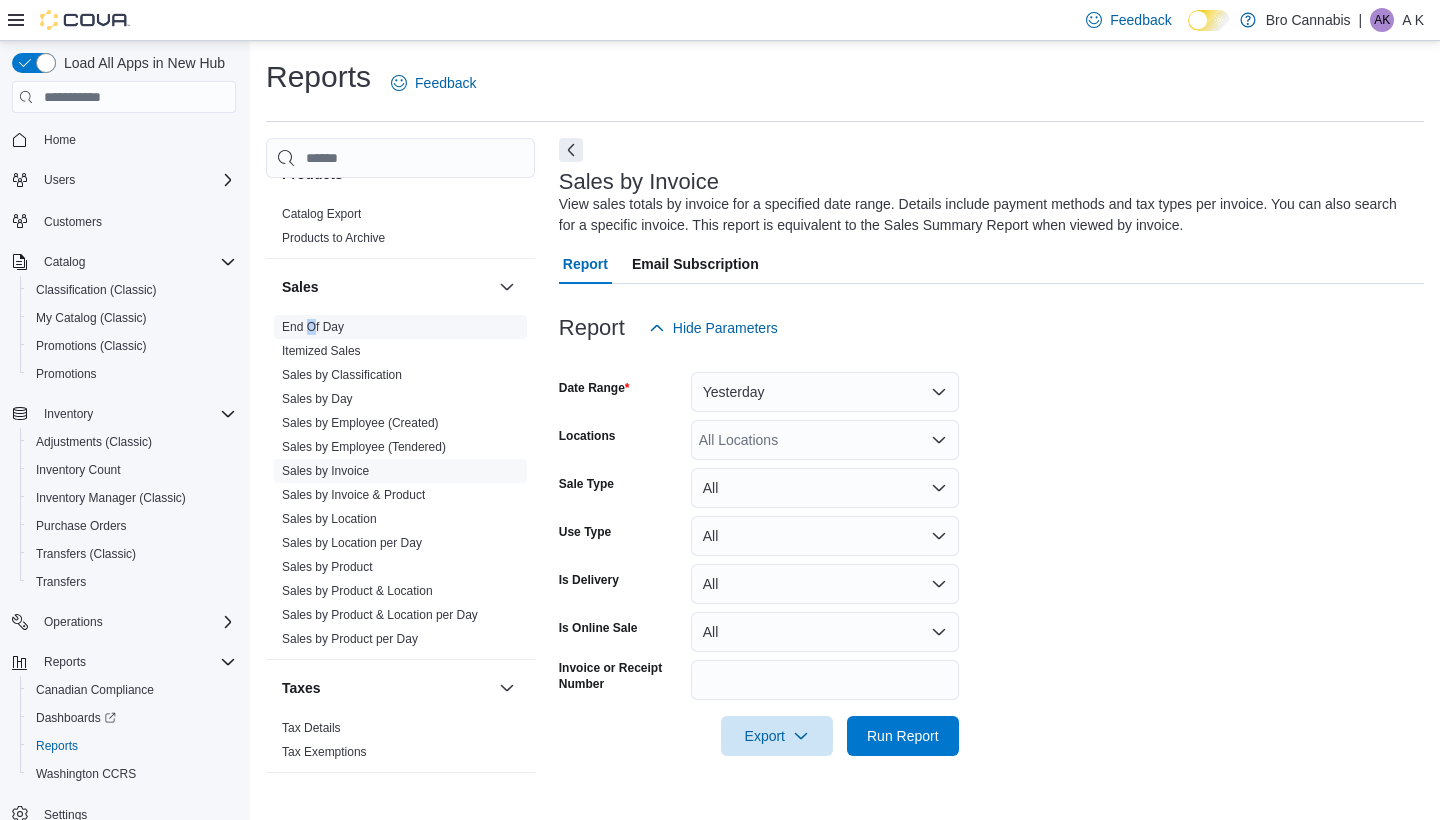 click on "End Of Day" at bounding box center (313, 327) 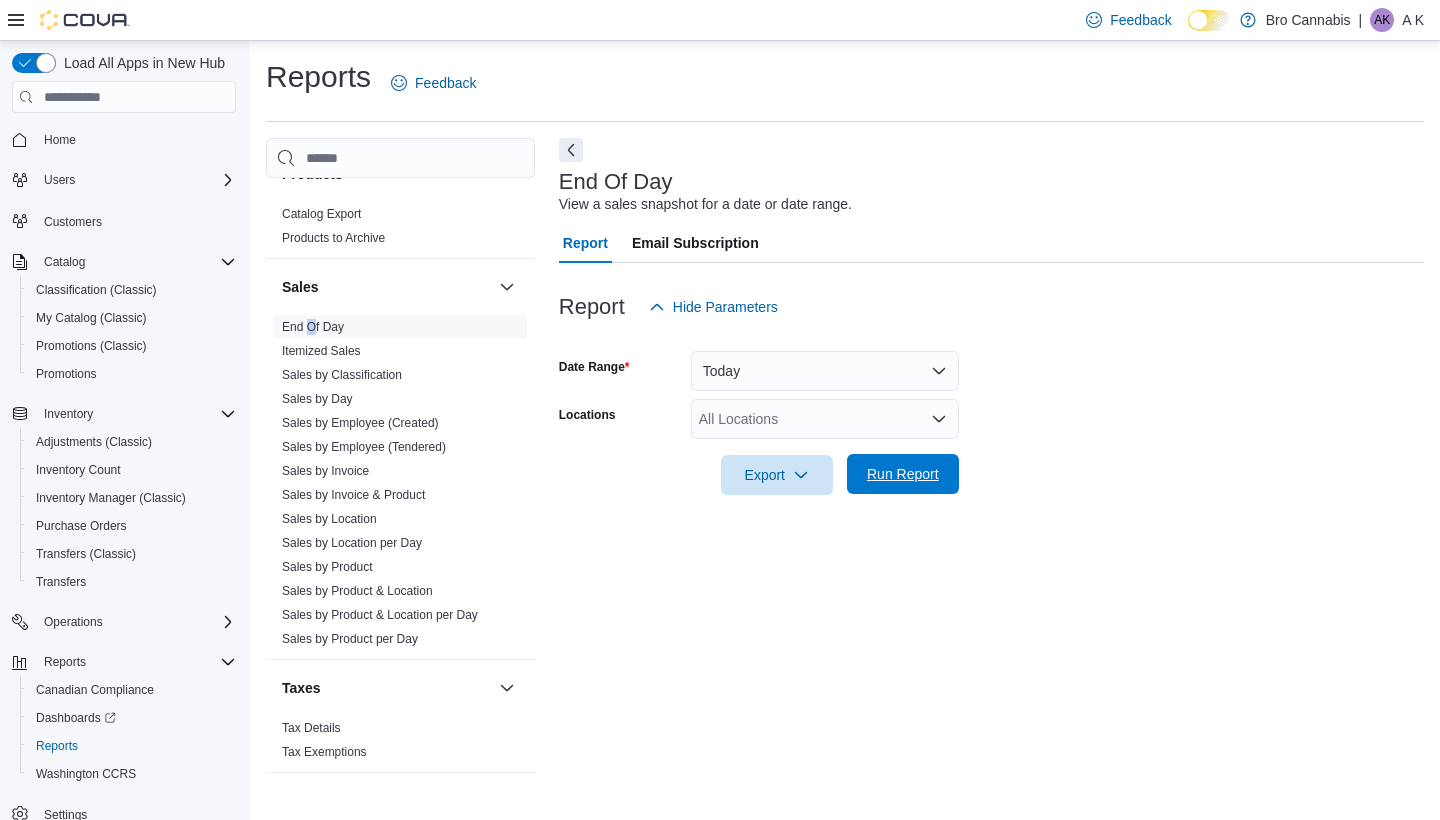 click on "Run Report" at bounding box center [903, 474] 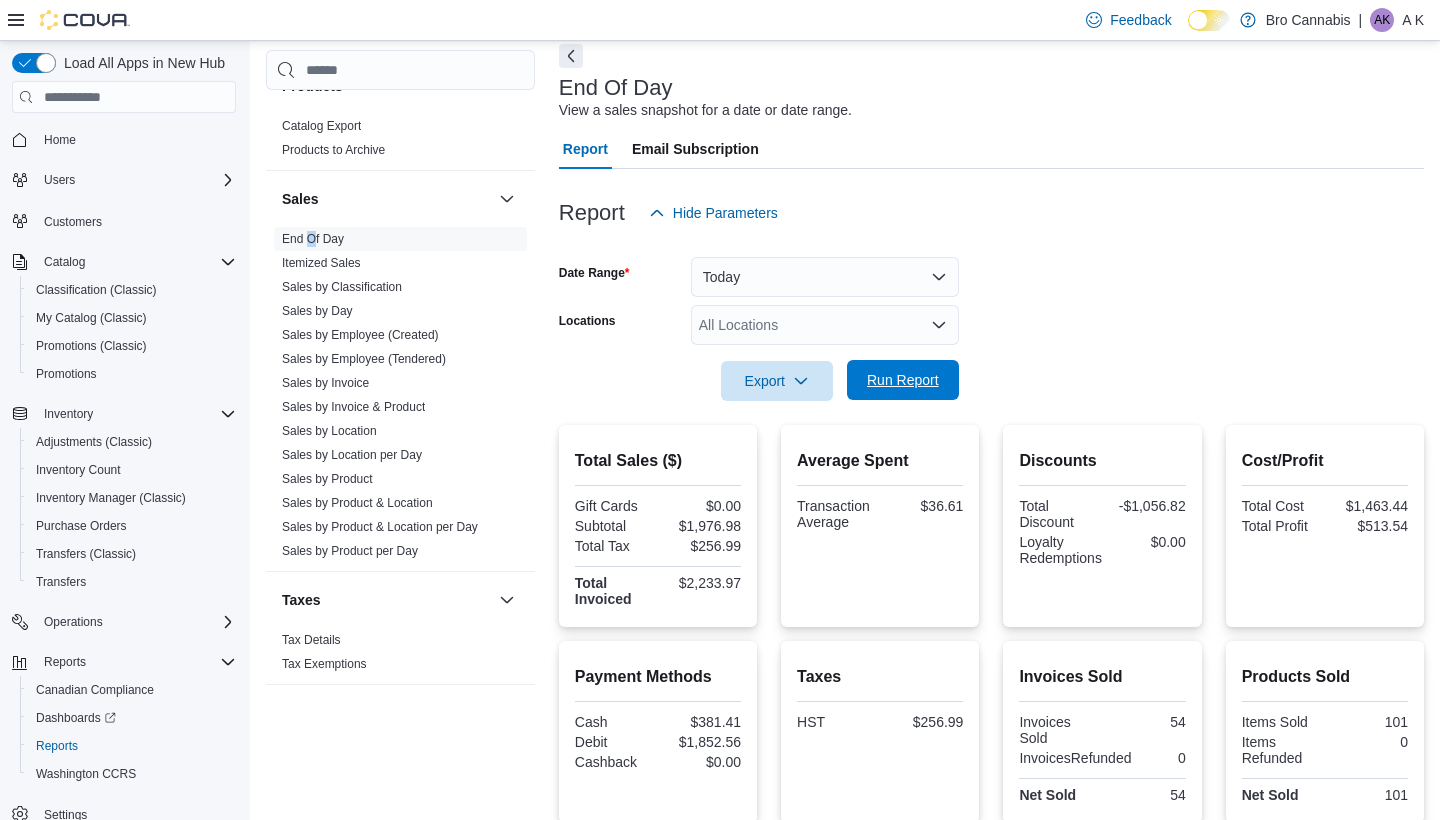 scroll, scrollTop: 131, scrollLeft: 0, axis: vertical 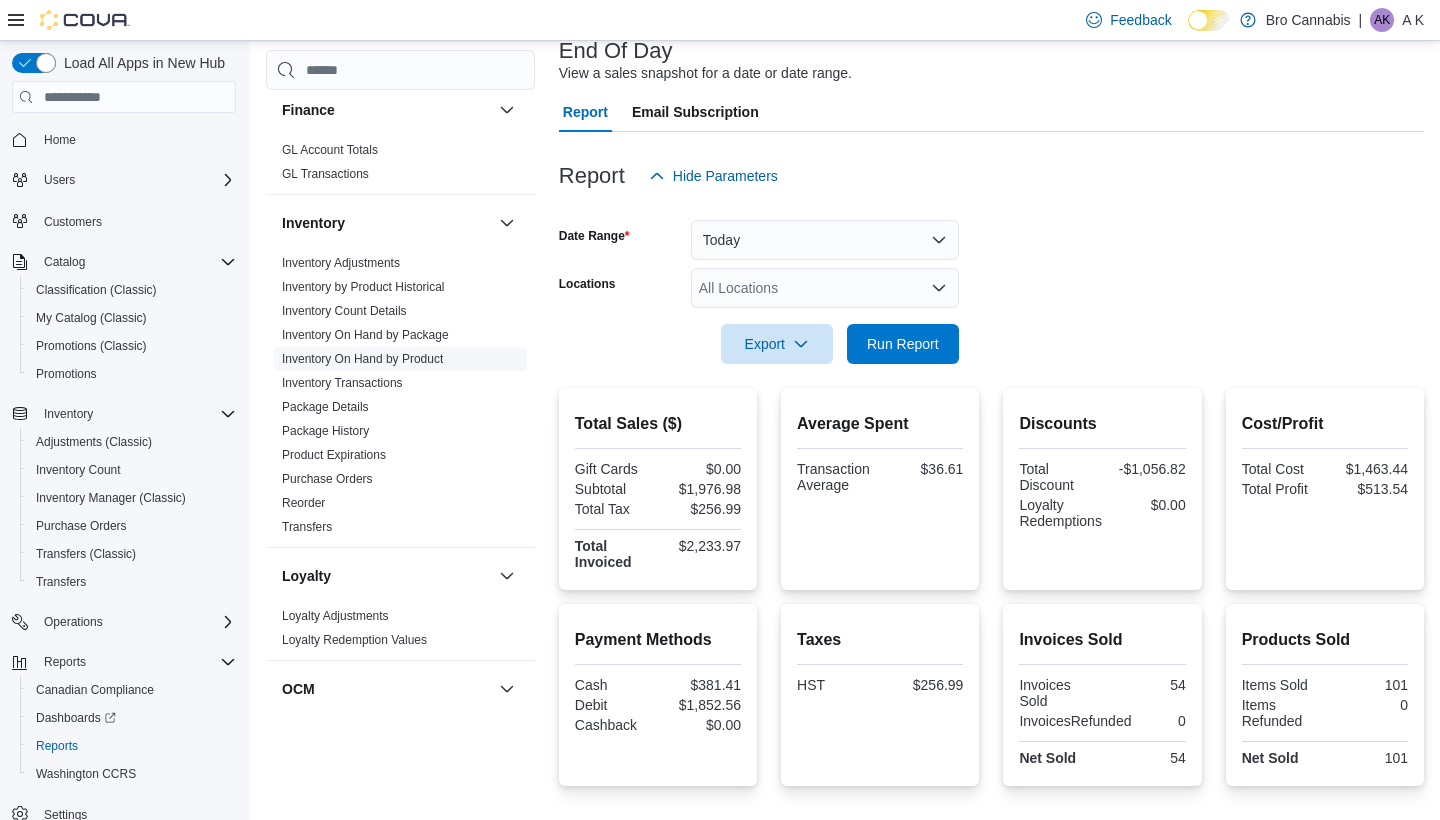 click on "Inventory On Hand by Product" at bounding box center [362, 359] 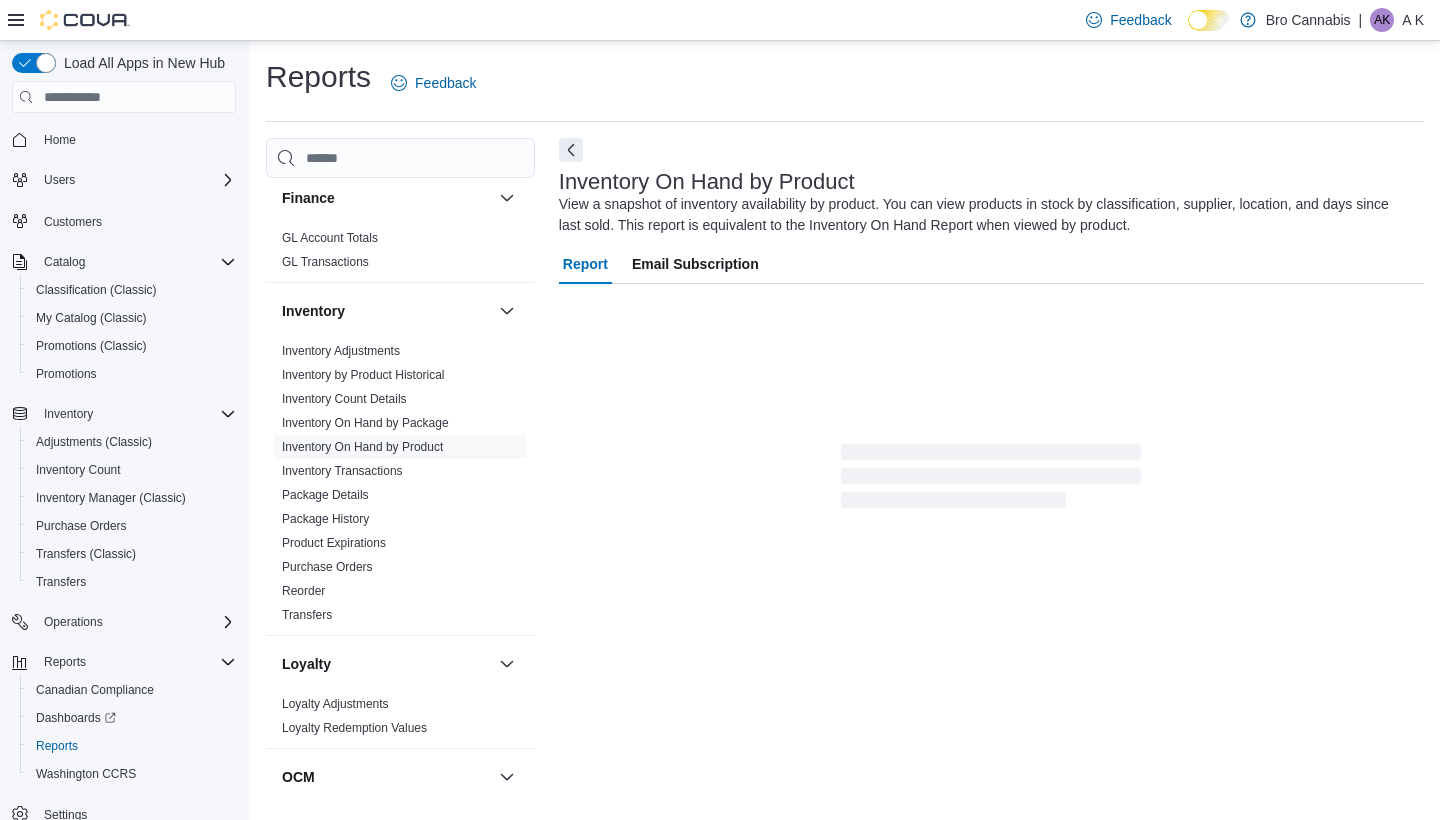 scroll, scrollTop: 0, scrollLeft: 0, axis: both 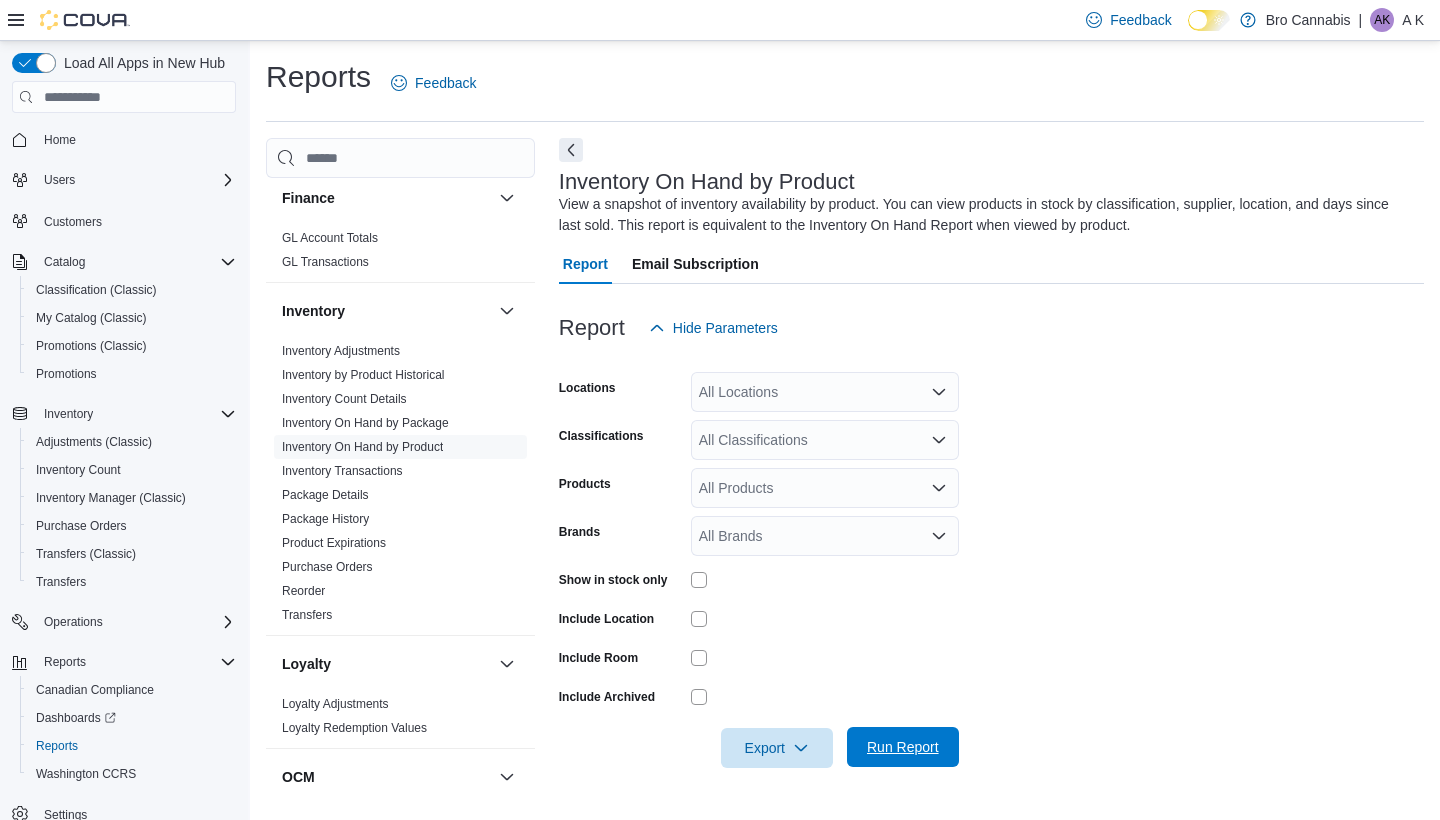 click on "Run Report" at bounding box center (903, 747) 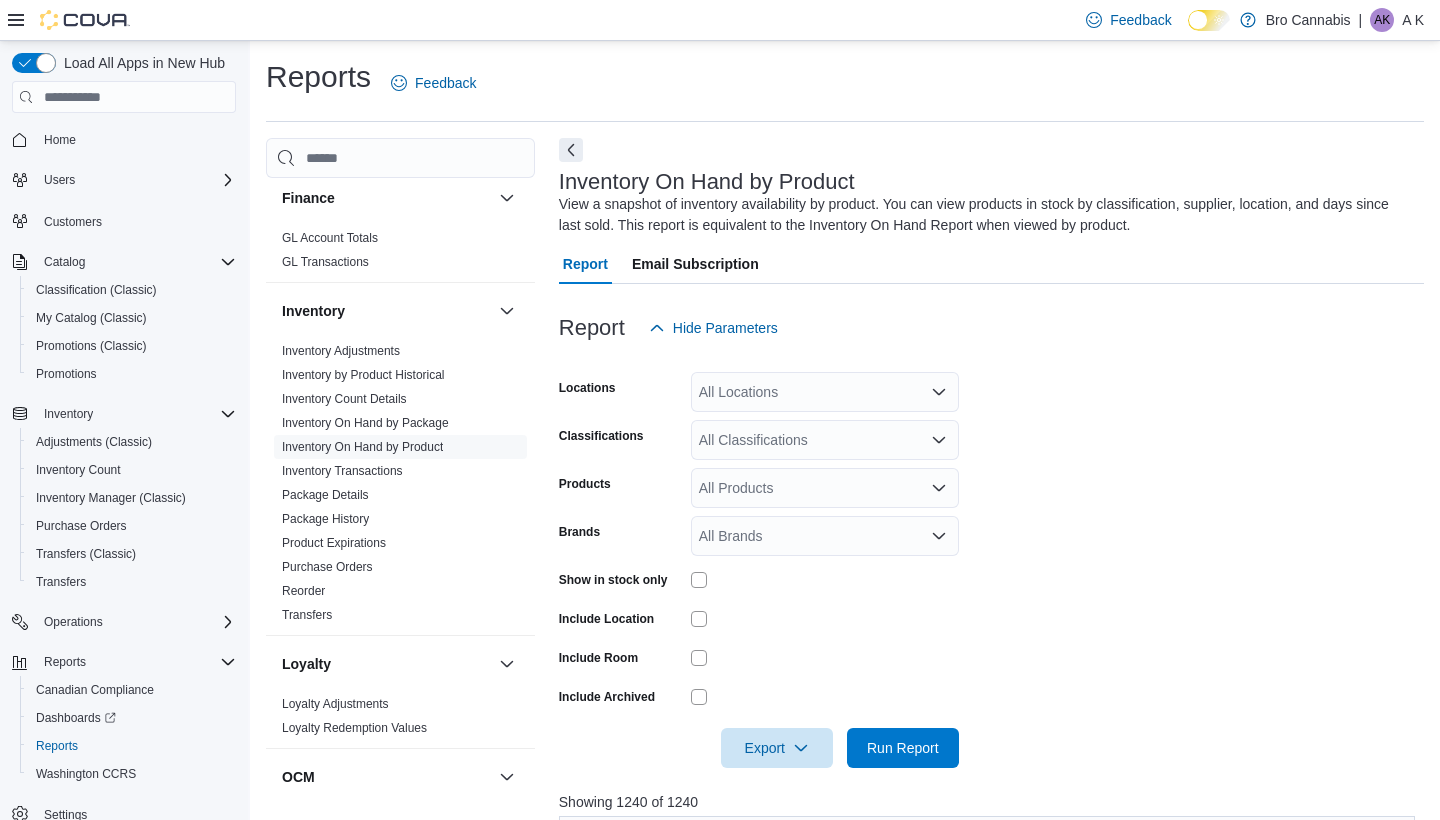scroll, scrollTop: 479, scrollLeft: 0, axis: vertical 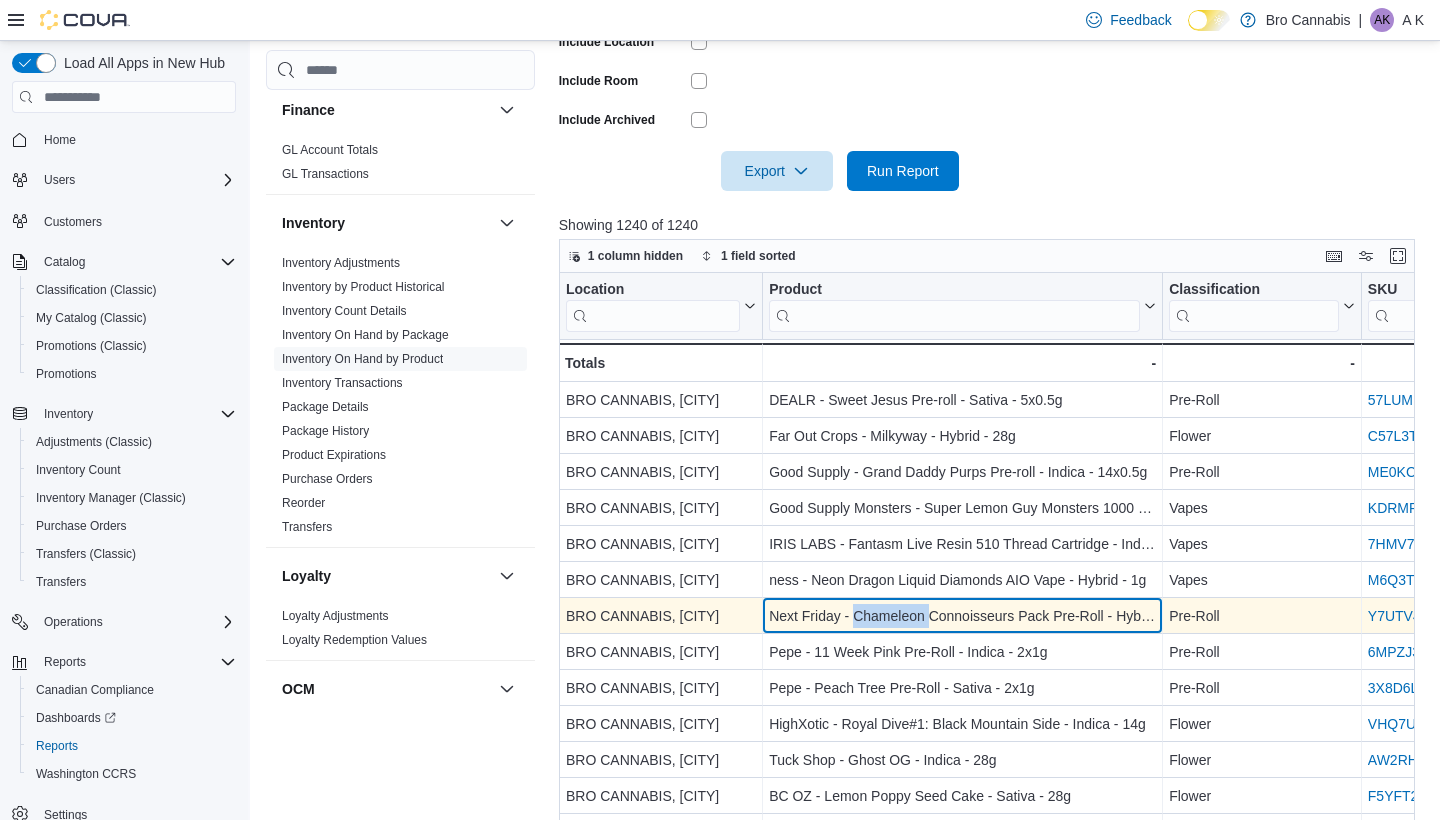 drag, startPoint x: 927, startPoint y: 613, endPoint x: 854, endPoint y: 613, distance: 73 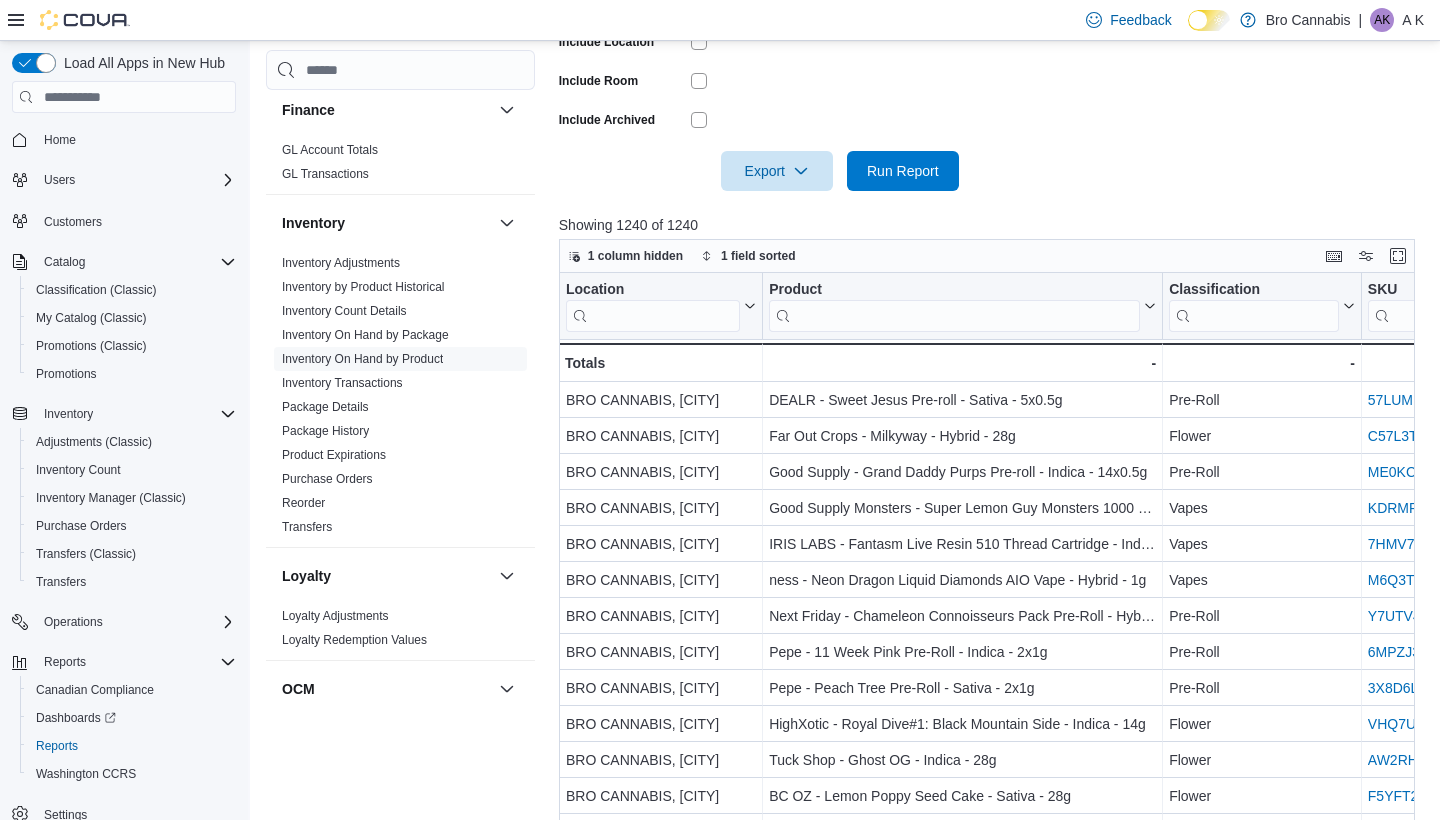 scroll, scrollTop: 72, scrollLeft: 0, axis: vertical 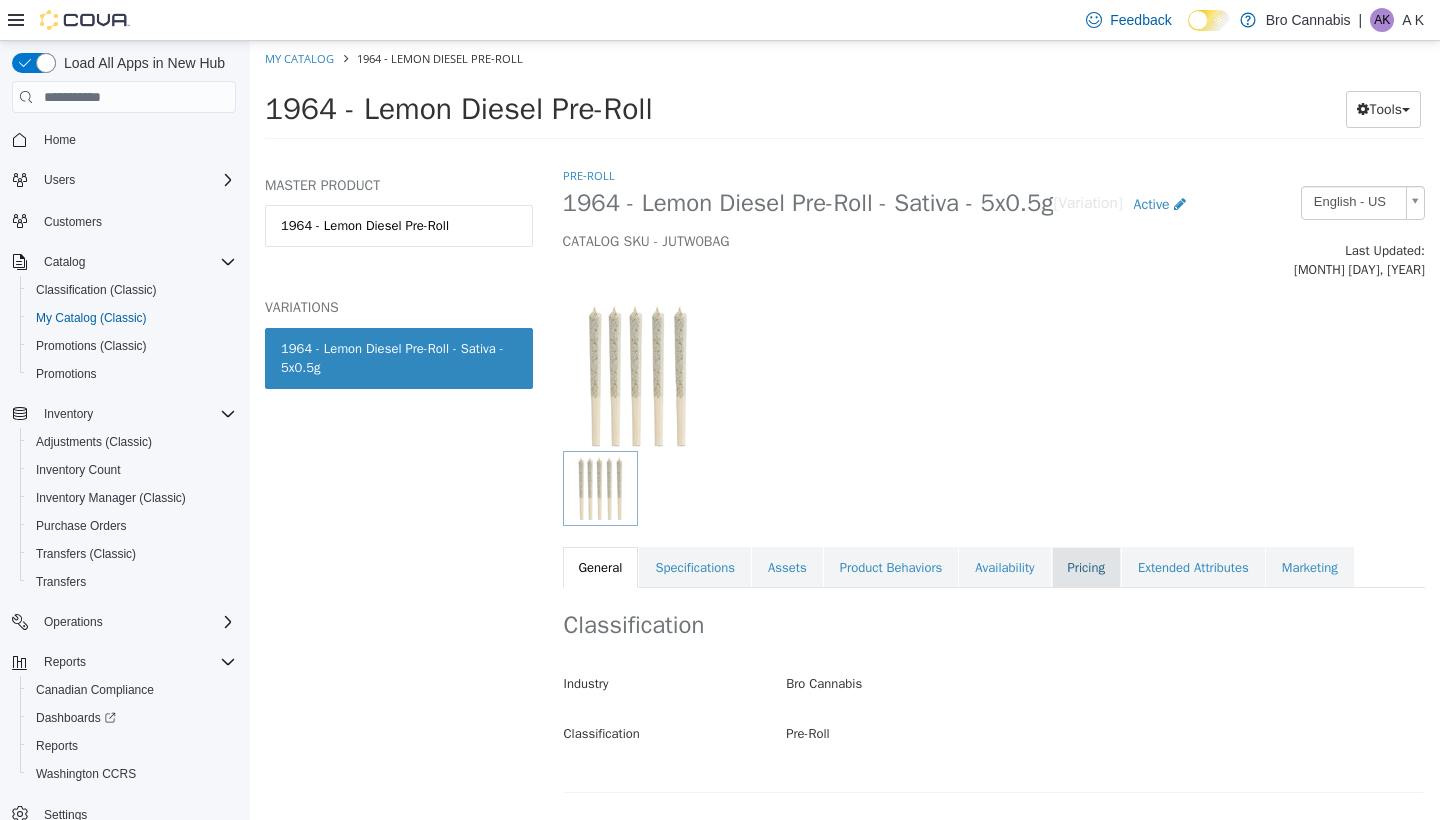 click on "Pricing" at bounding box center [1086, 568] 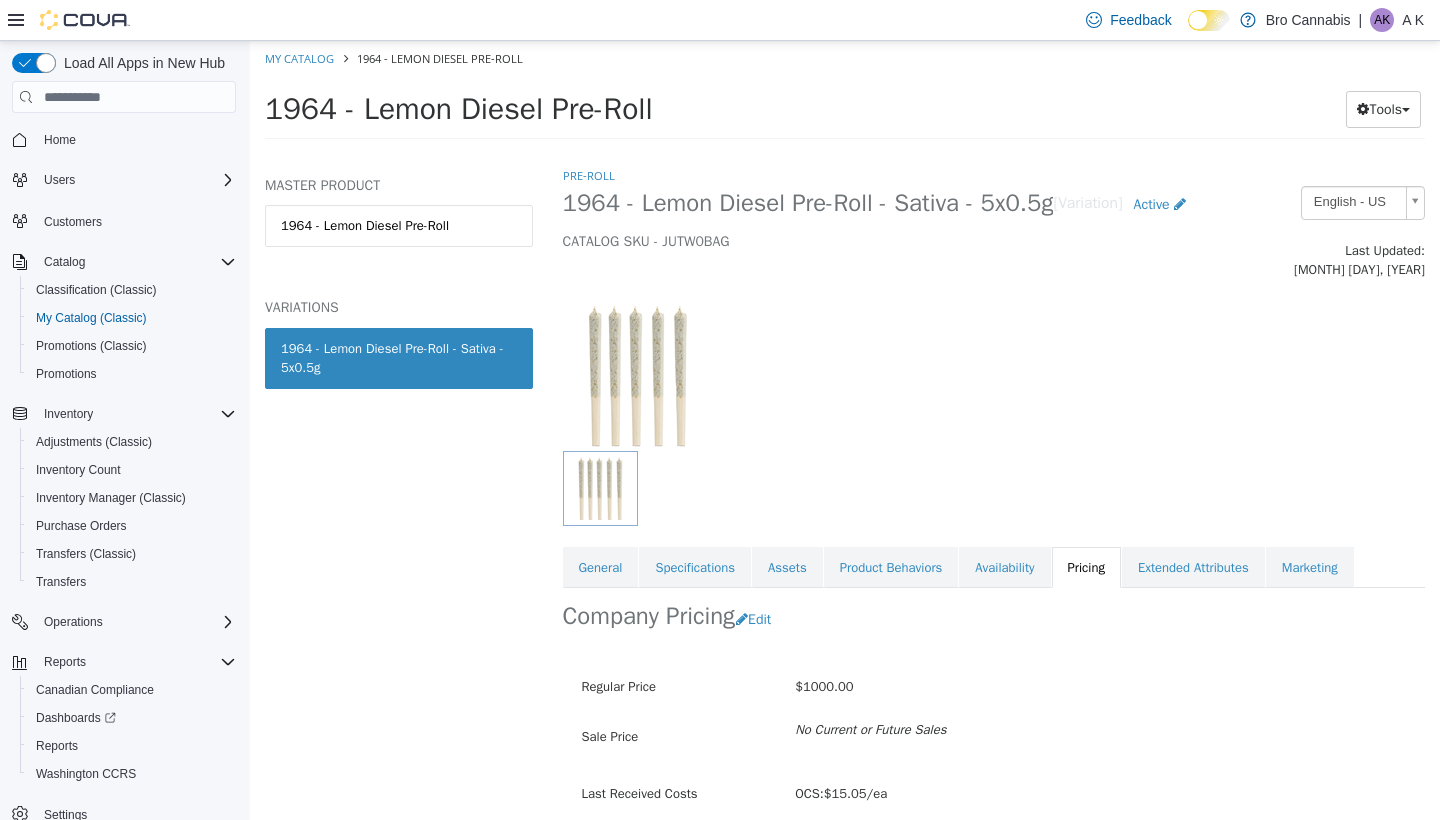 scroll, scrollTop: 34, scrollLeft: 0, axis: vertical 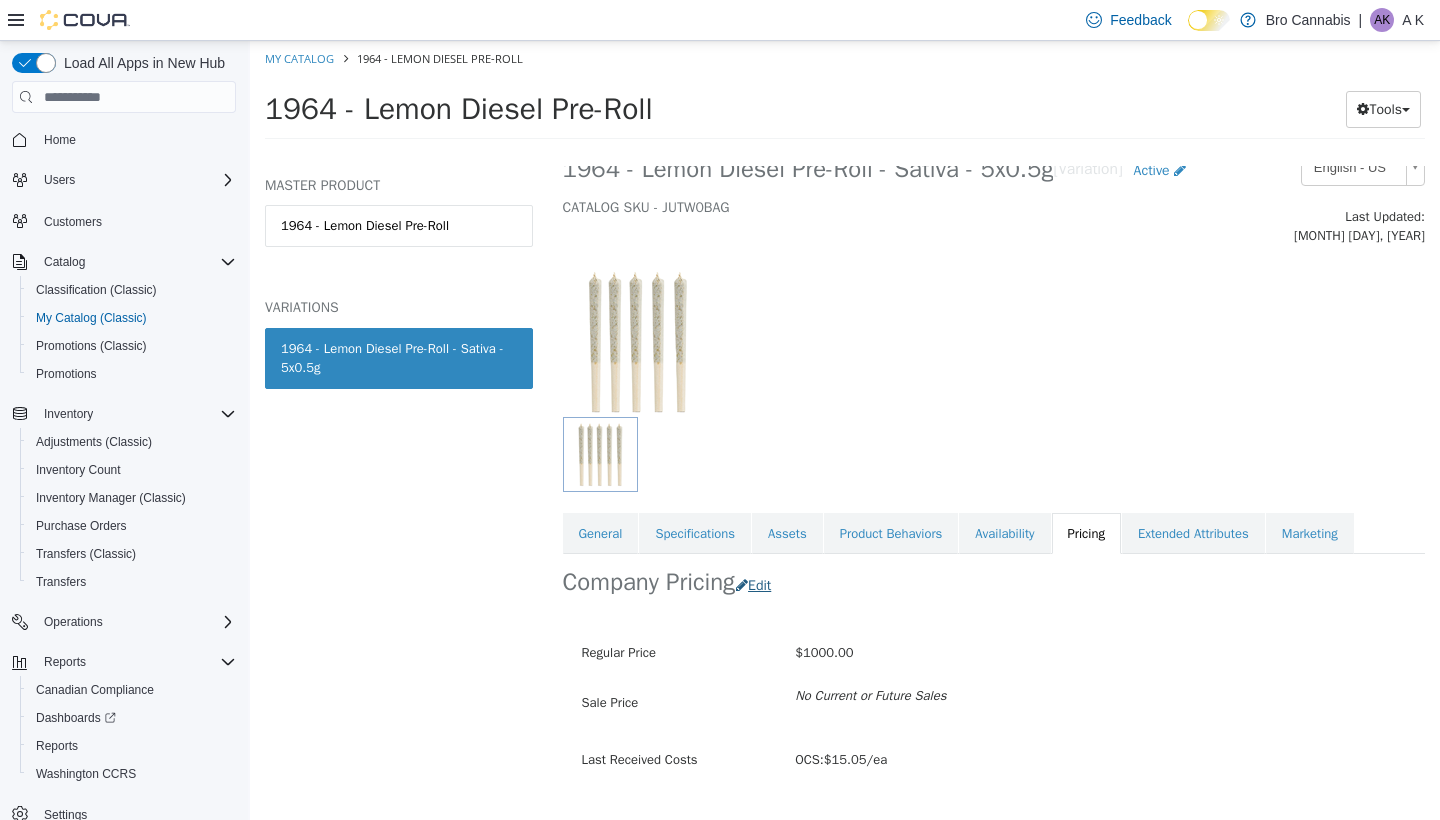 click on "Edit" at bounding box center (758, 585) 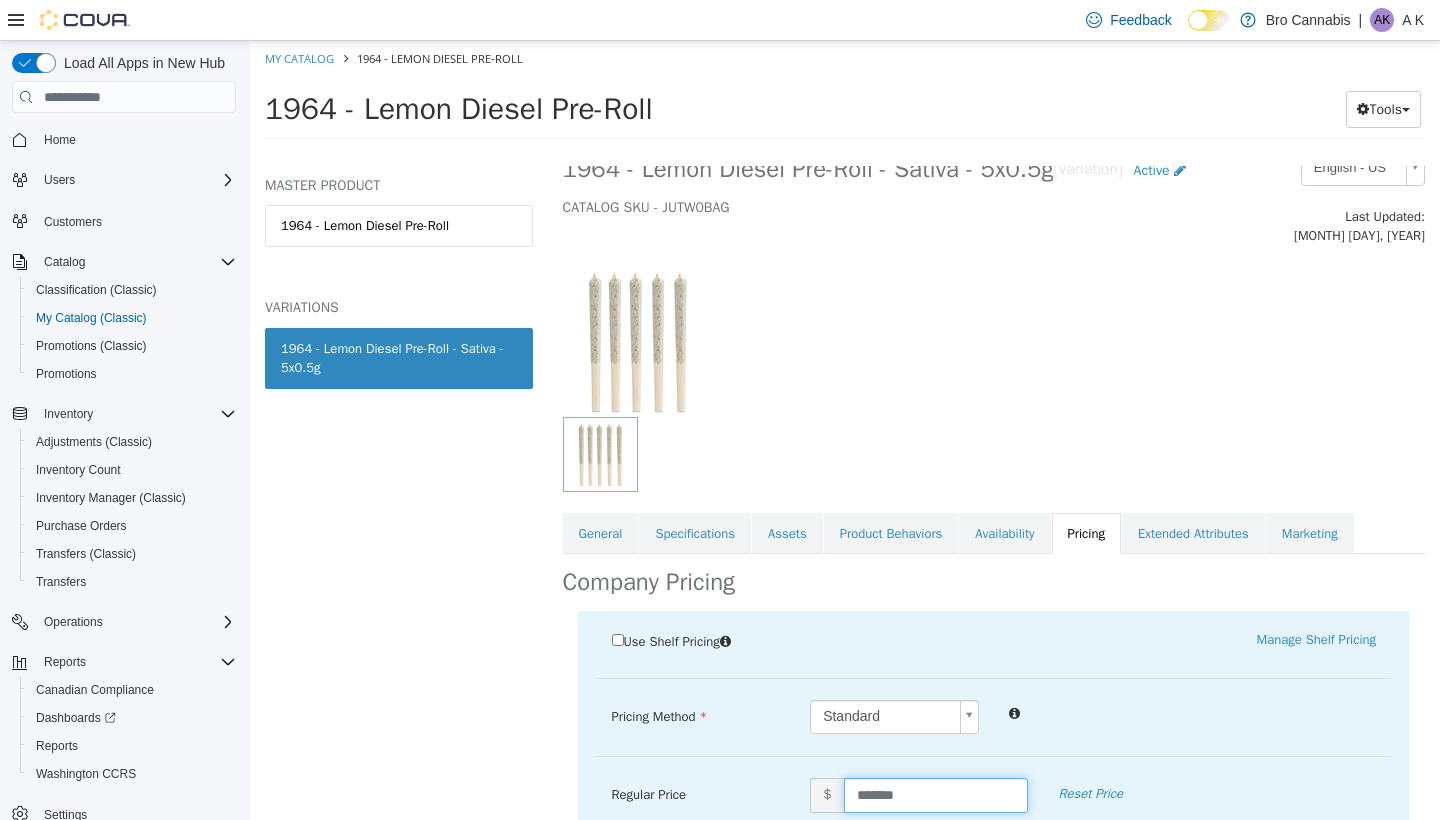 drag, startPoint x: 916, startPoint y: 770, endPoint x: 730, endPoint y: 770, distance: 186 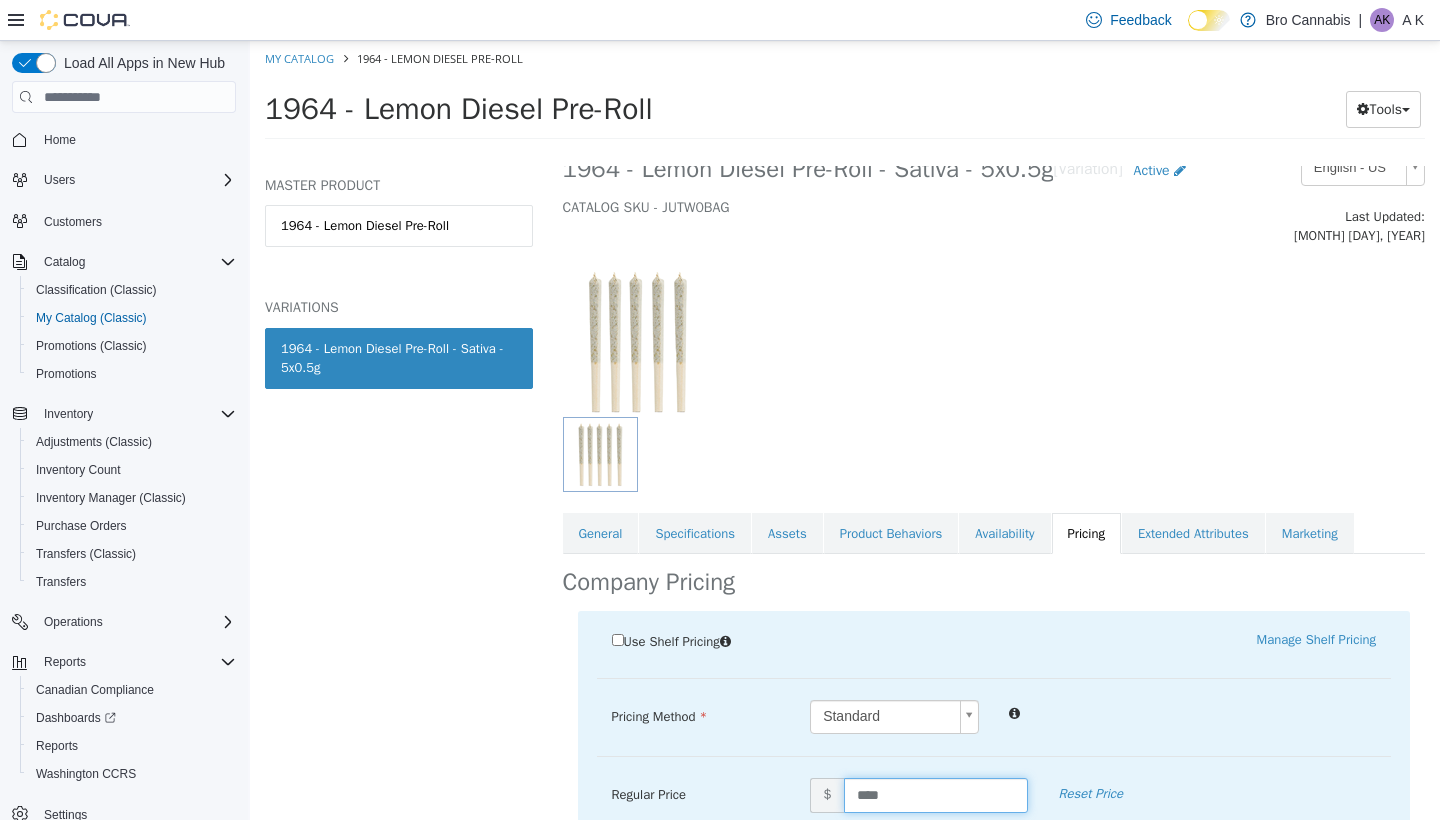 type on "*****" 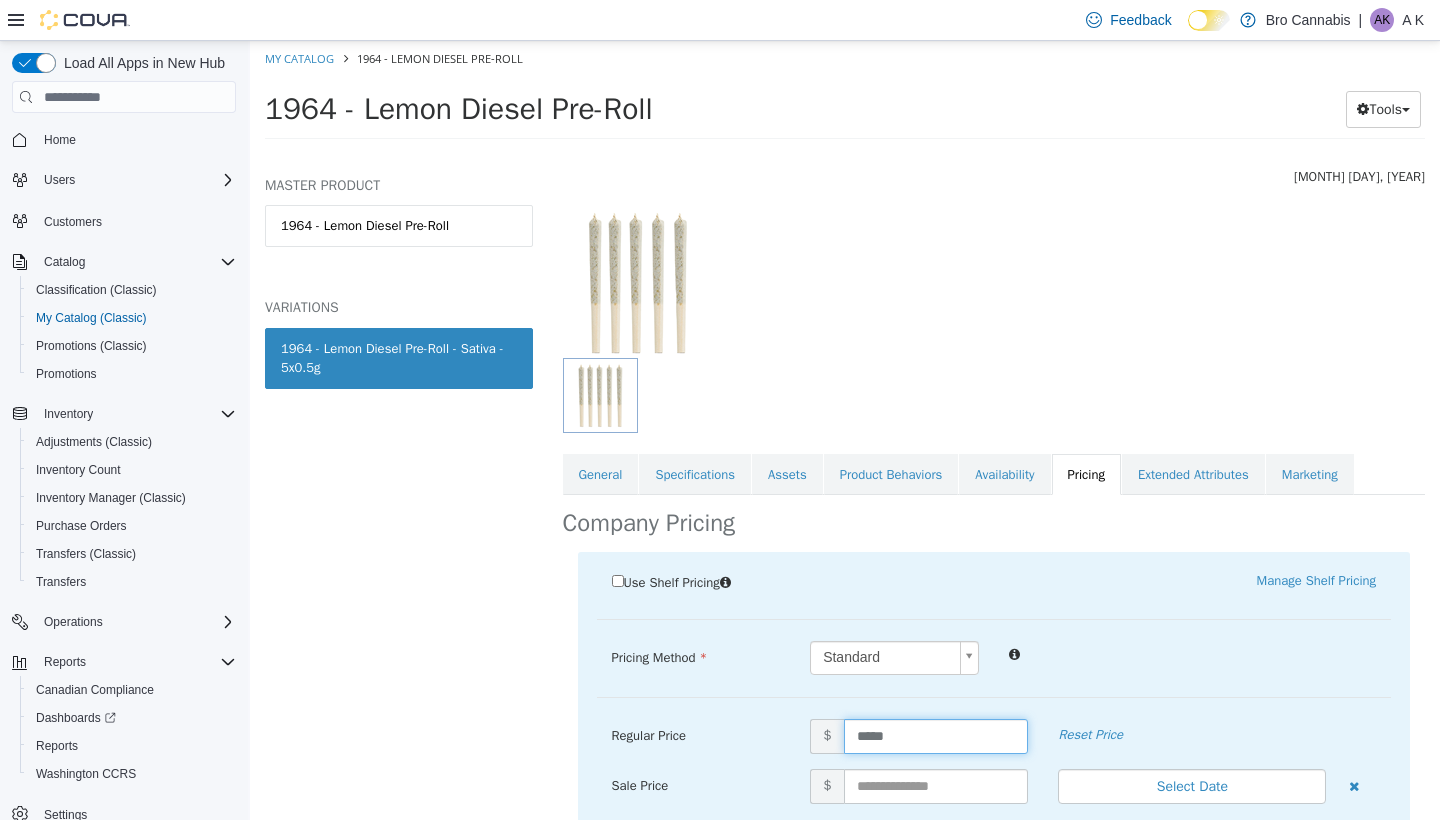 scroll, scrollTop: 119, scrollLeft: 0, axis: vertical 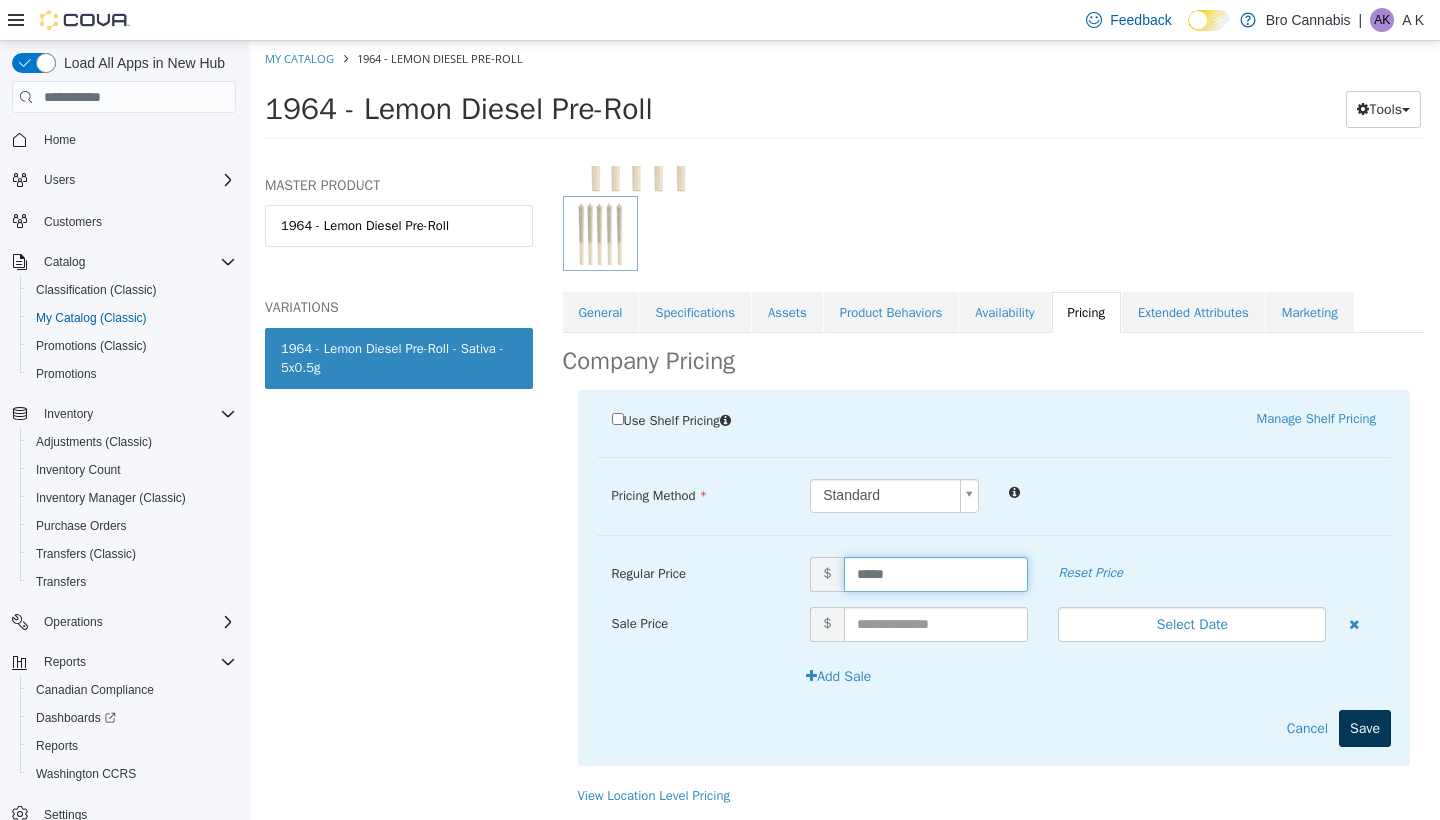 click on "Save" at bounding box center [1365, 728] 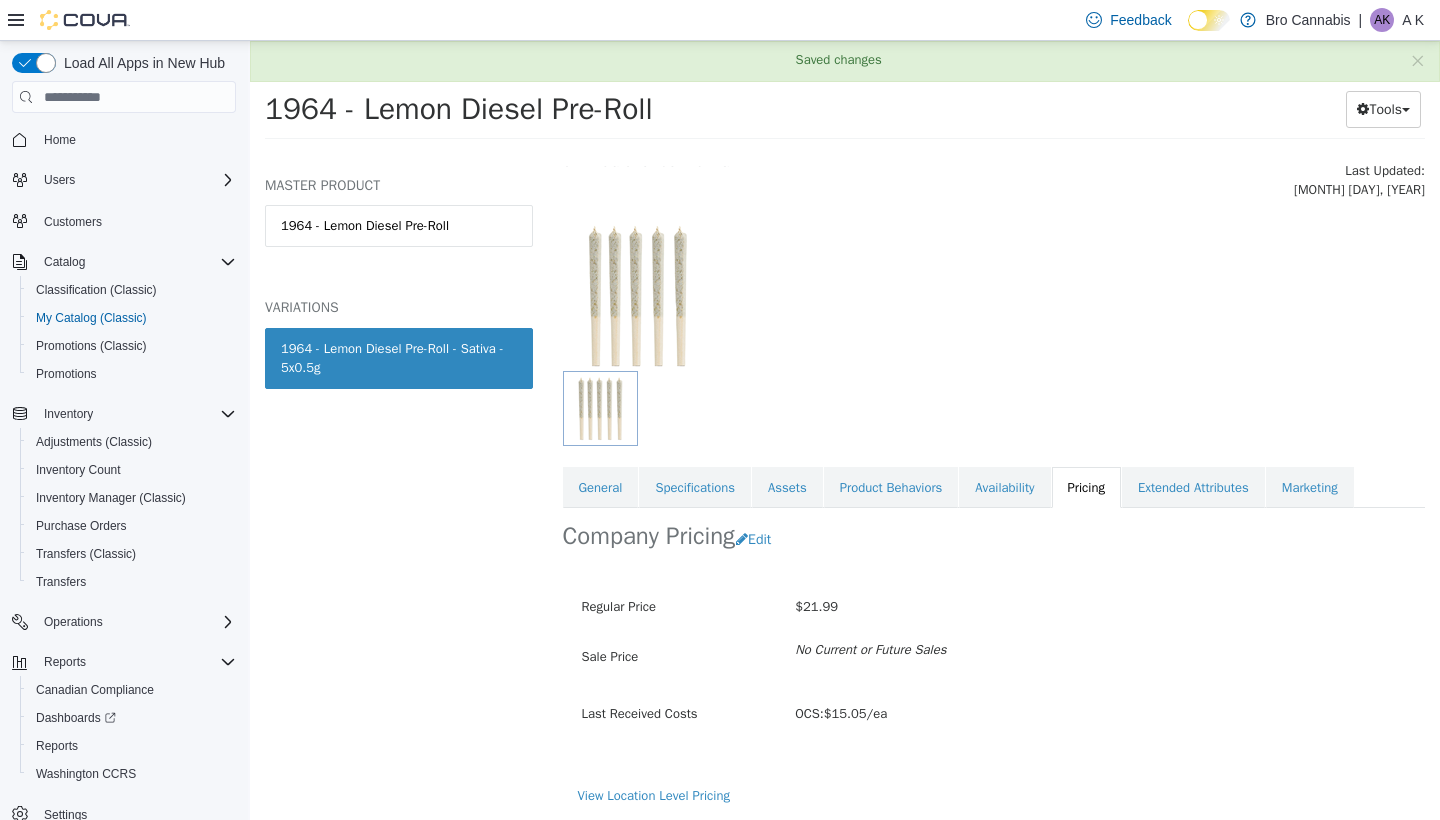 scroll, scrollTop: 86, scrollLeft: 0, axis: vertical 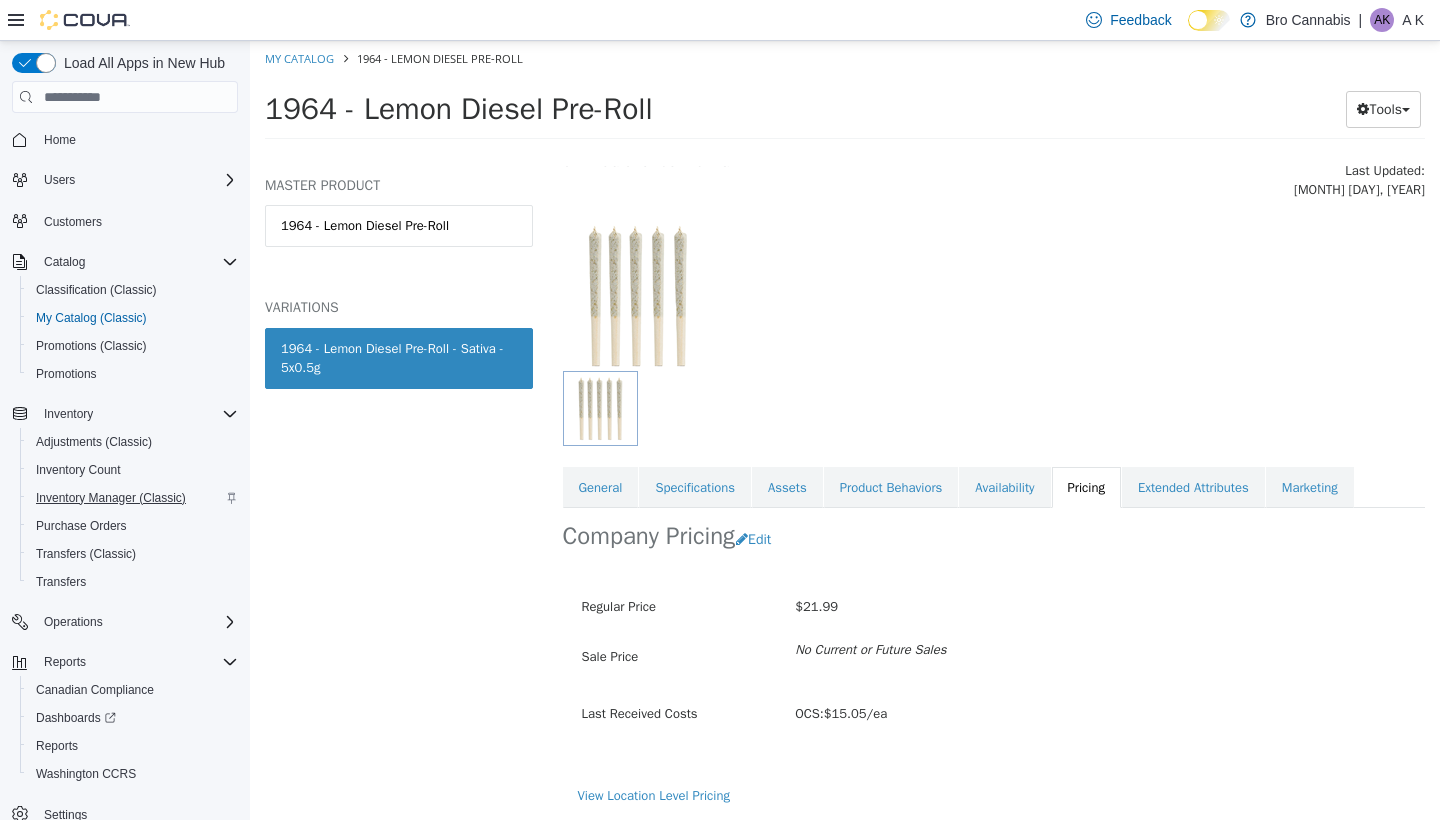 click on "Inventory Manager (Classic)" at bounding box center (111, 498) 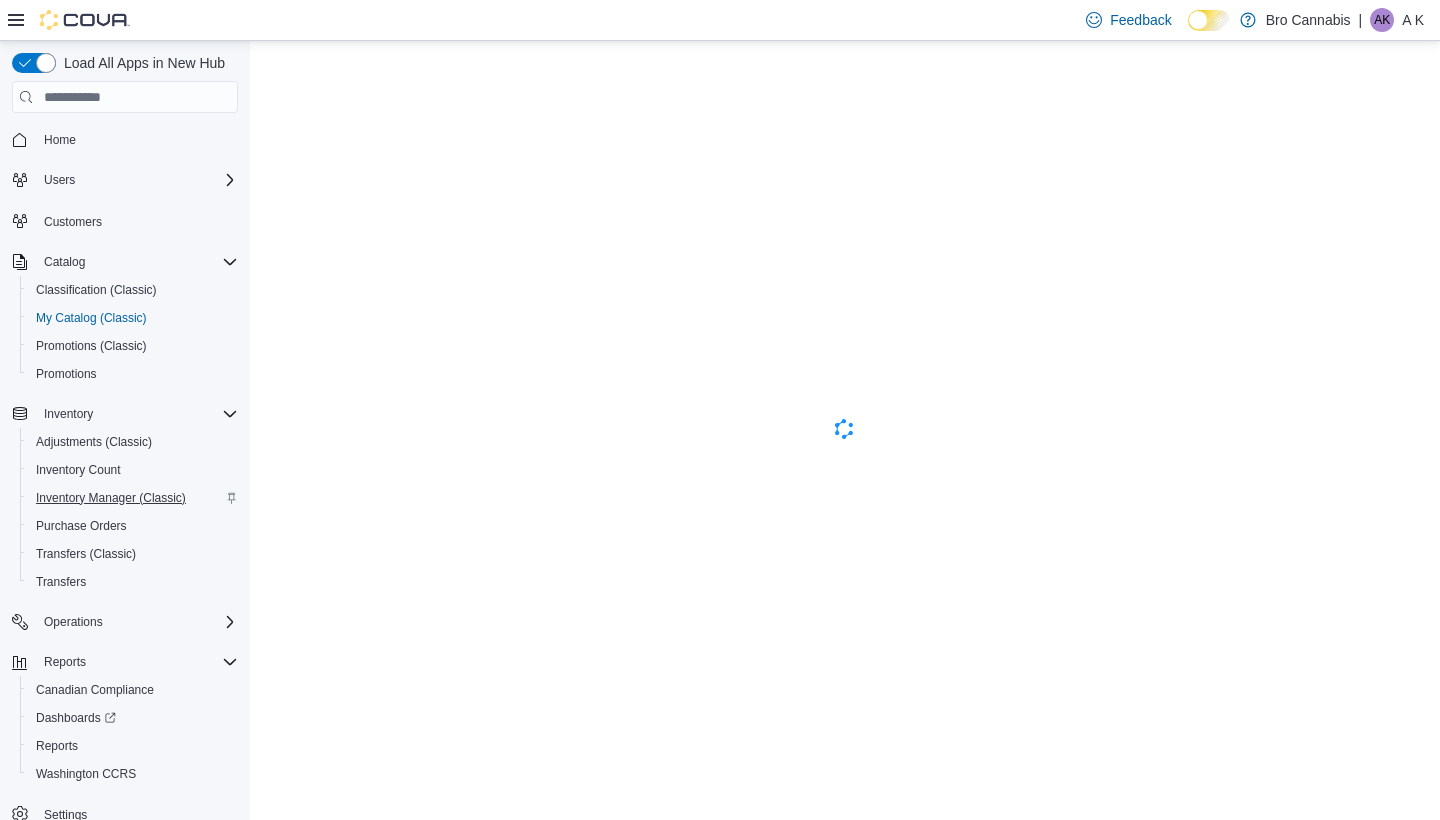 scroll, scrollTop: 0, scrollLeft: 0, axis: both 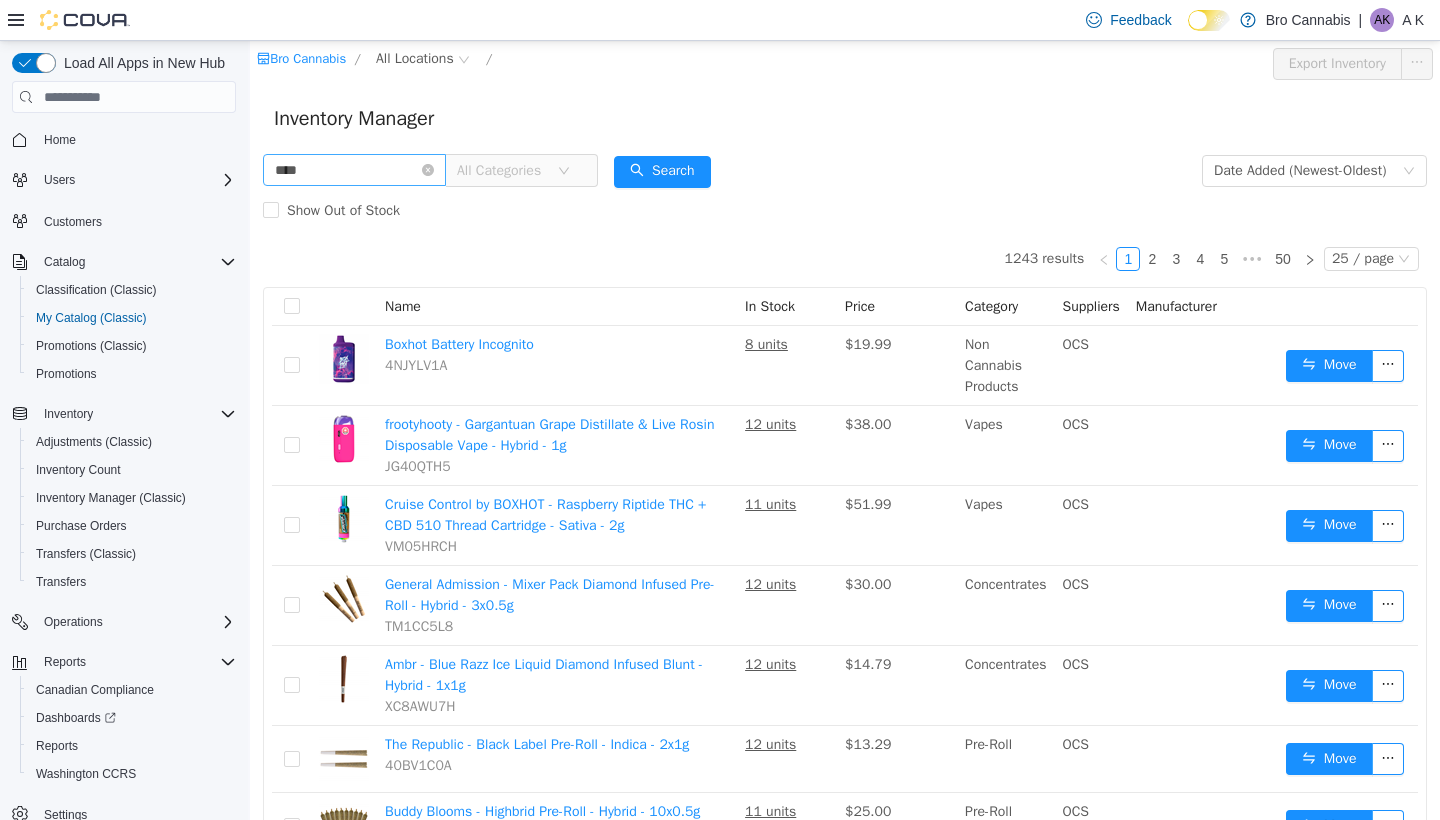 type on "****" 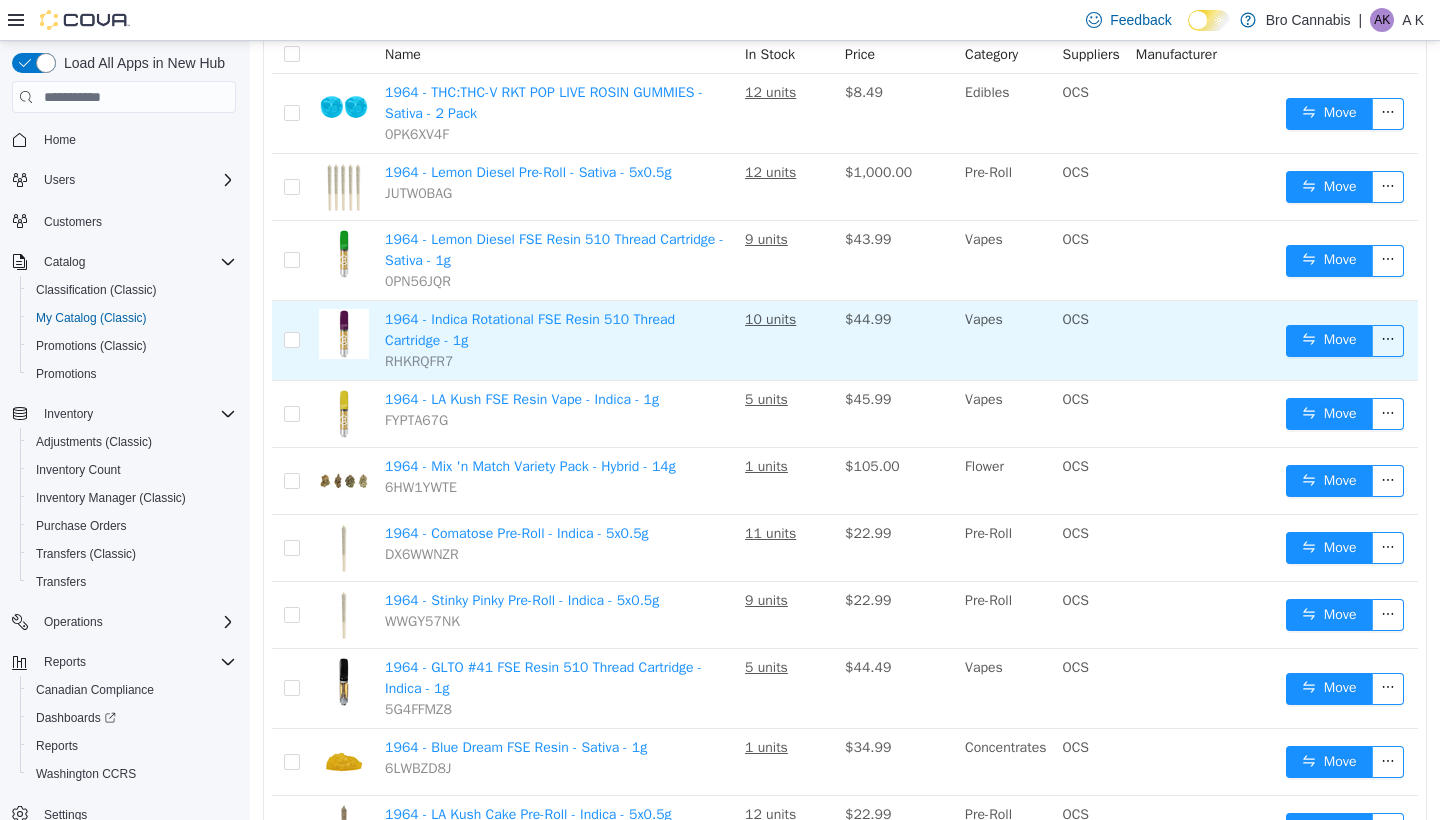 scroll, scrollTop: 299, scrollLeft: 0, axis: vertical 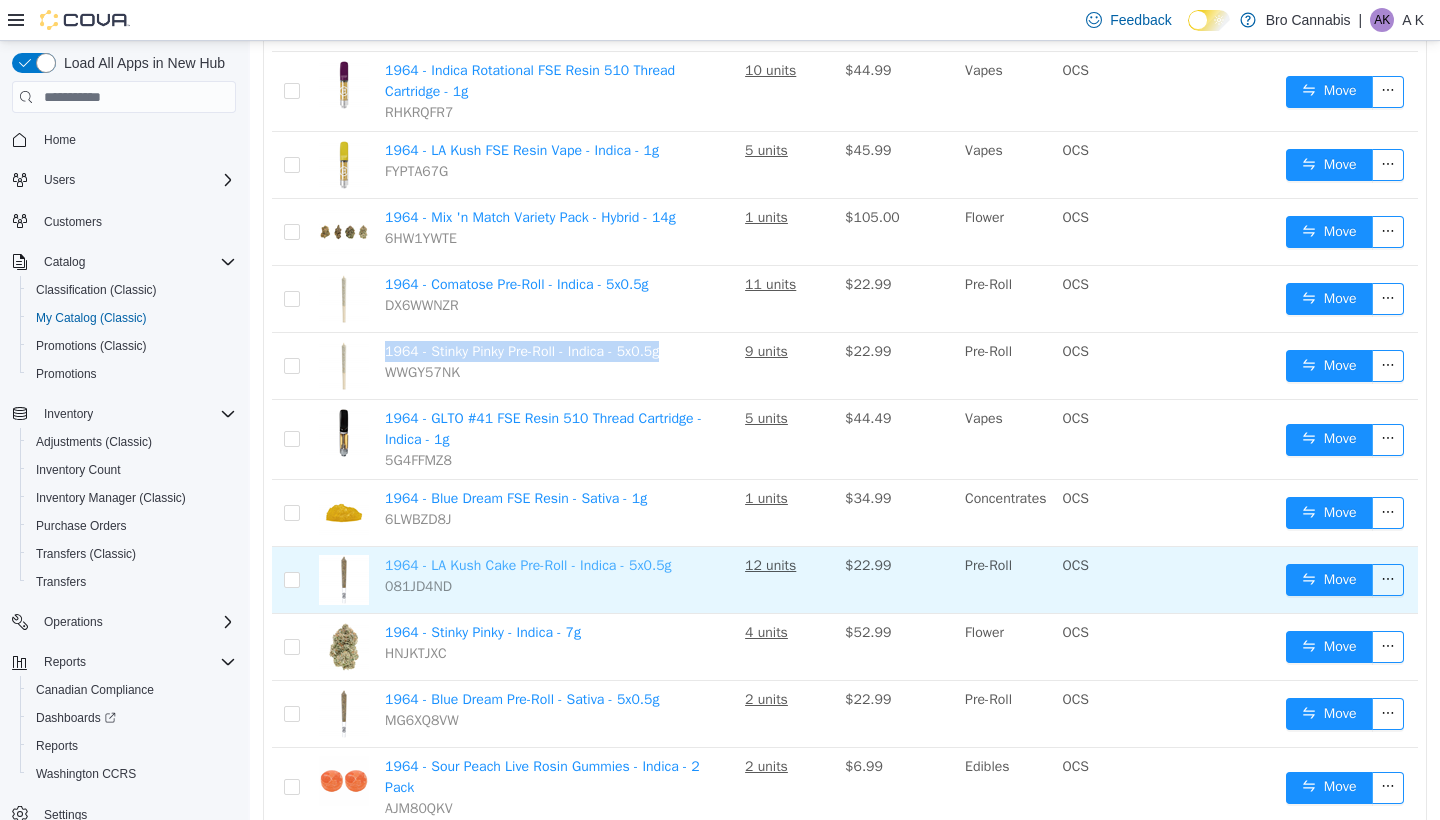 click on "1964 - LA Kush Cake Pre-Roll - Indica - 5x0.5g" at bounding box center (528, 565) 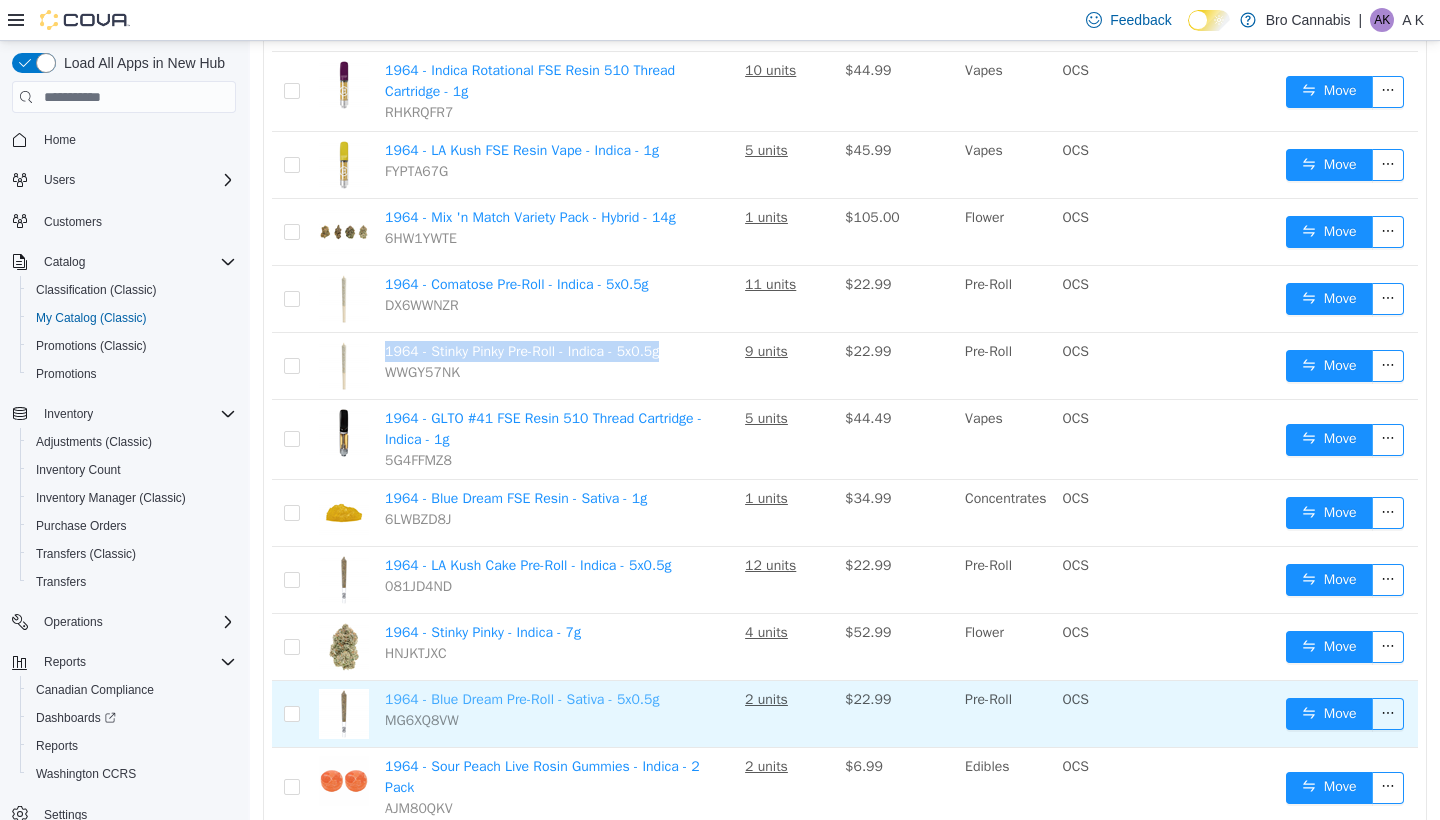 click on "1964 - Blue Dream Pre-Roll - Sativa - 5x0.5g" at bounding box center (522, 699) 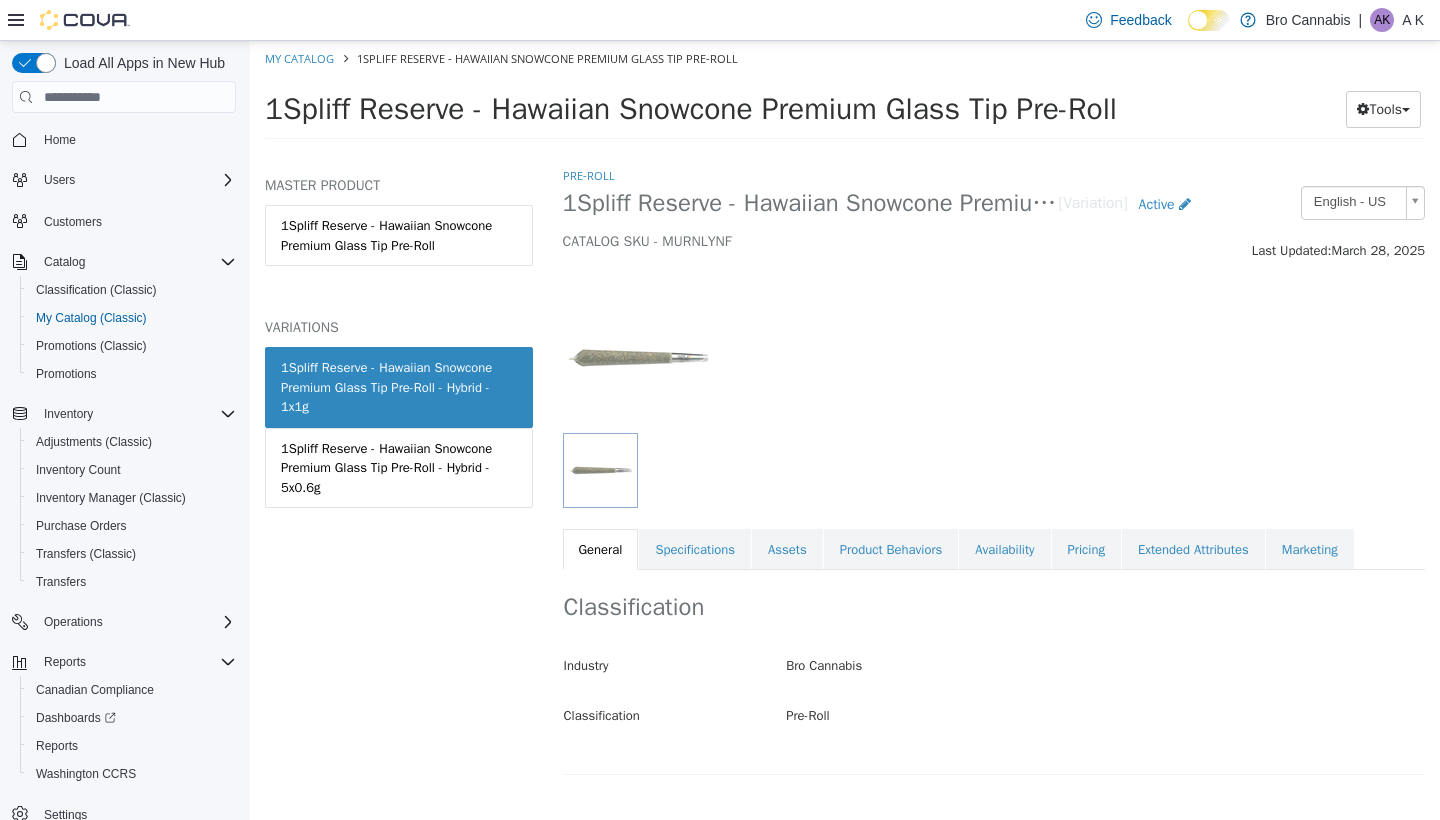 scroll, scrollTop: 0, scrollLeft: 0, axis: both 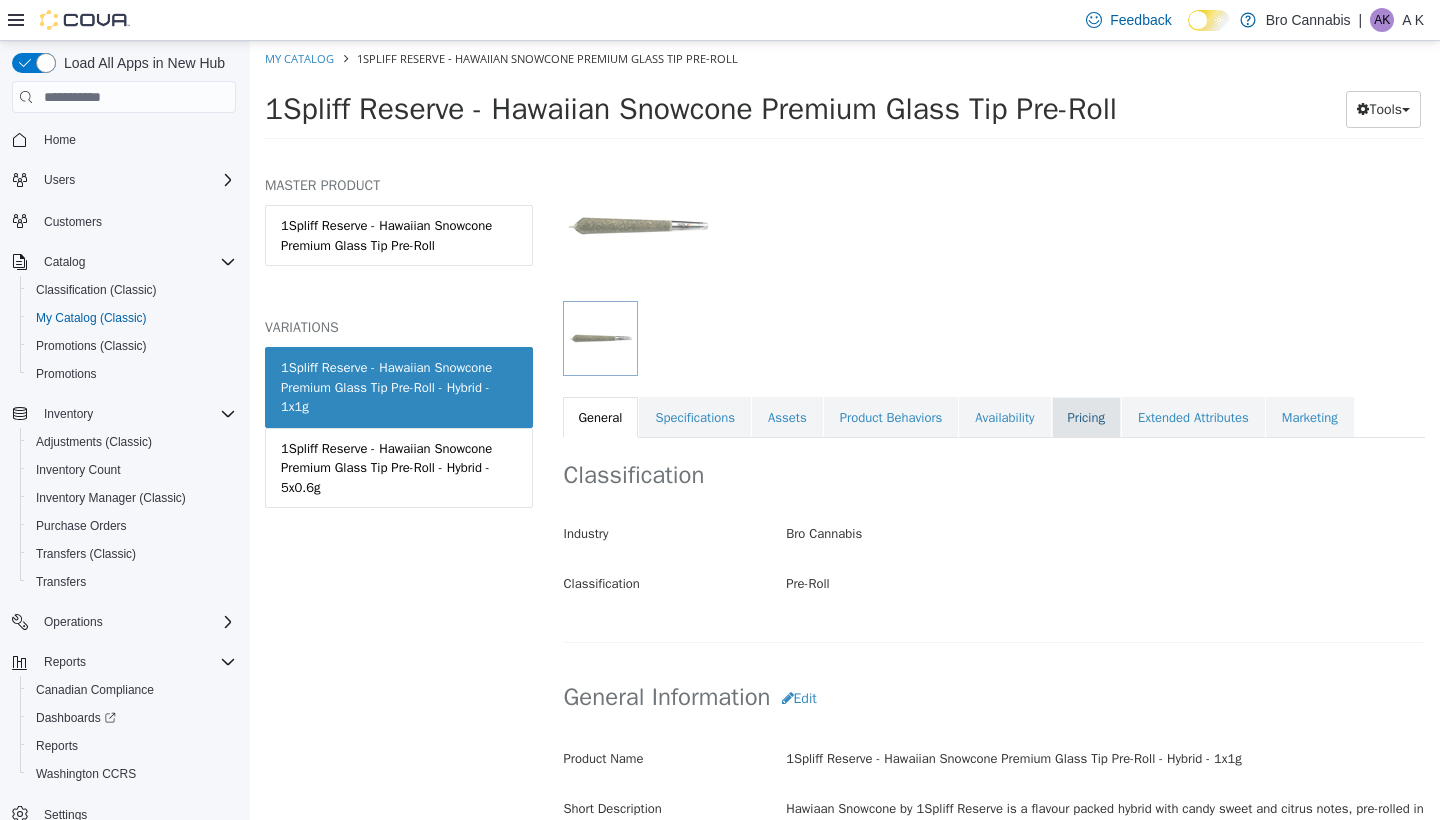 click on "Pricing" at bounding box center (1086, 418) 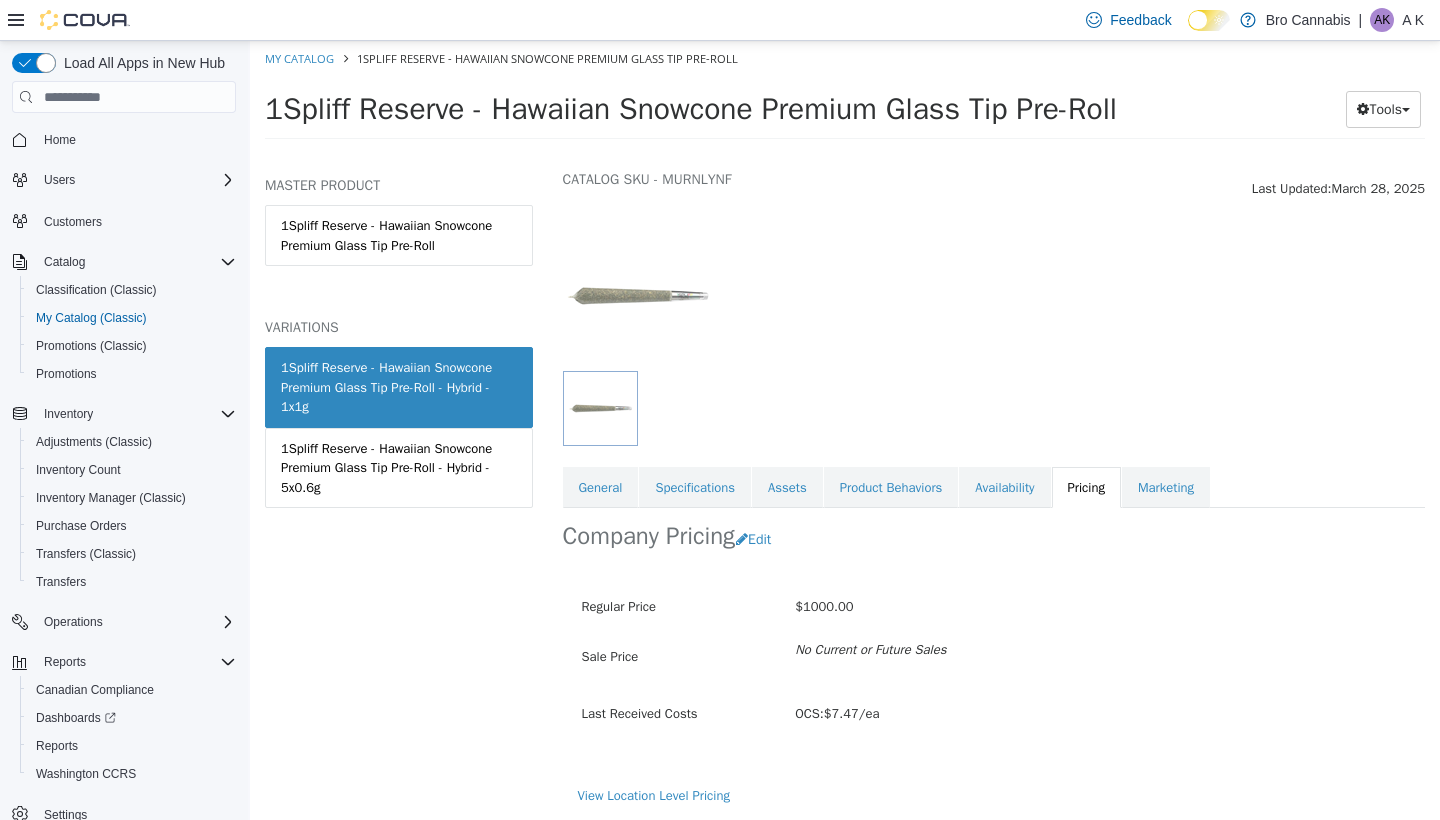 scroll, scrollTop: 86, scrollLeft: 0, axis: vertical 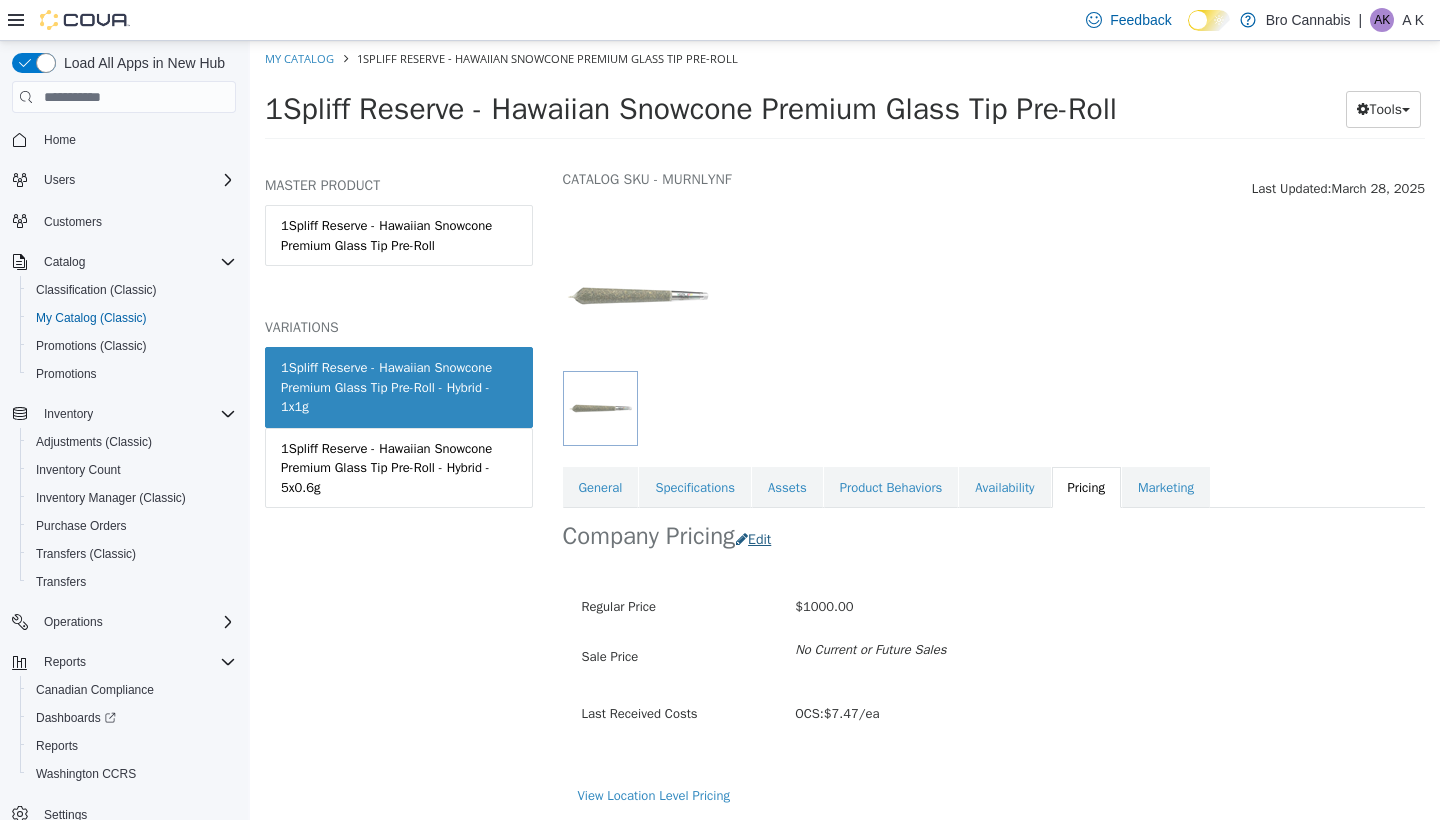 click on "Edit" at bounding box center (758, 539) 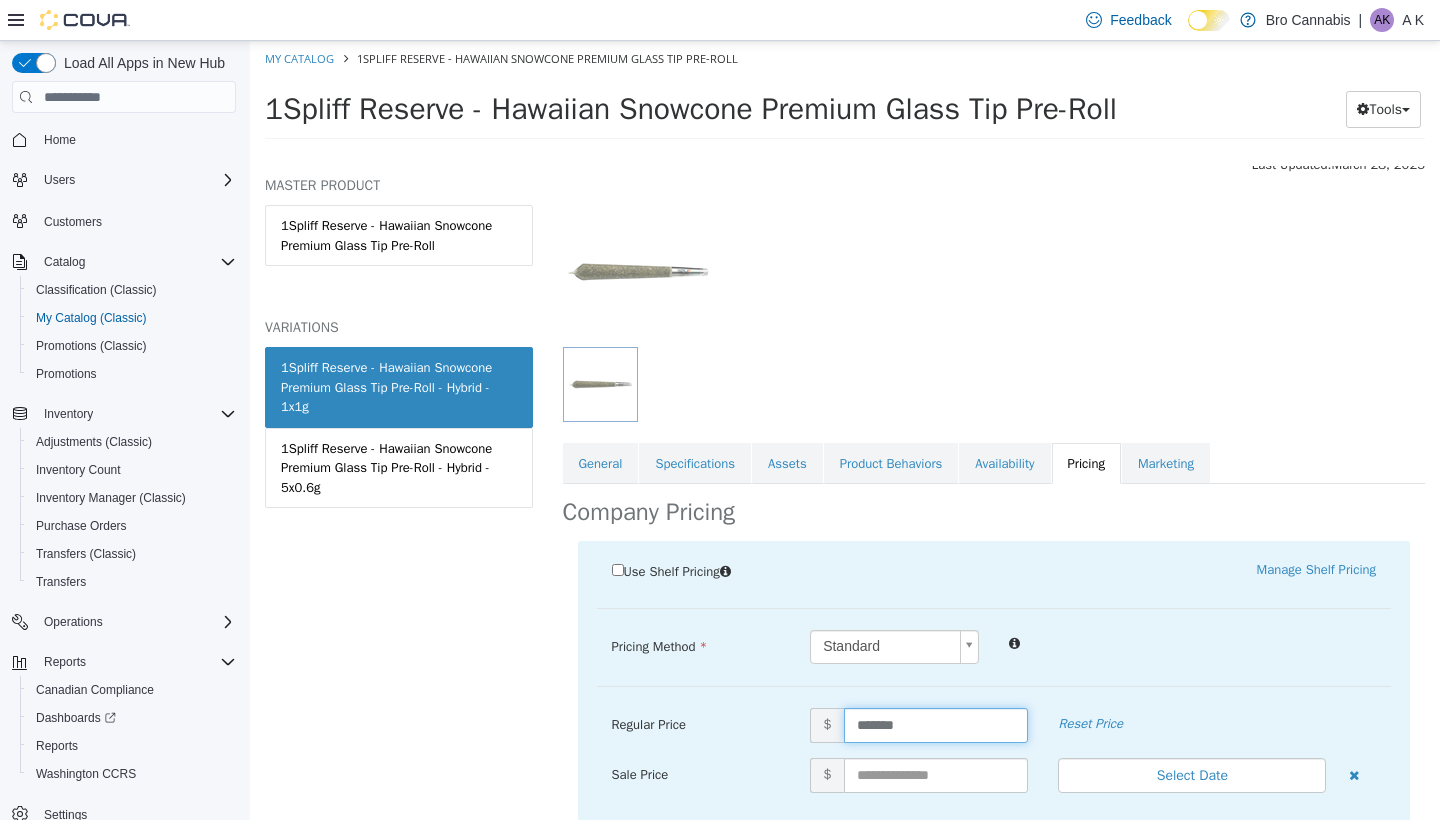 drag, startPoint x: 938, startPoint y: 724, endPoint x: 777, endPoint y: 723, distance: 161.00311 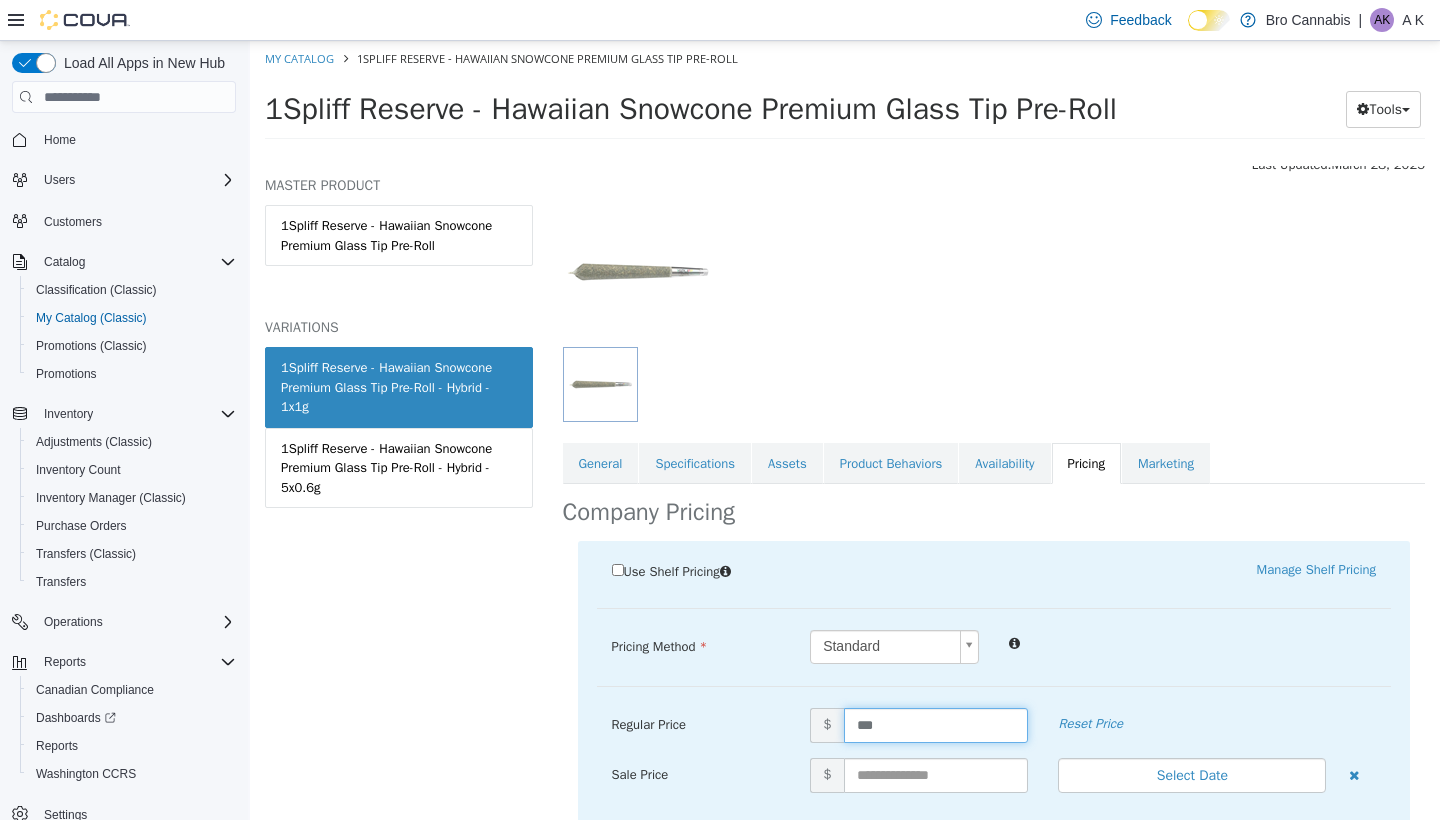 type on "****" 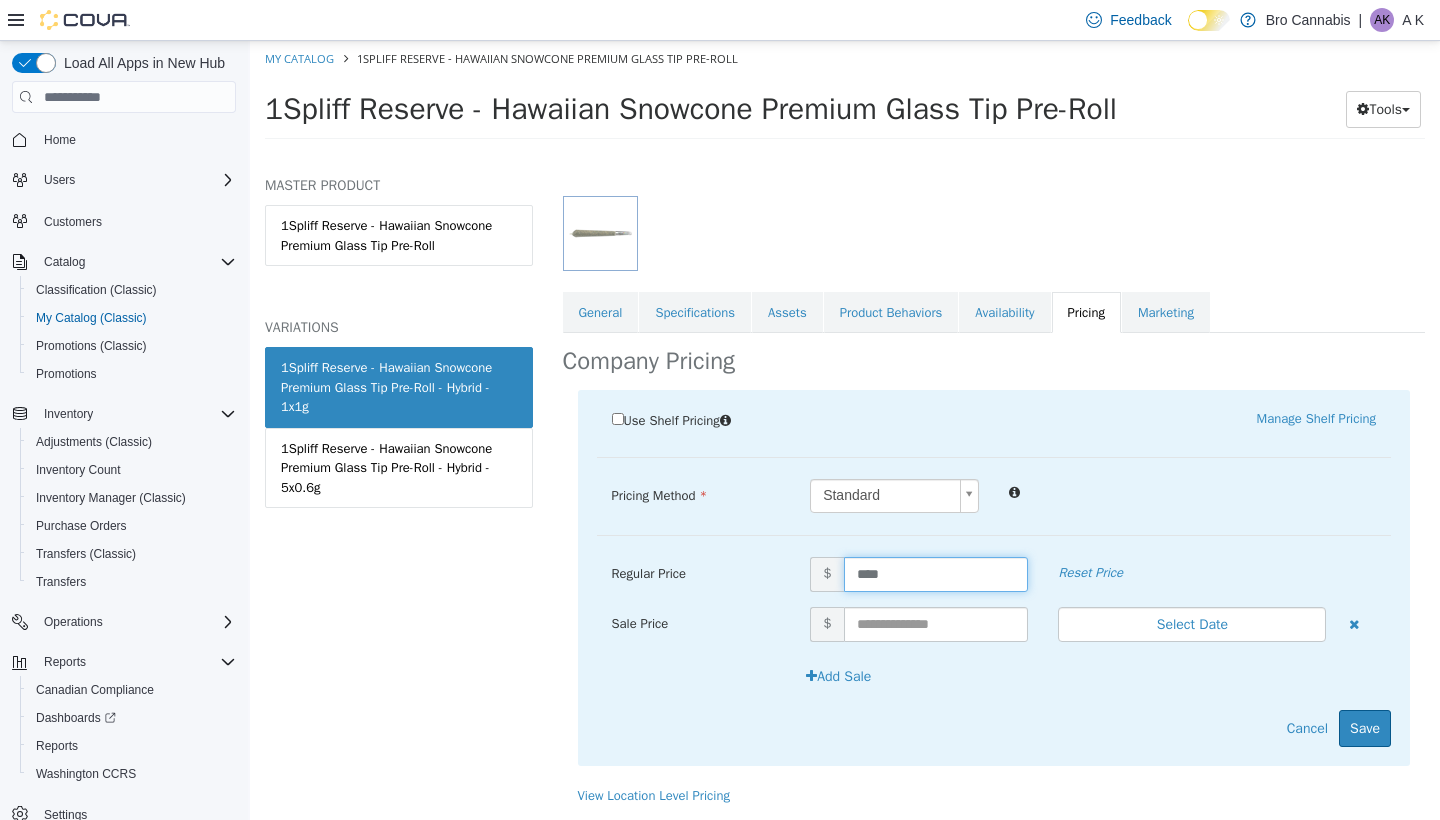 scroll, scrollTop: 259, scrollLeft: 0, axis: vertical 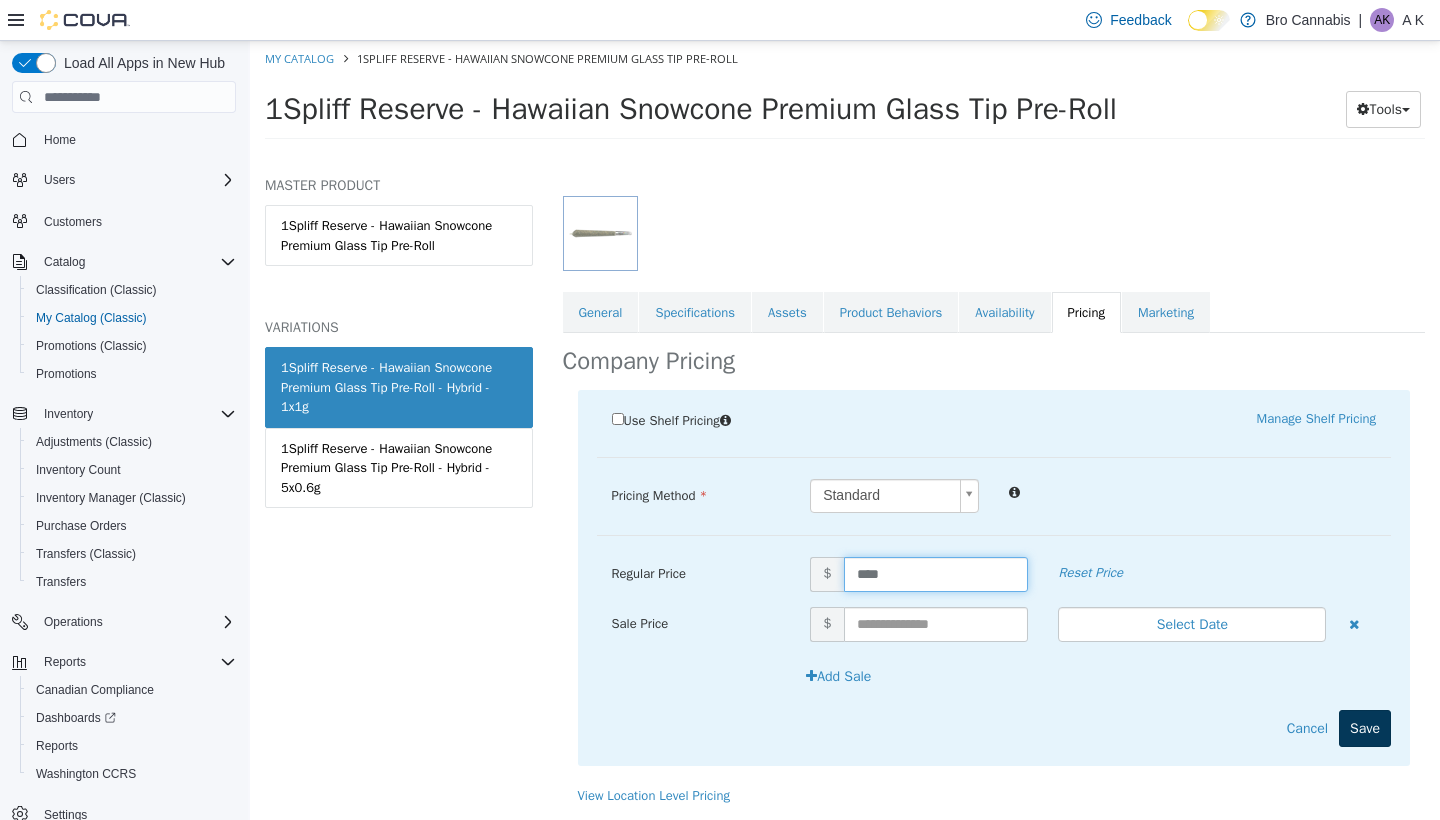 click on "Save" at bounding box center (1365, 728) 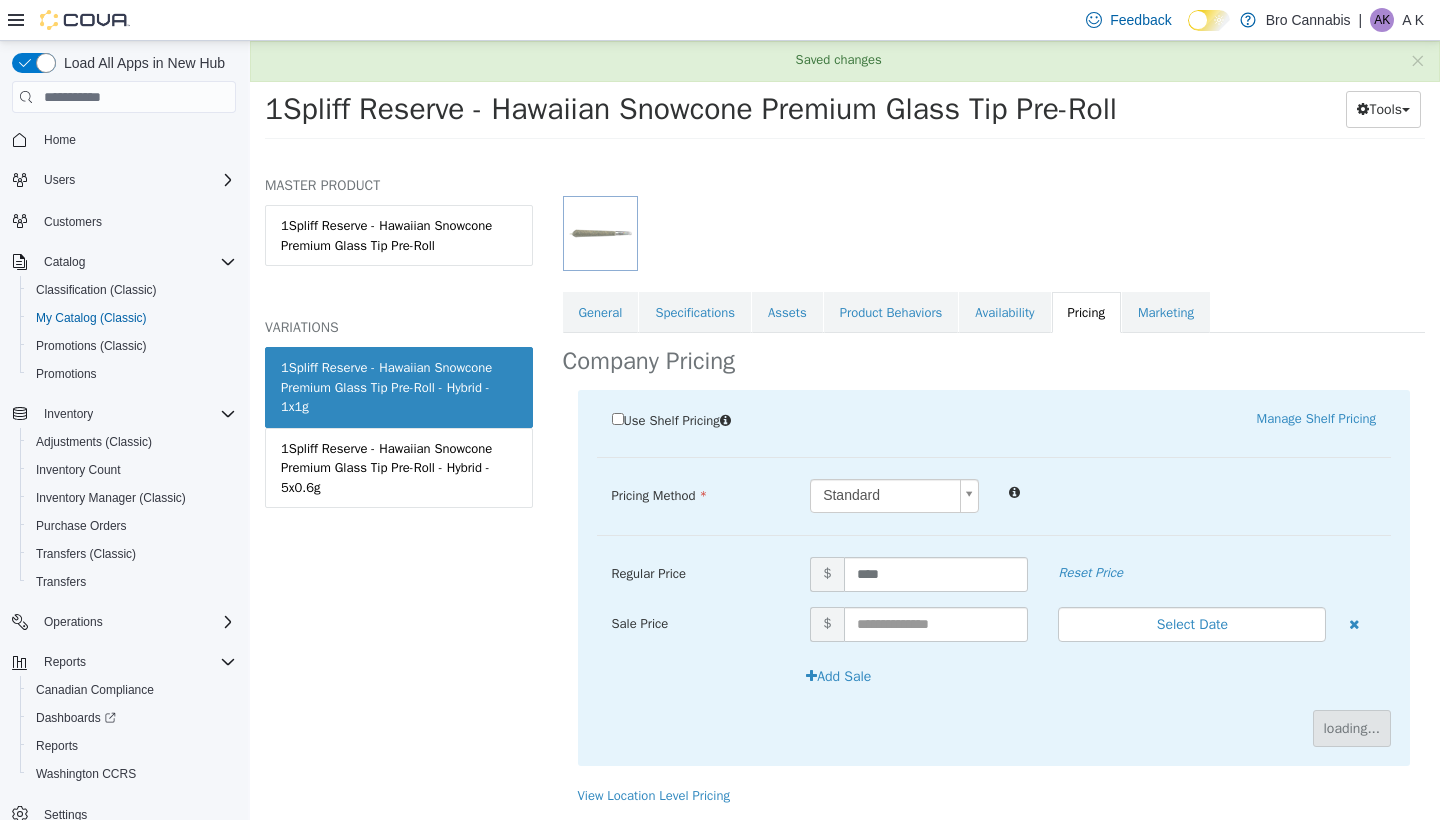scroll, scrollTop: 86, scrollLeft: 0, axis: vertical 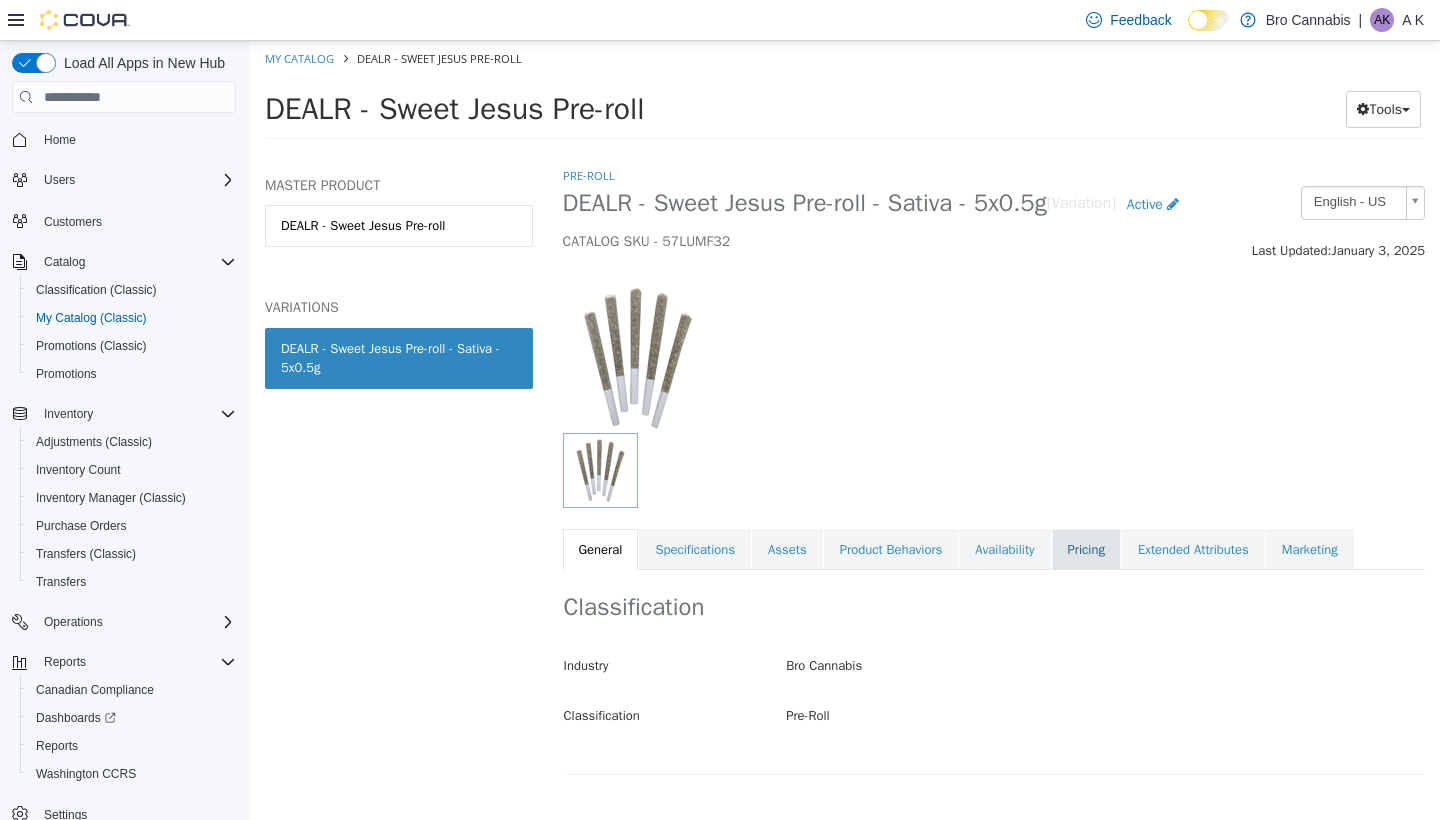 click on "Pricing" at bounding box center (1086, 550) 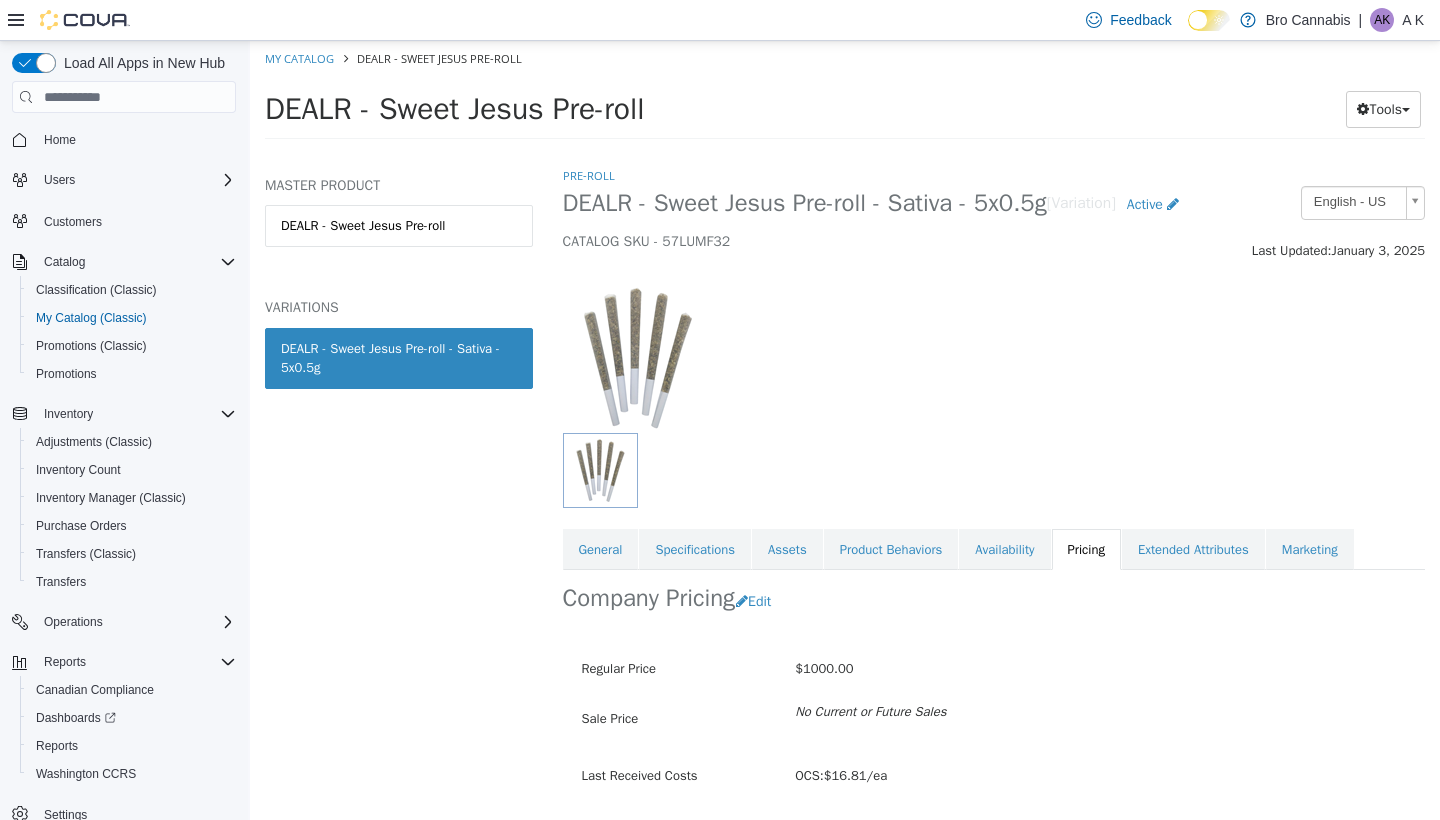scroll, scrollTop: 86, scrollLeft: 0, axis: vertical 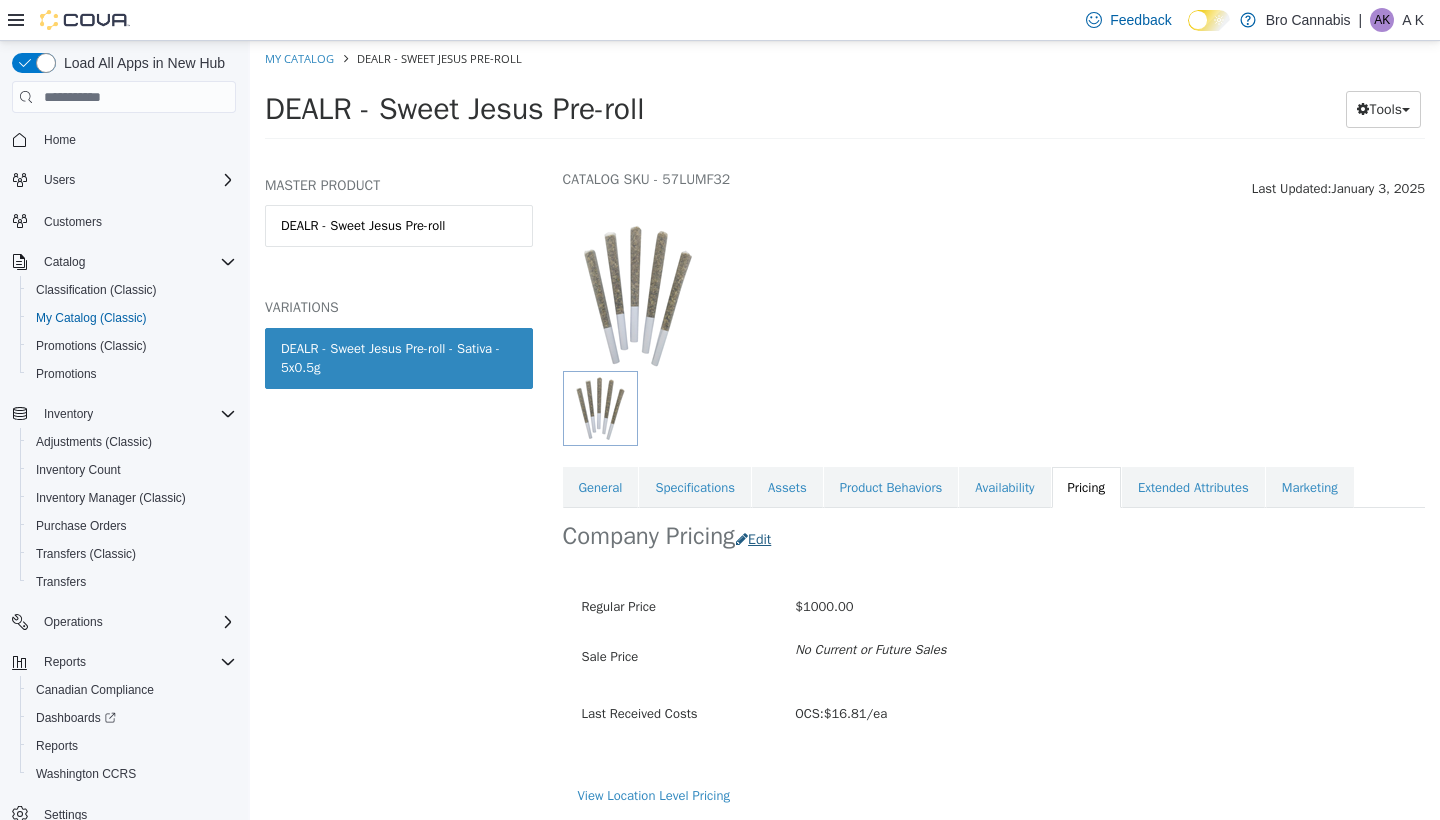 click on "Edit" at bounding box center [758, 539] 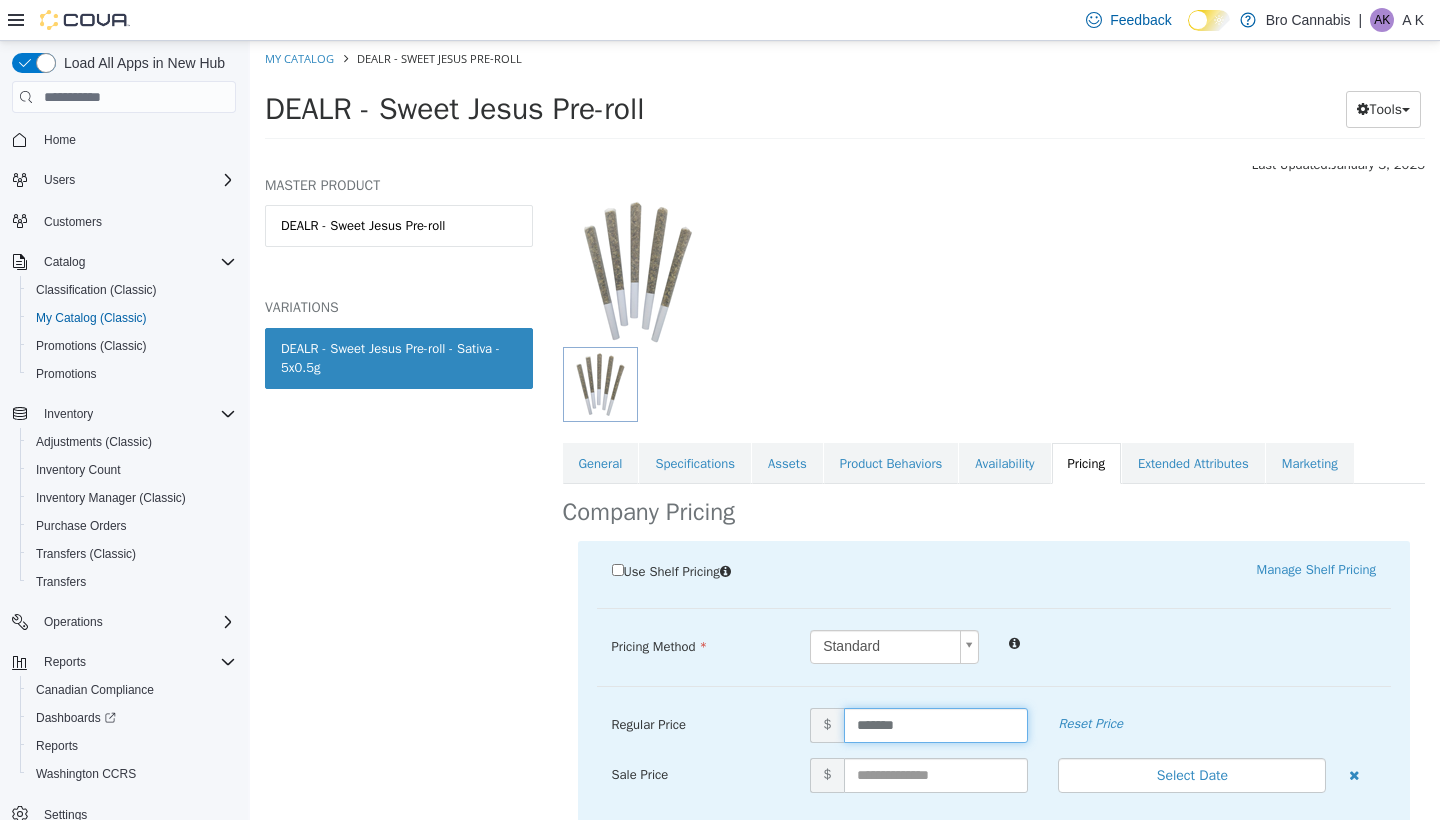 drag, startPoint x: 918, startPoint y: 722, endPoint x: 765, endPoint y: 722, distance: 153 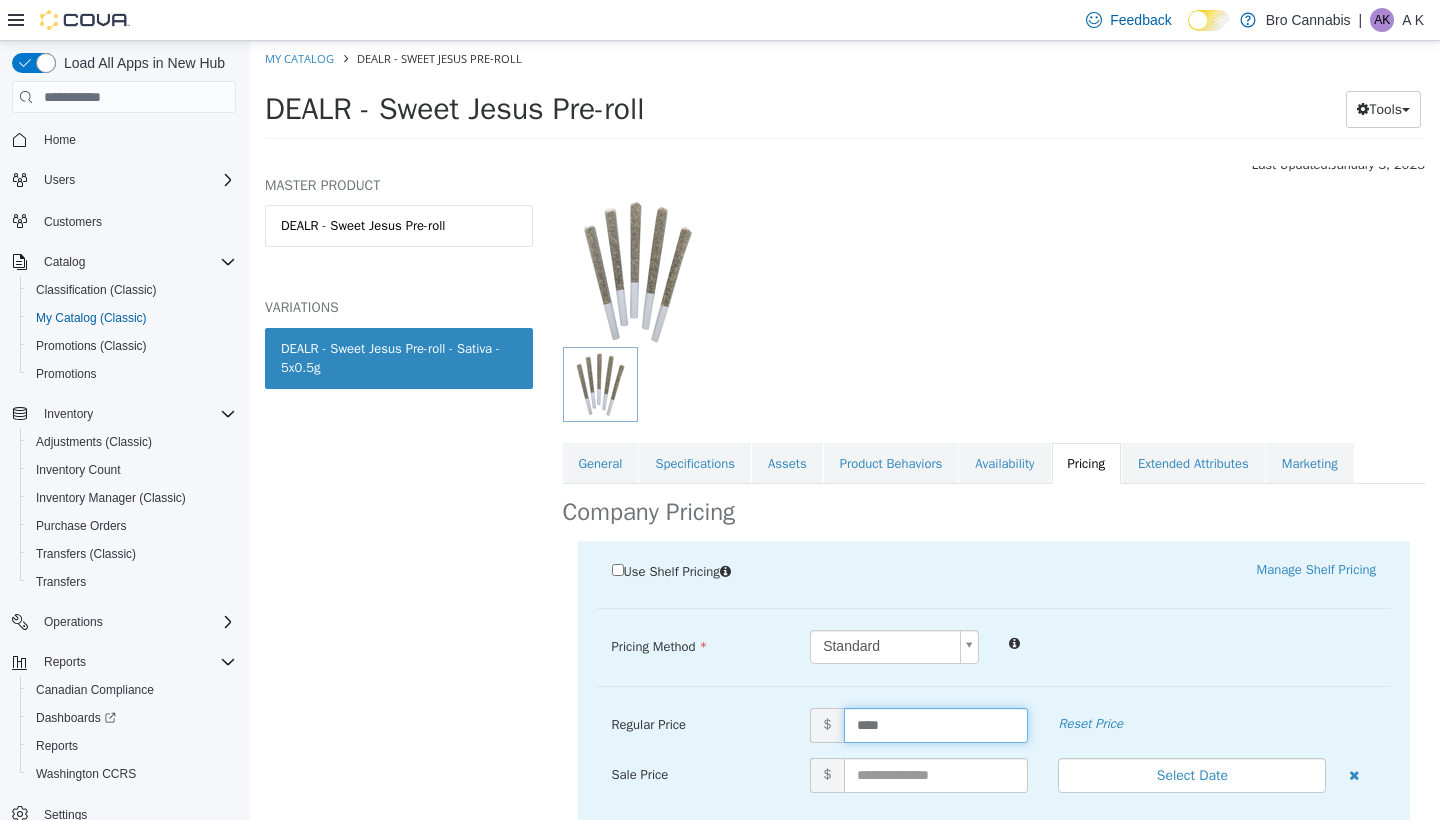 type on "*****" 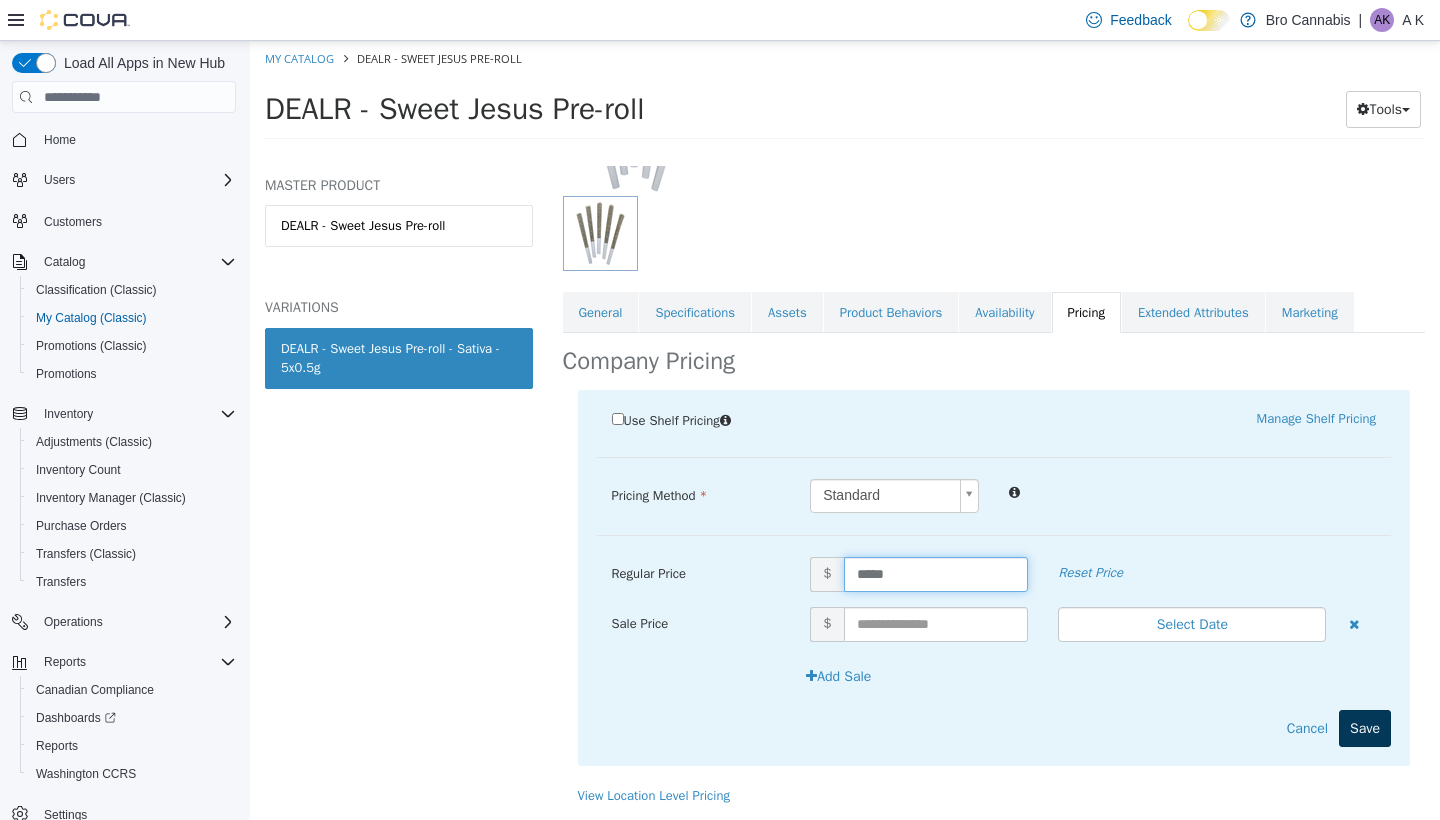 scroll, scrollTop: 259, scrollLeft: 0, axis: vertical 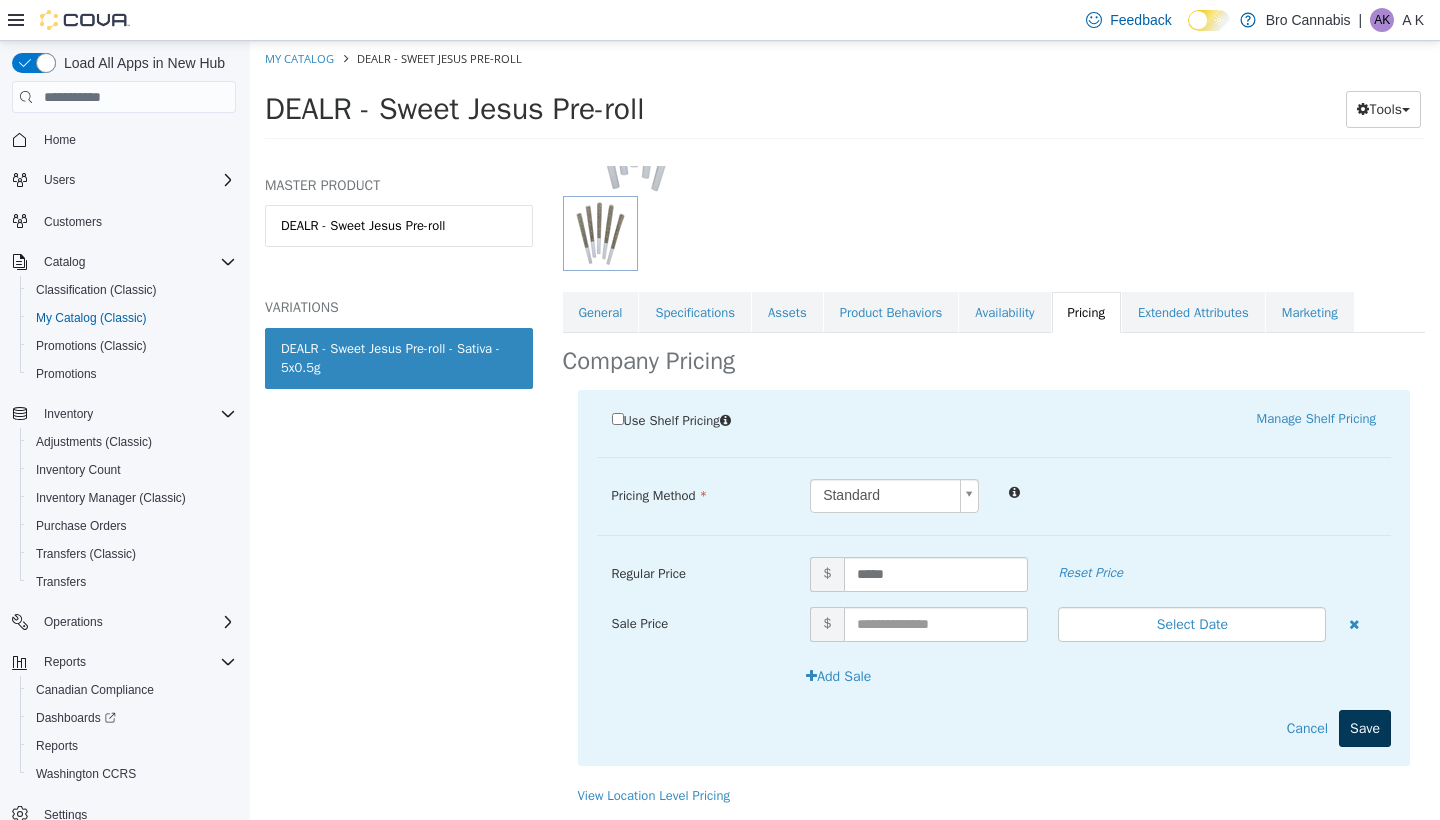click on "Save" at bounding box center [1365, 728] 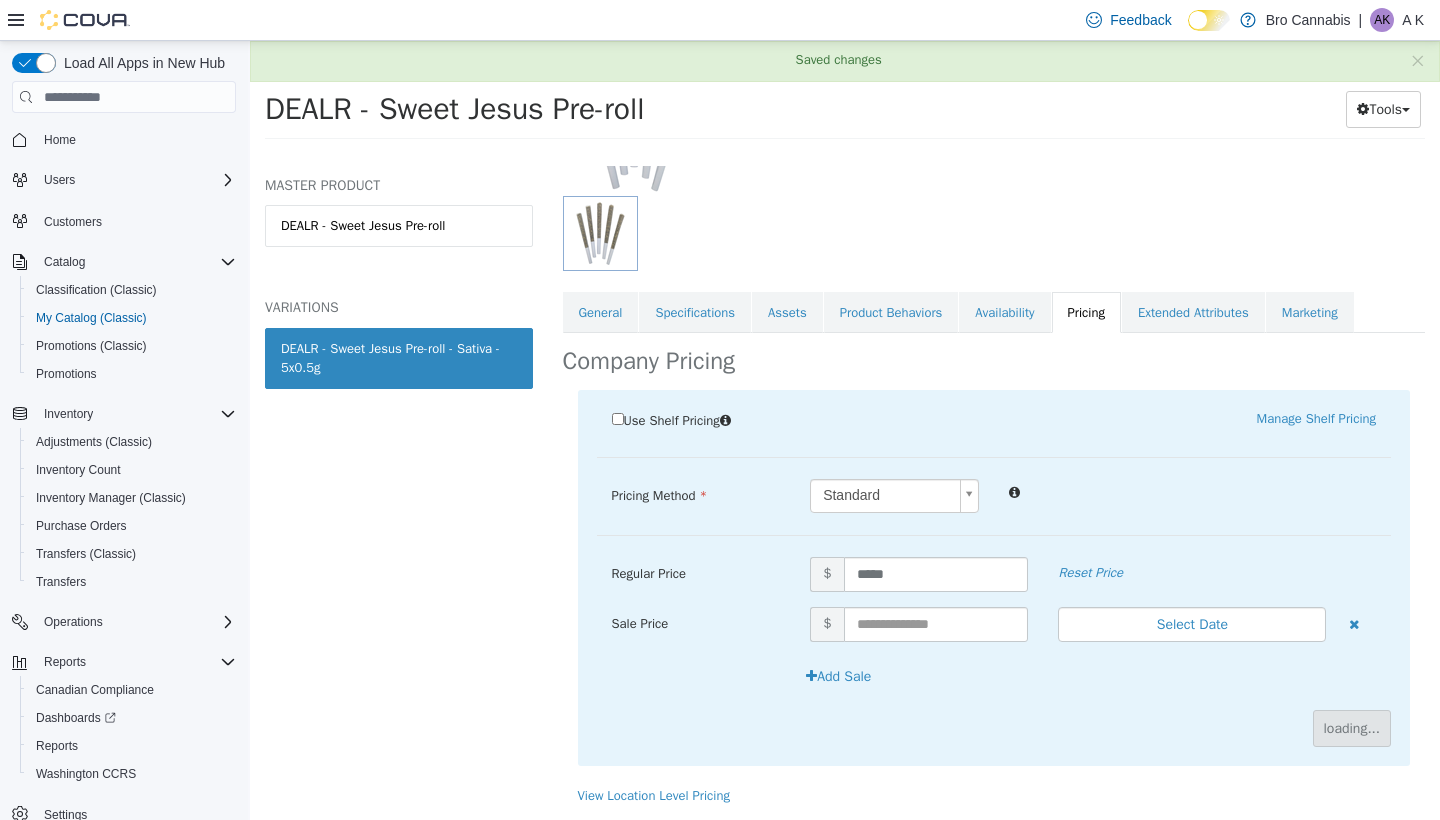 scroll, scrollTop: 86, scrollLeft: 0, axis: vertical 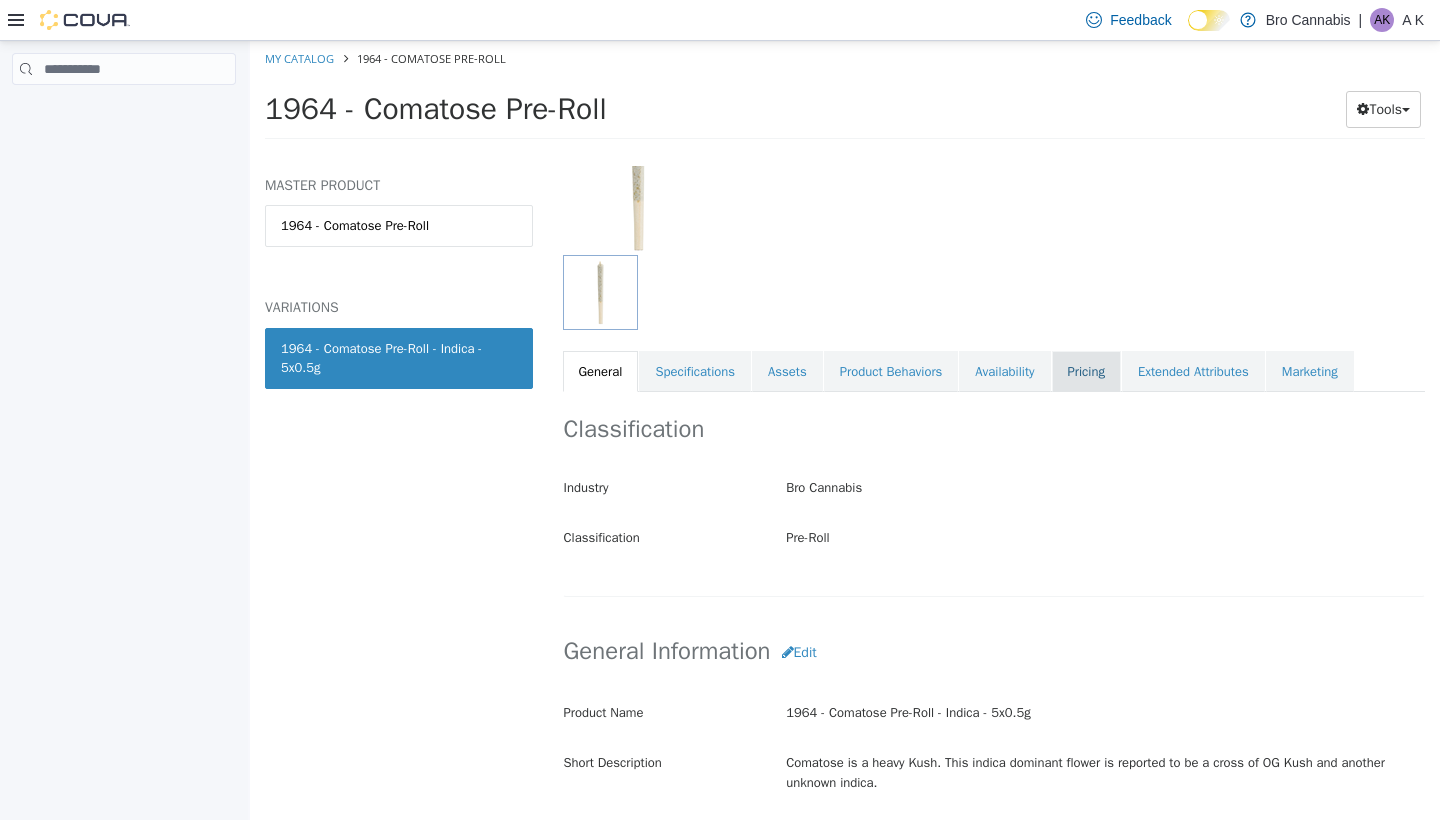 click on "Pricing" at bounding box center (1086, 372) 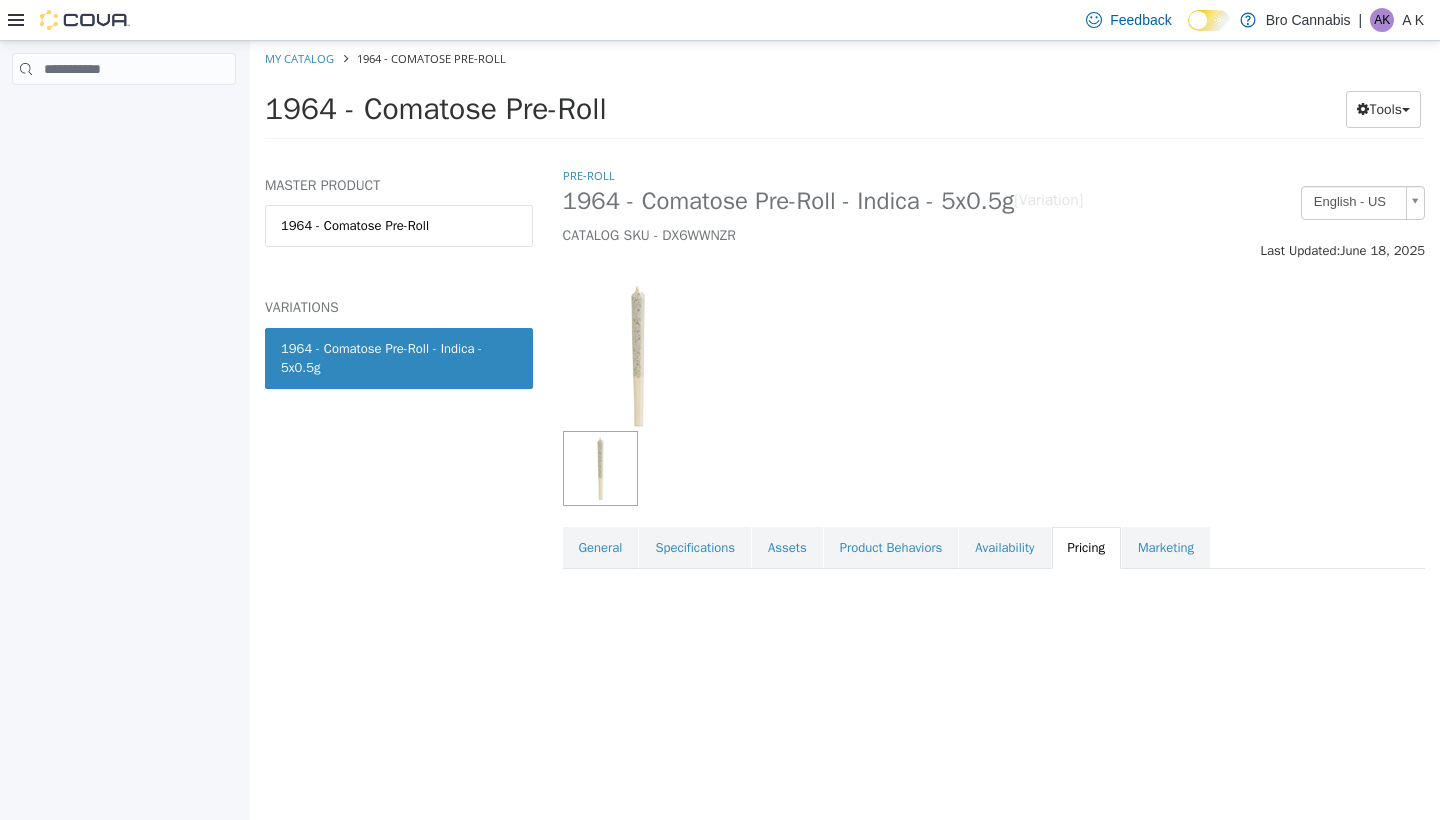 scroll, scrollTop: 0, scrollLeft: 0, axis: both 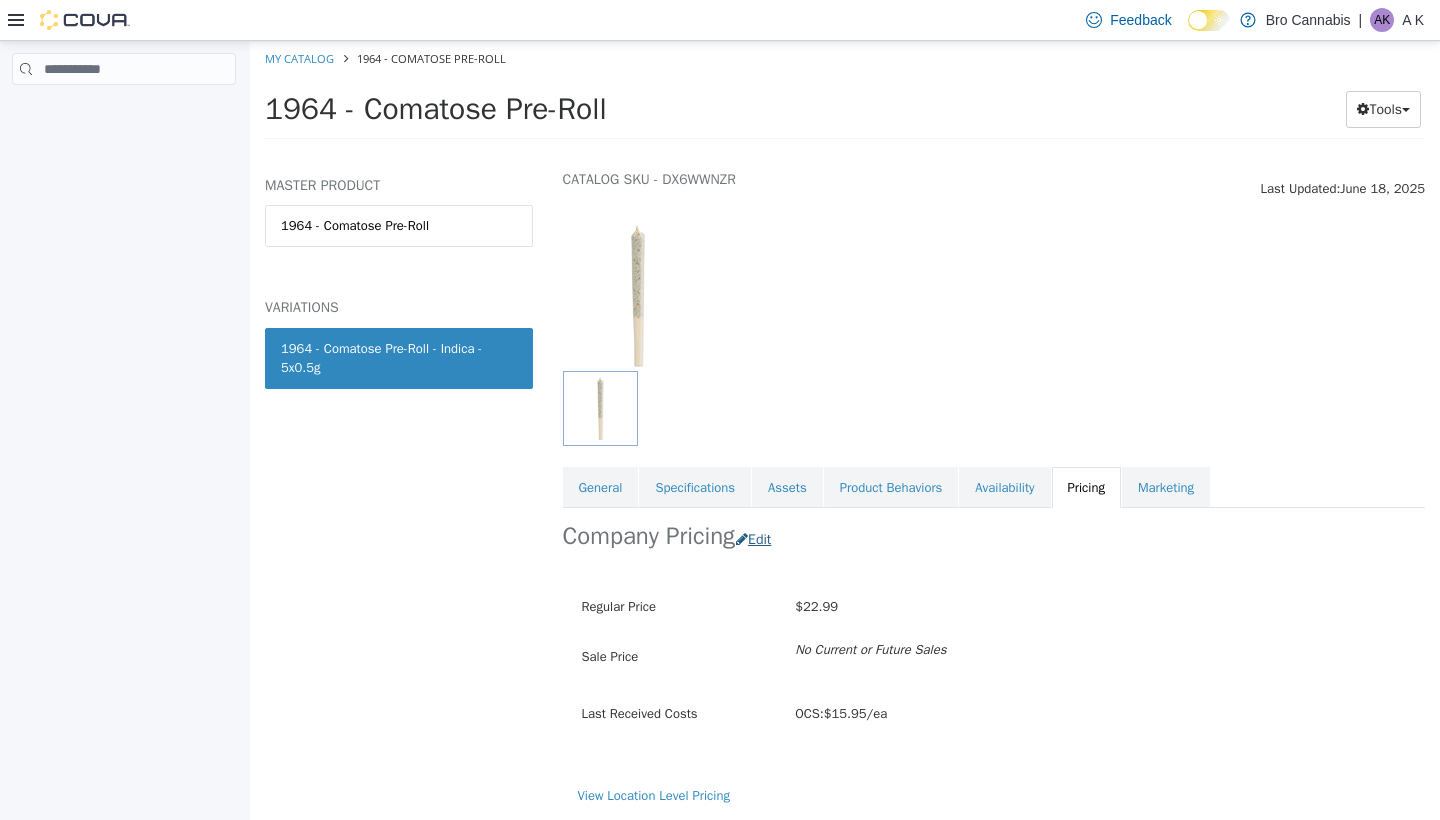 click on "Edit" at bounding box center (758, 539) 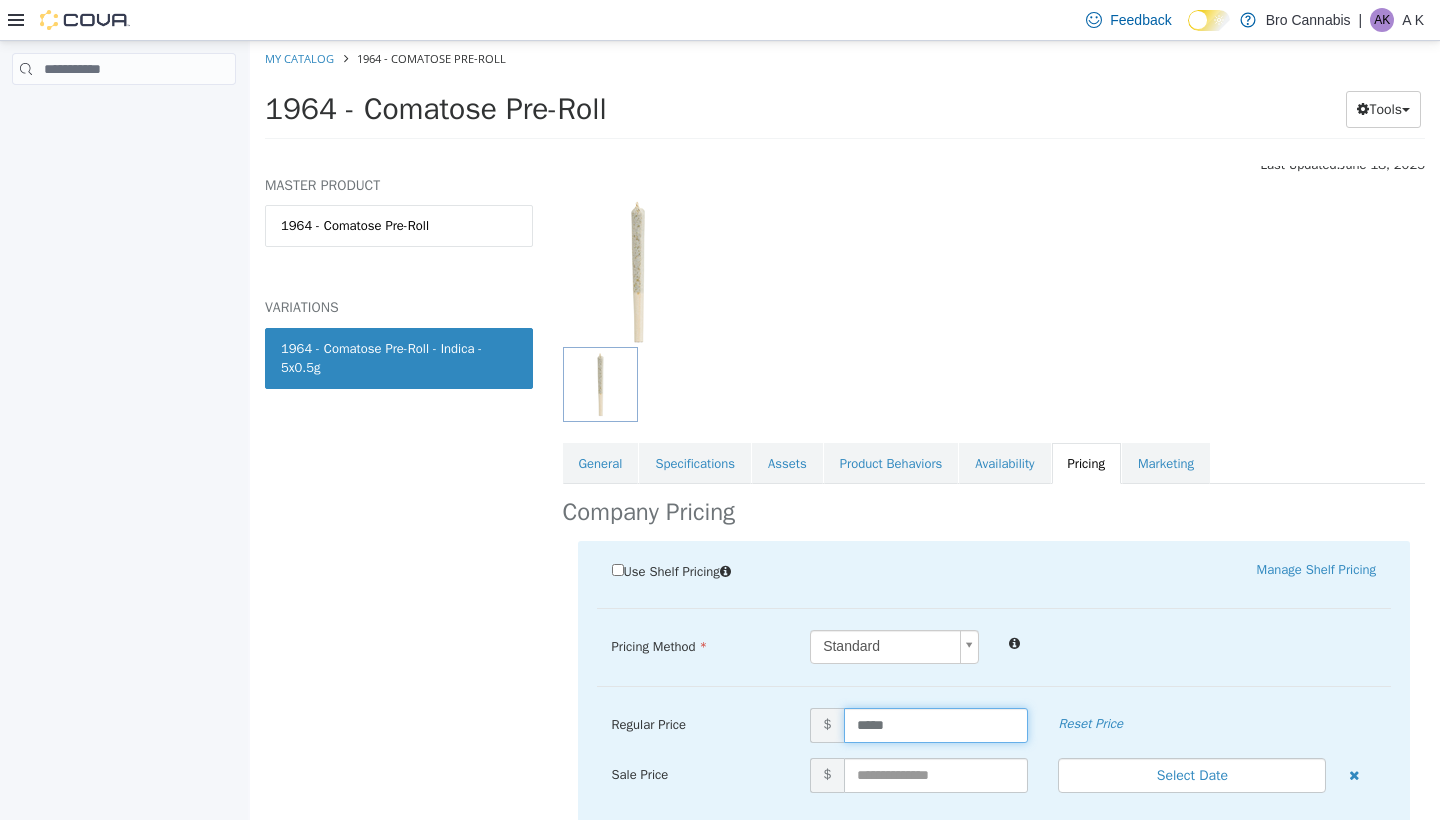 click on "*****" at bounding box center (936, 725) 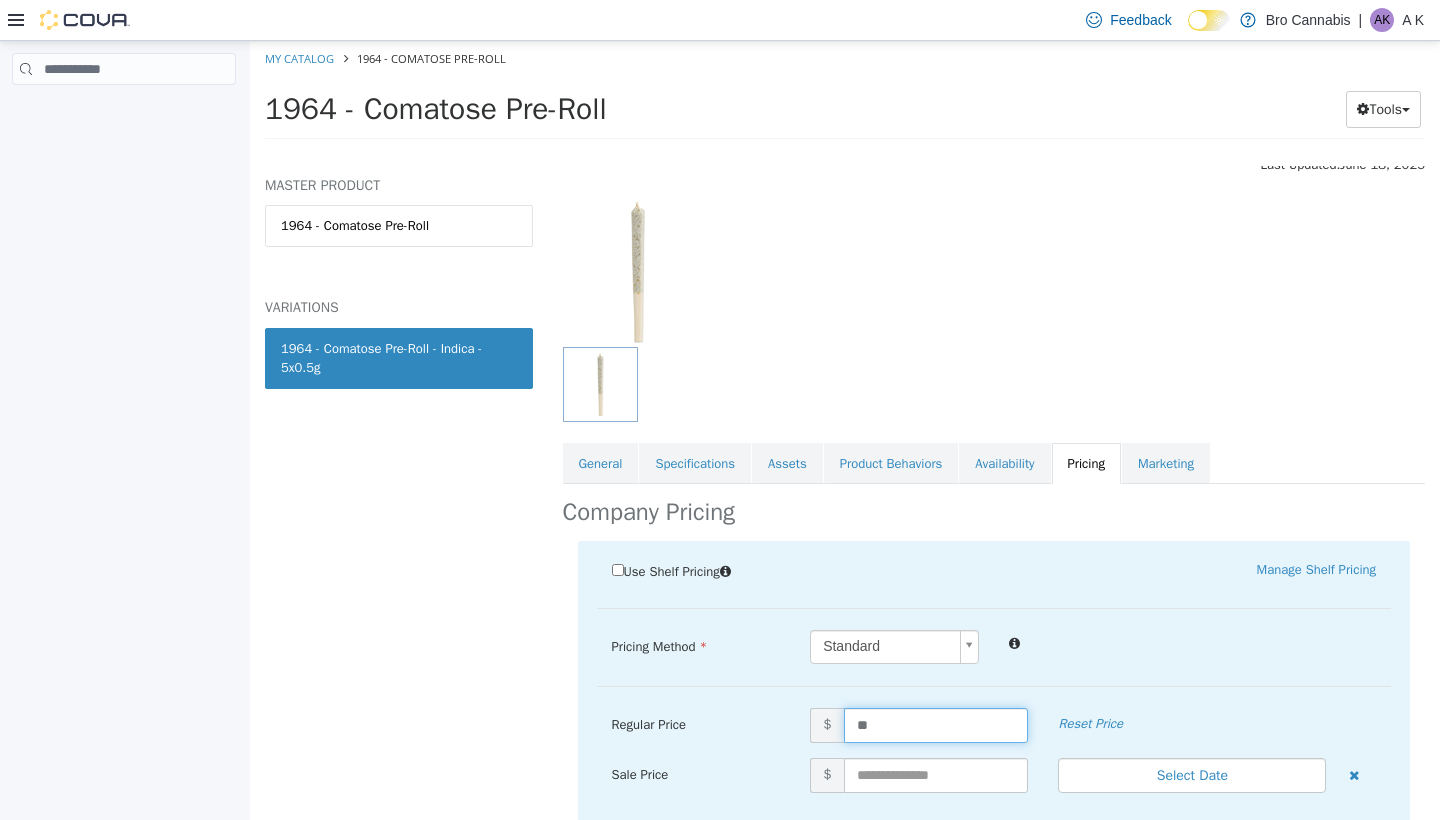 type on "*" 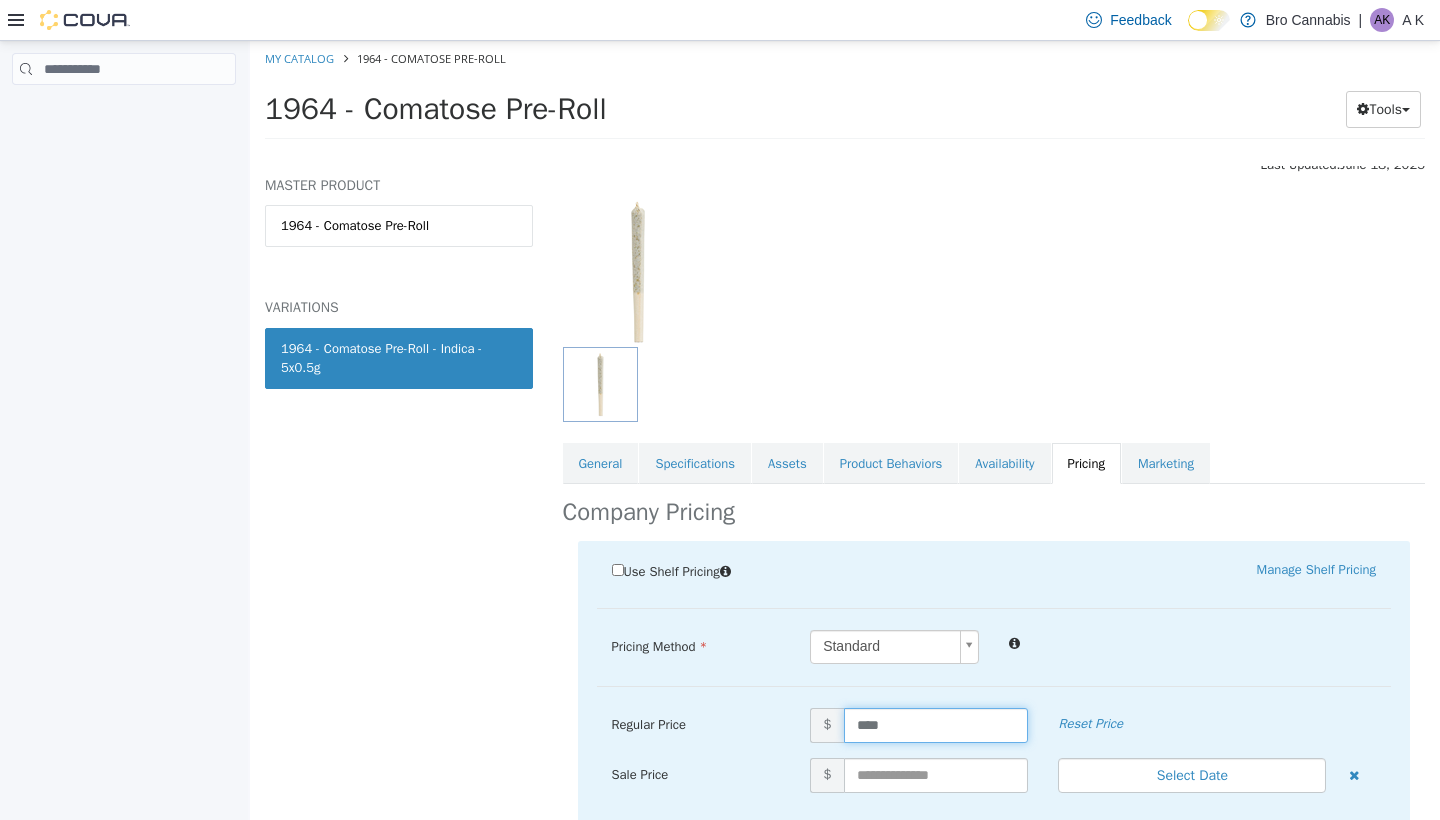 type on "*****" 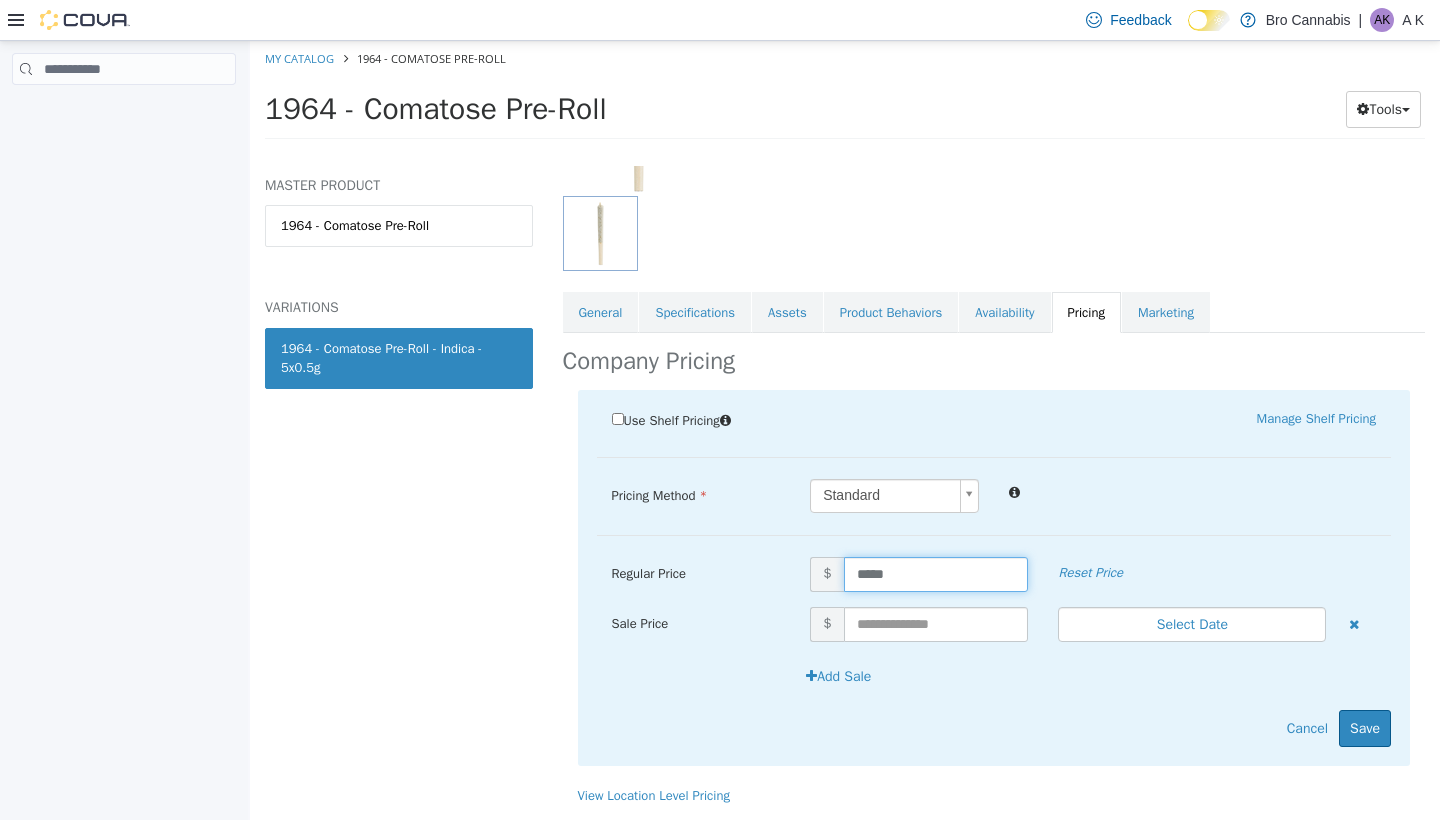scroll, scrollTop: 259, scrollLeft: 0, axis: vertical 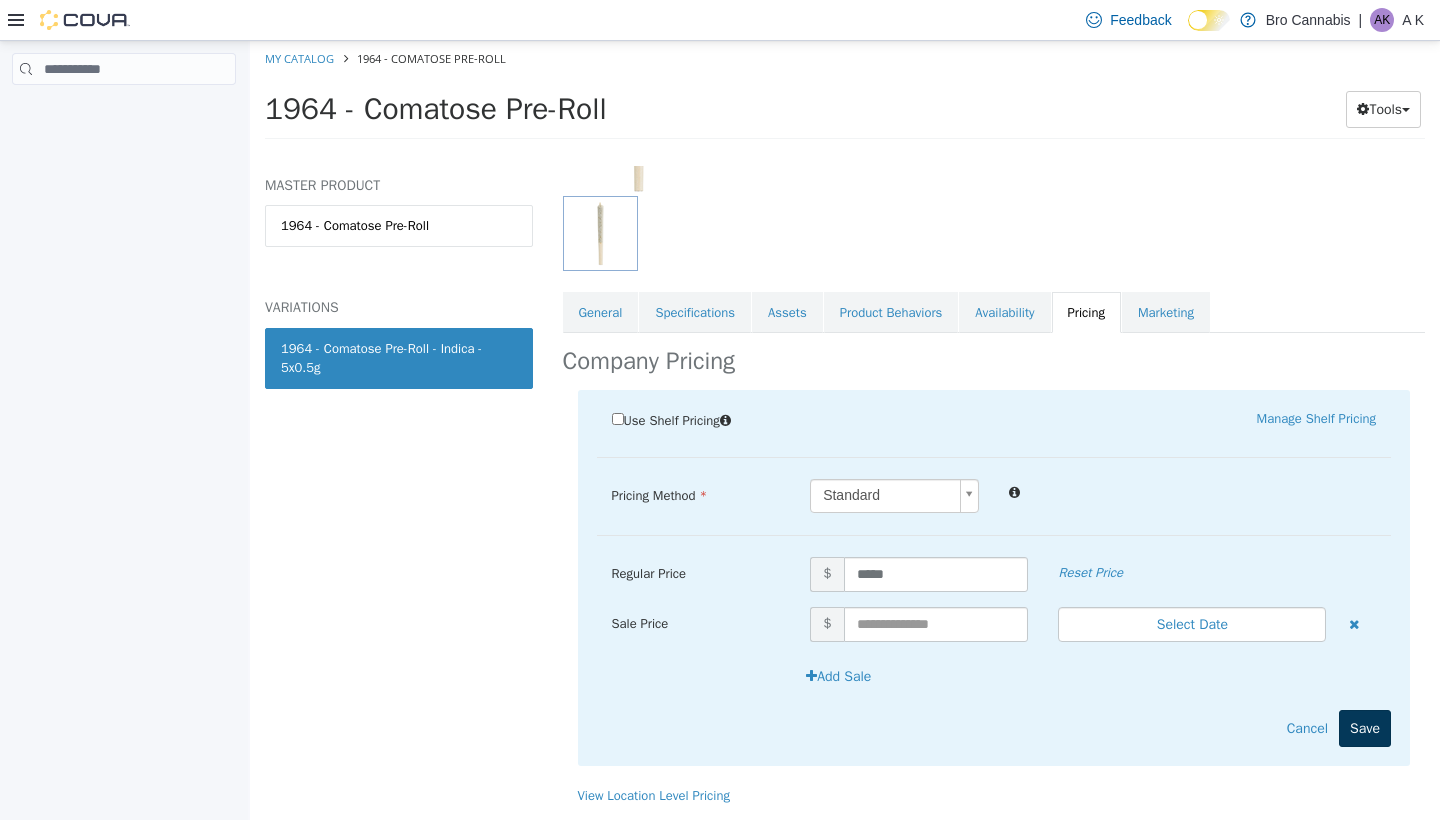 click on "Save" at bounding box center [1365, 728] 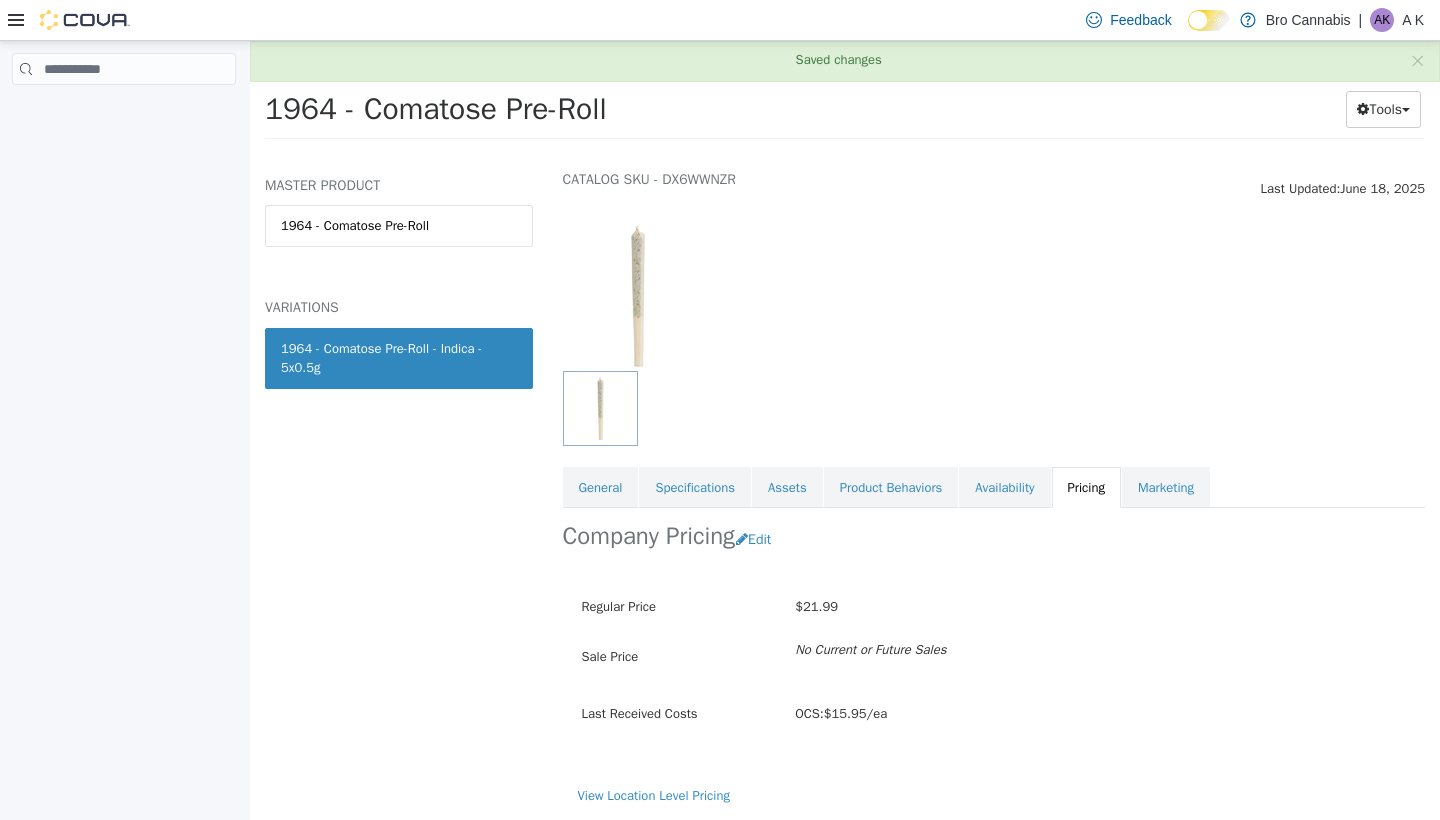 scroll, scrollTop: 86, scrollLeft: 0, axis: vertical 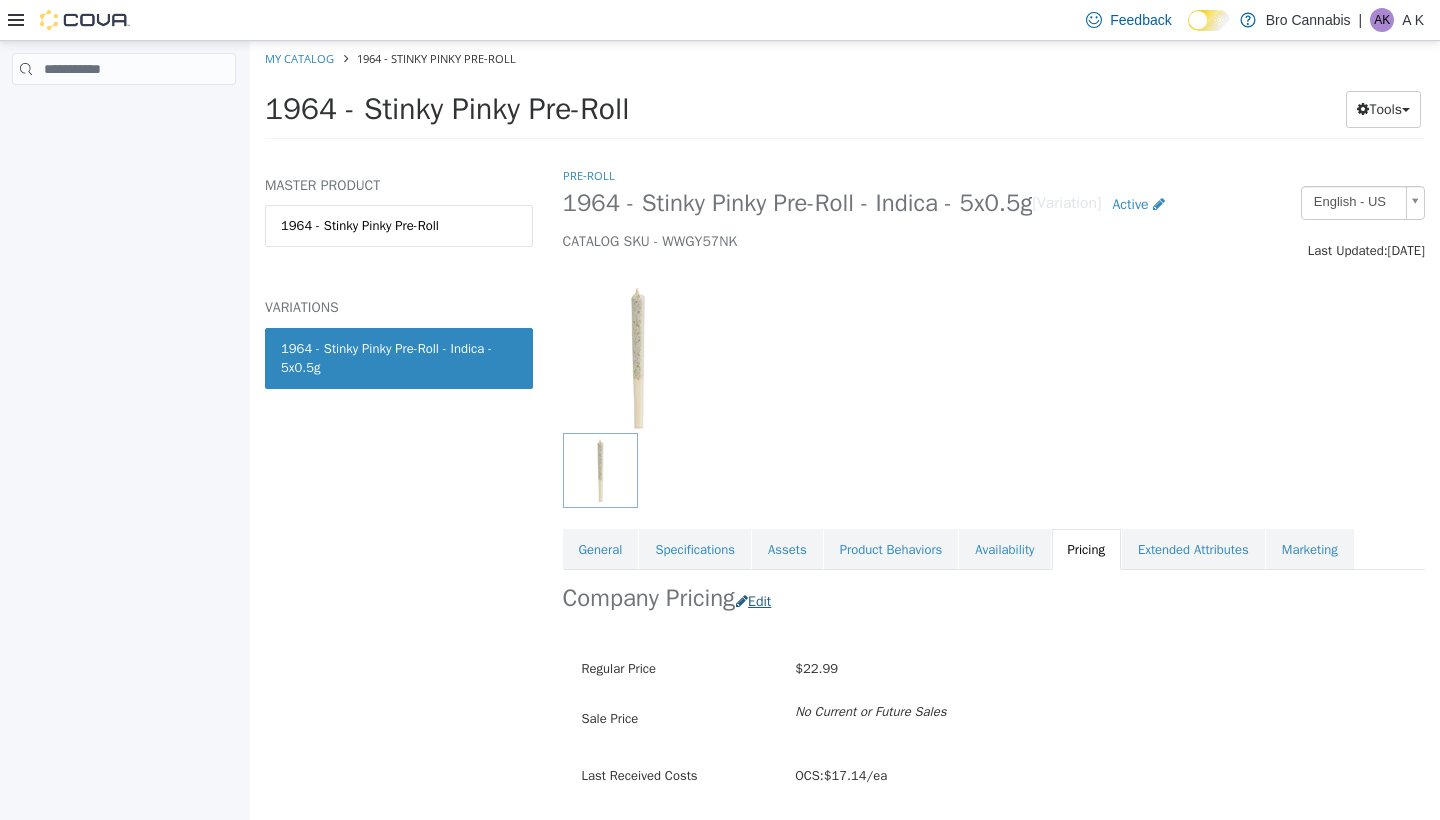 click on "Edit" at bounding box center (758, 601) 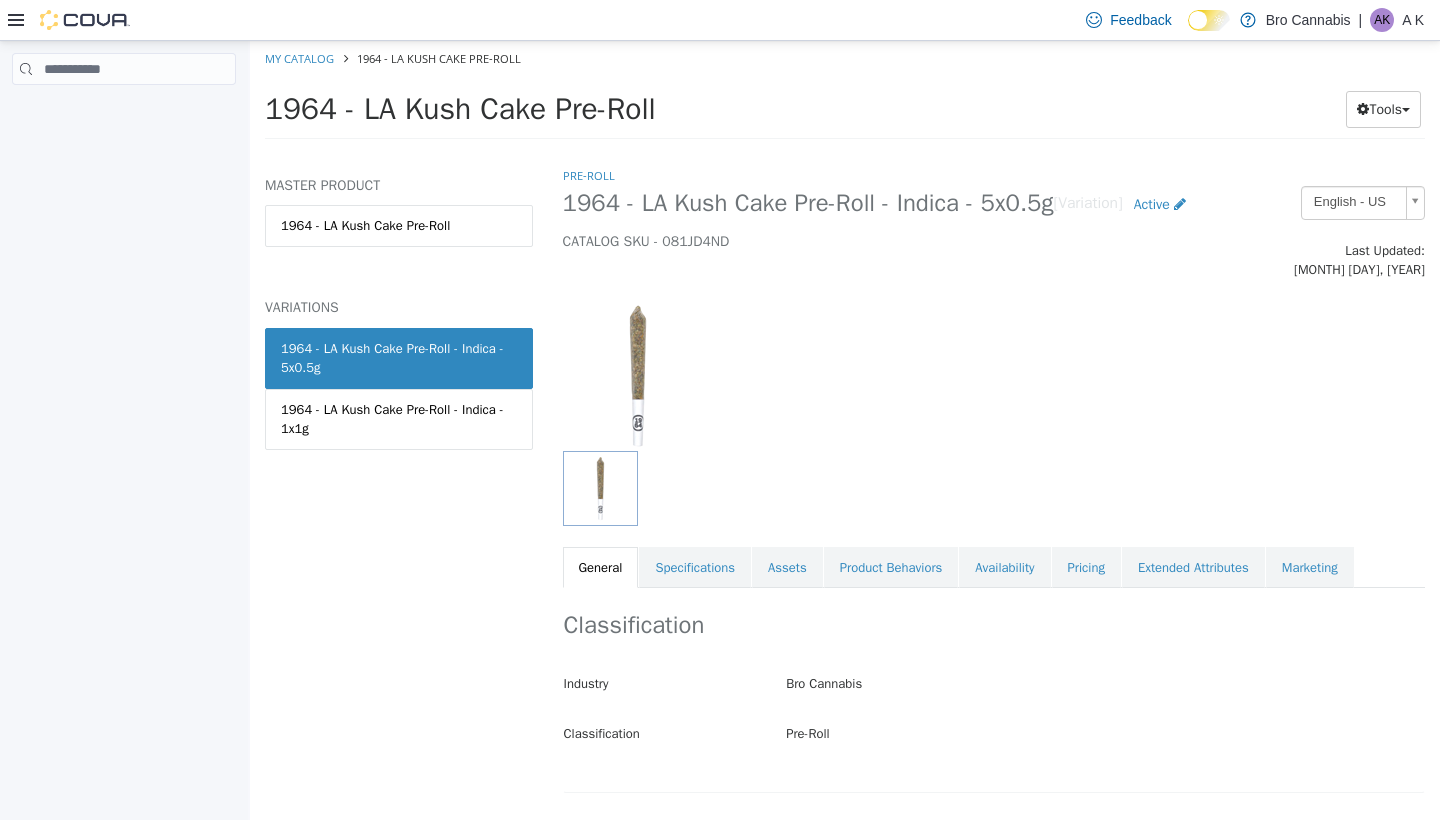 scroll, scrollTop: 0, scrollLeft: 0, axis: both 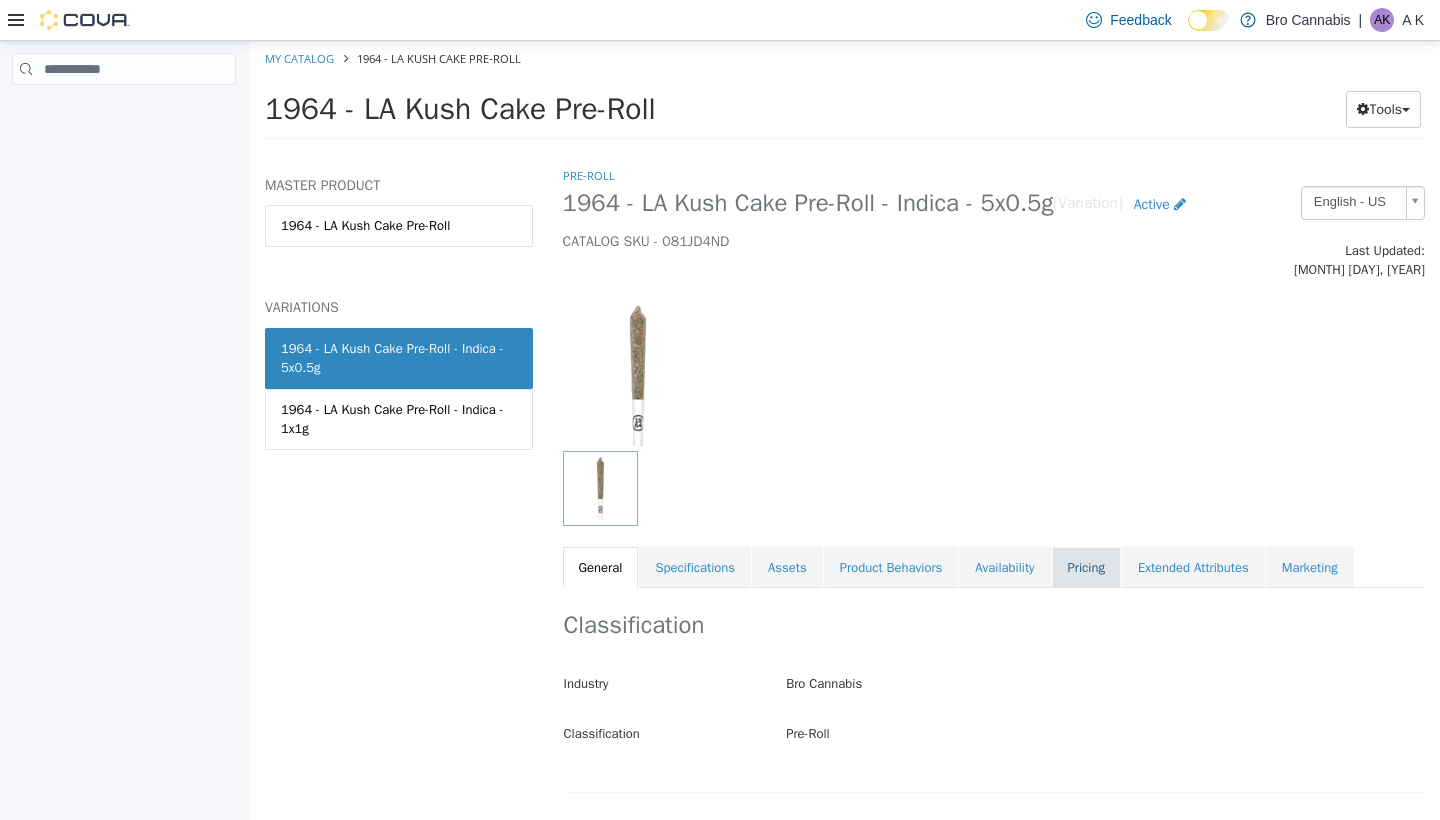 click on "Pricing" at bounding box center [1086, 568] 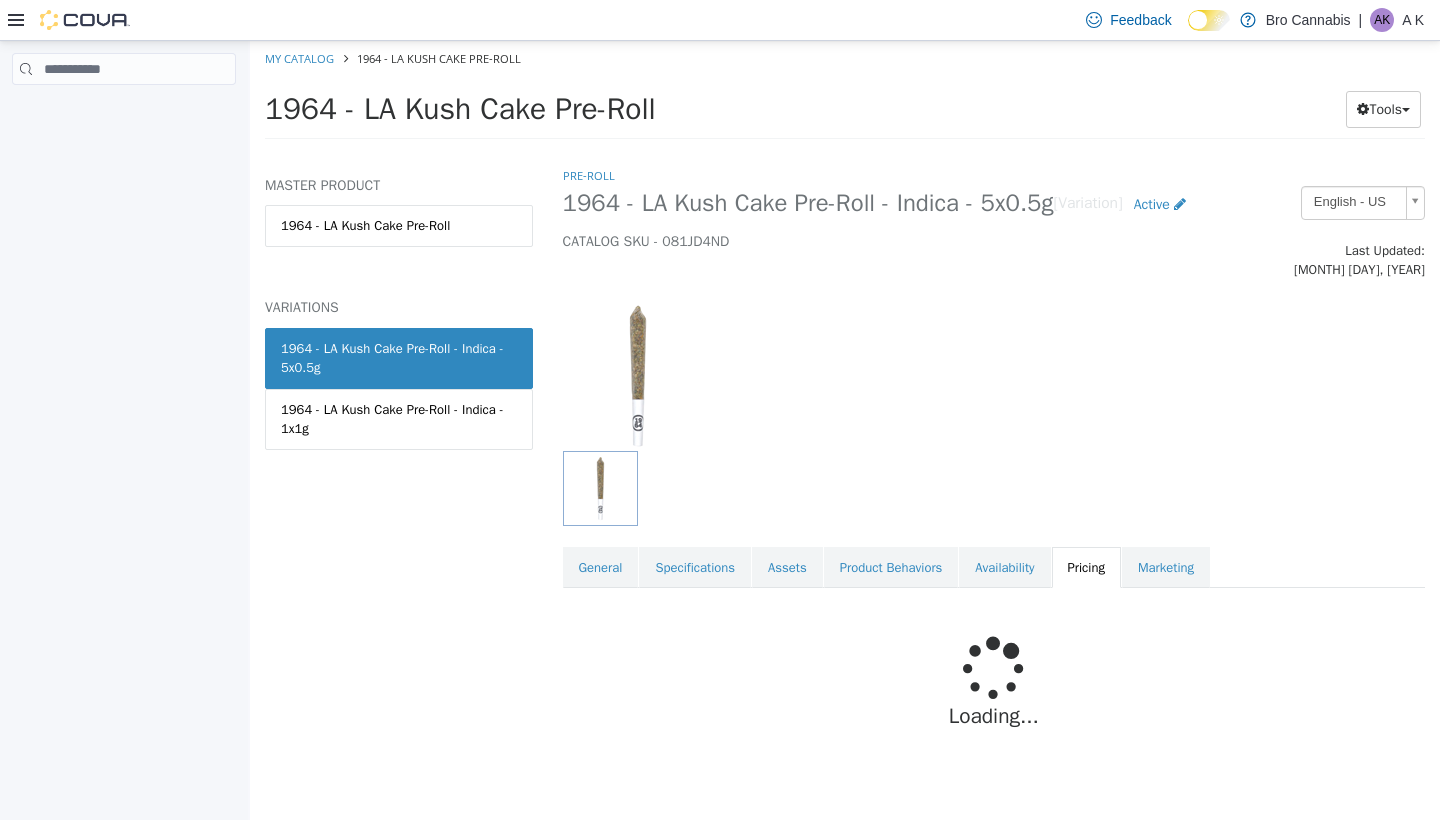 scroll, scrollTop: 0, scrollLeft: 0, axis: both 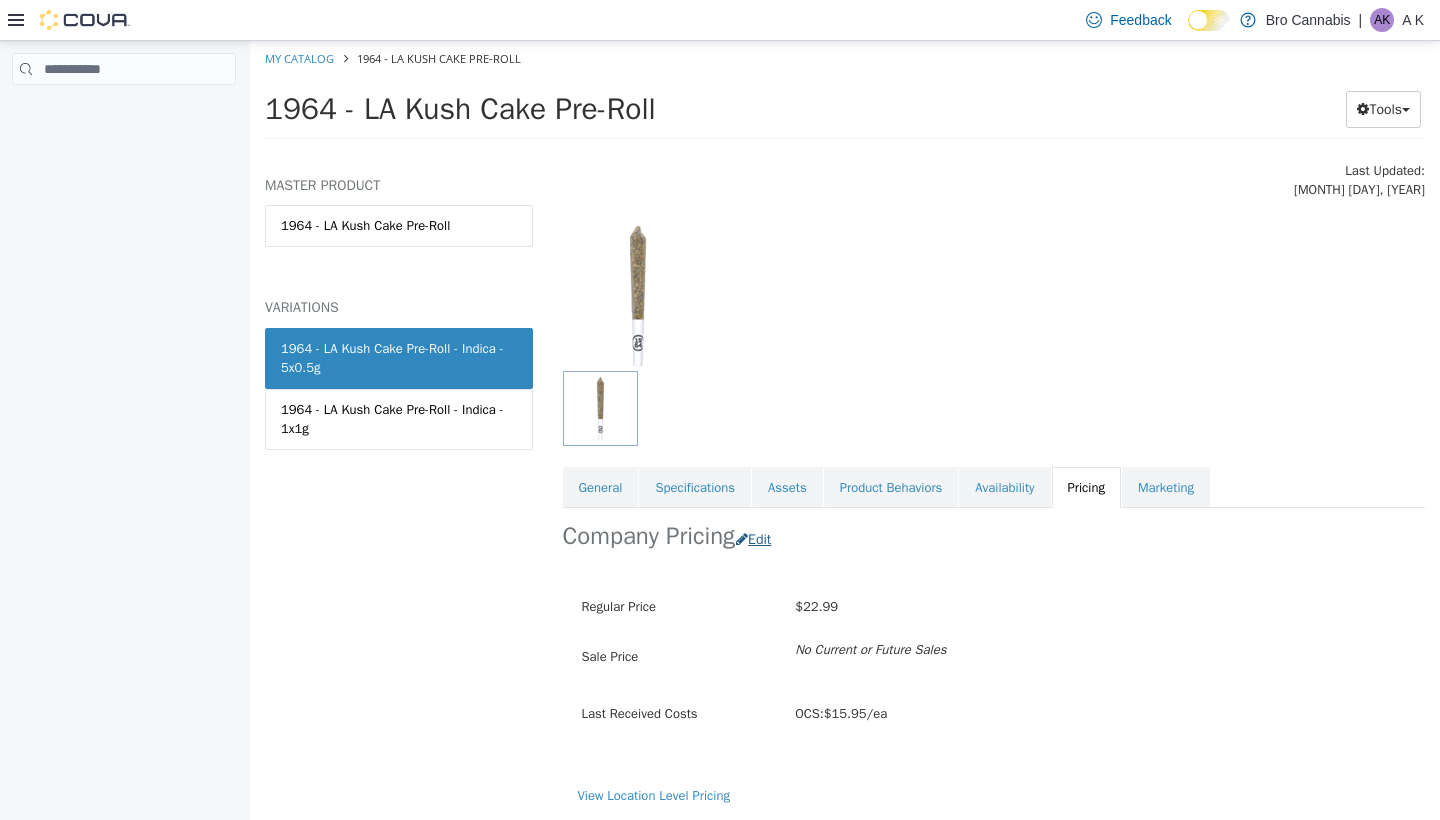 click on "Edit" at bounding box center (758, 539) 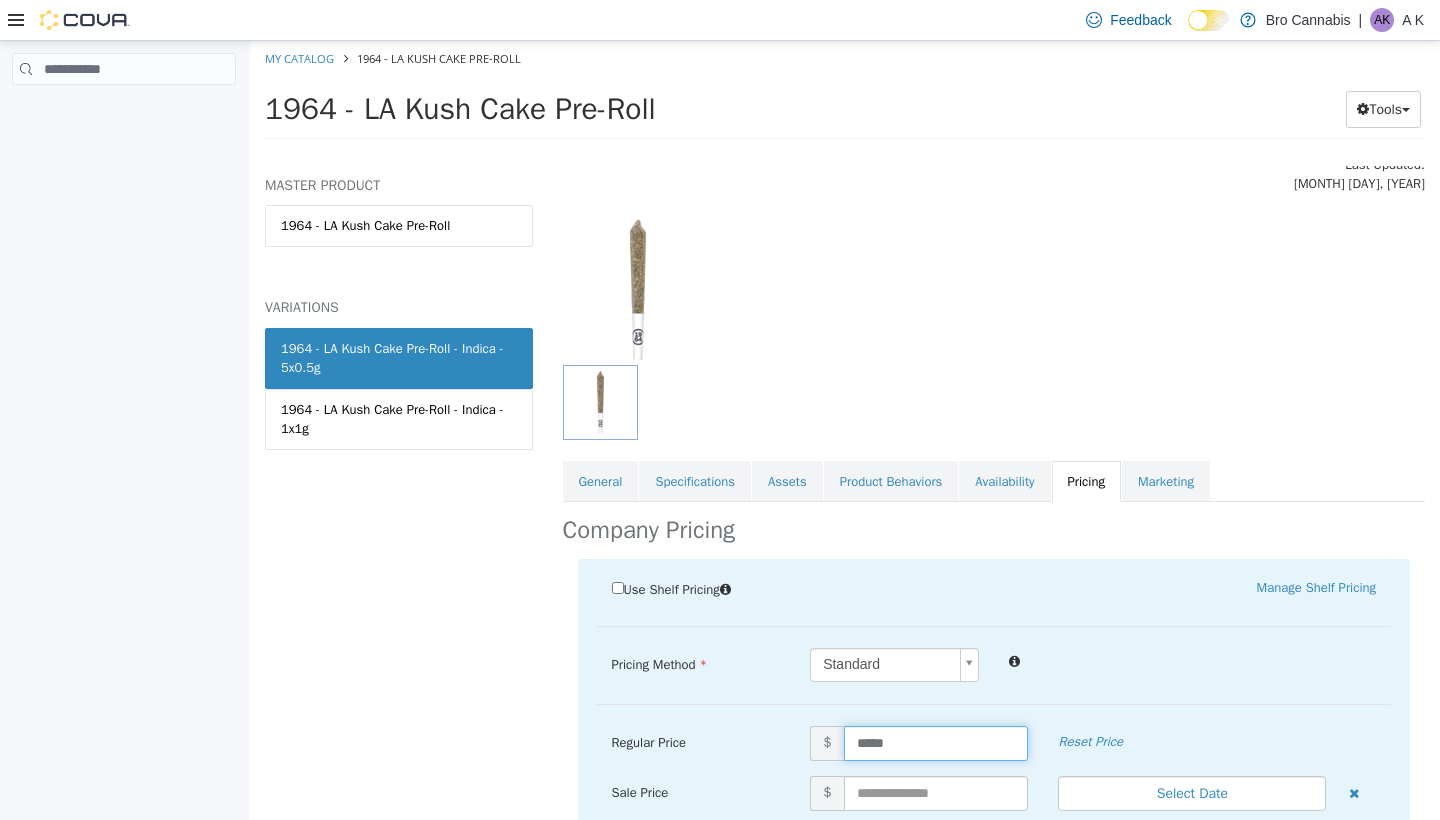 click on "*****" at bounding box center [936, 743] 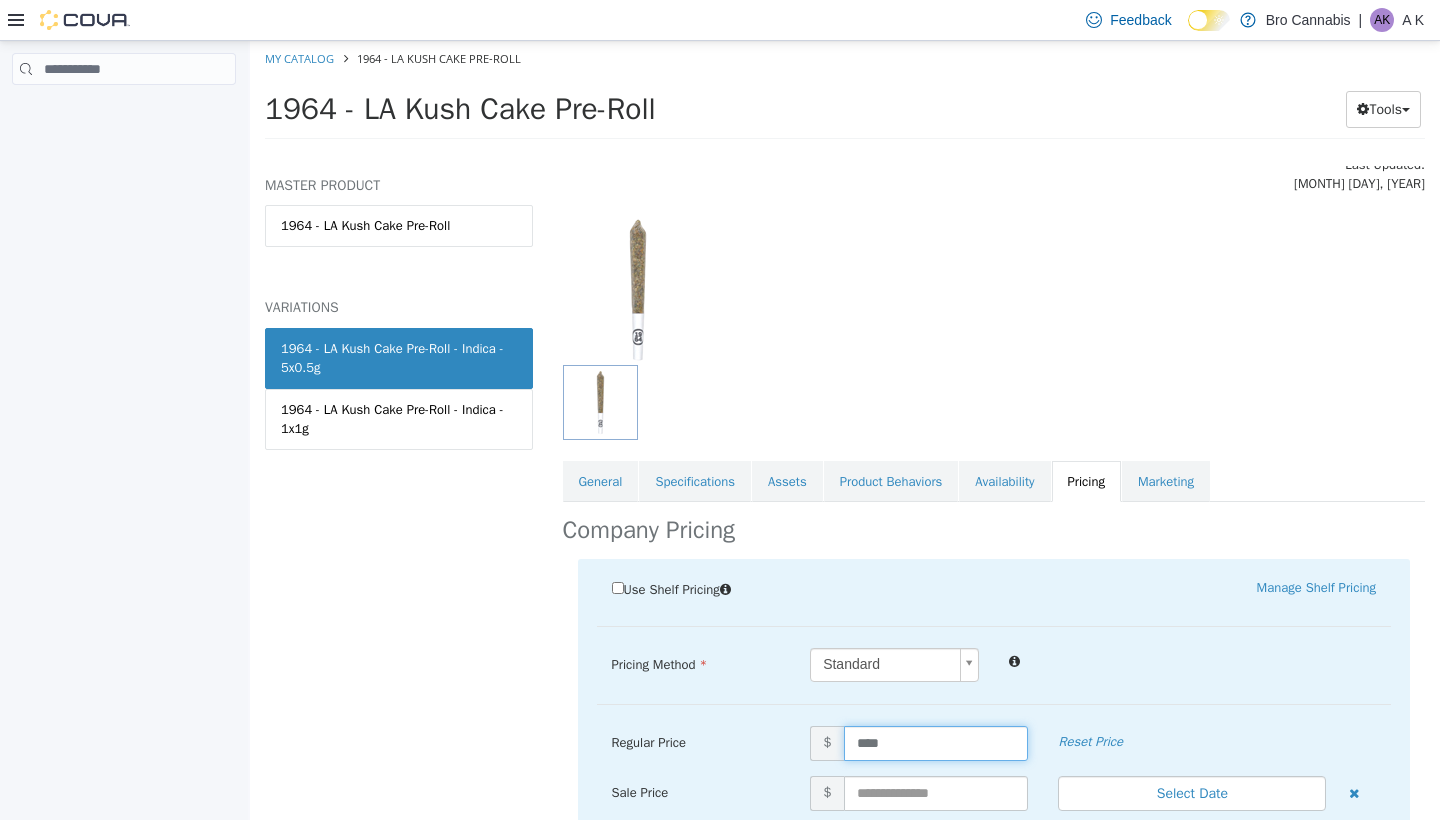 type on "*****" 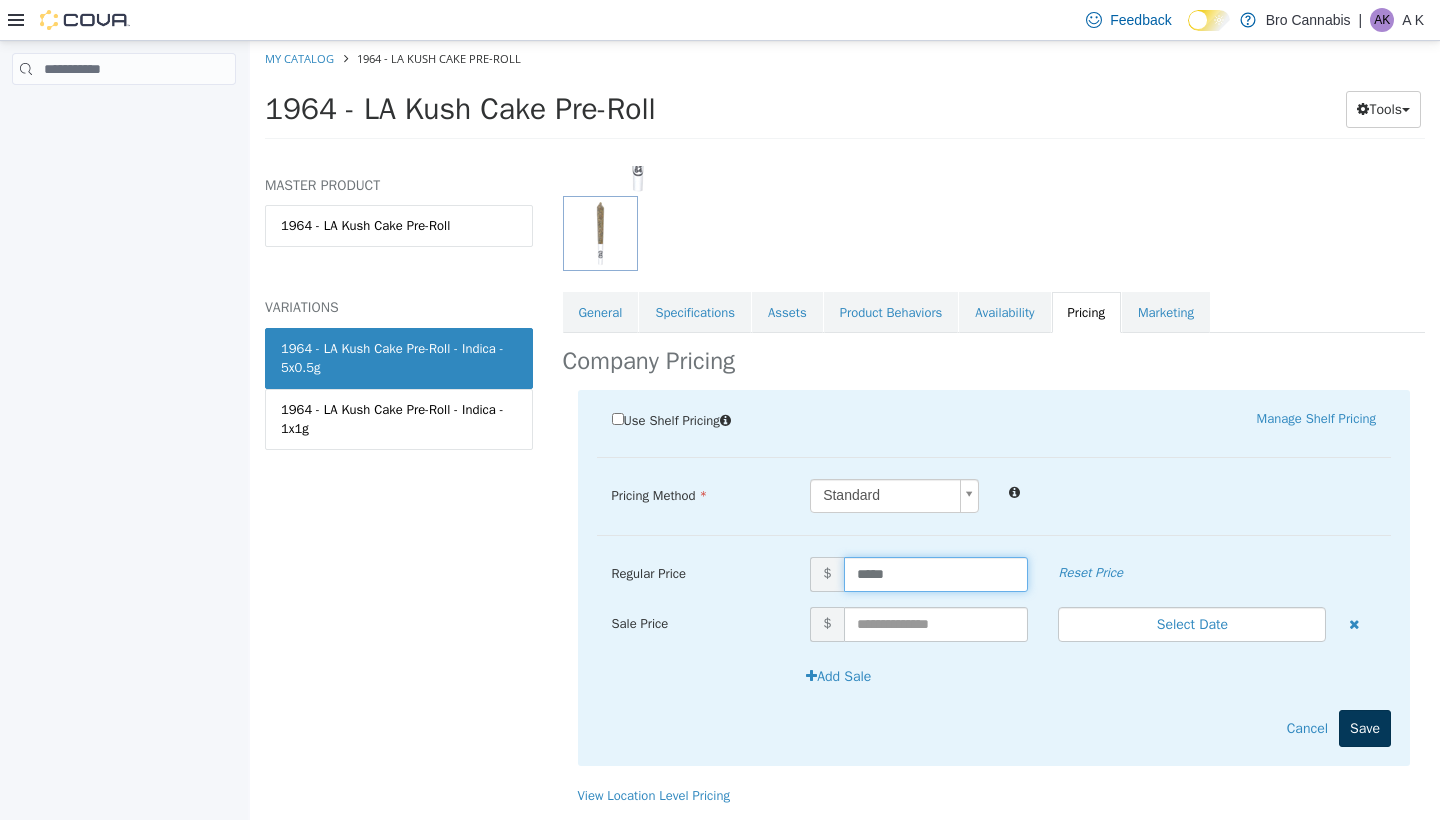 scroll, scrollTop: 259, scrollLeft: 0, axis: vertical 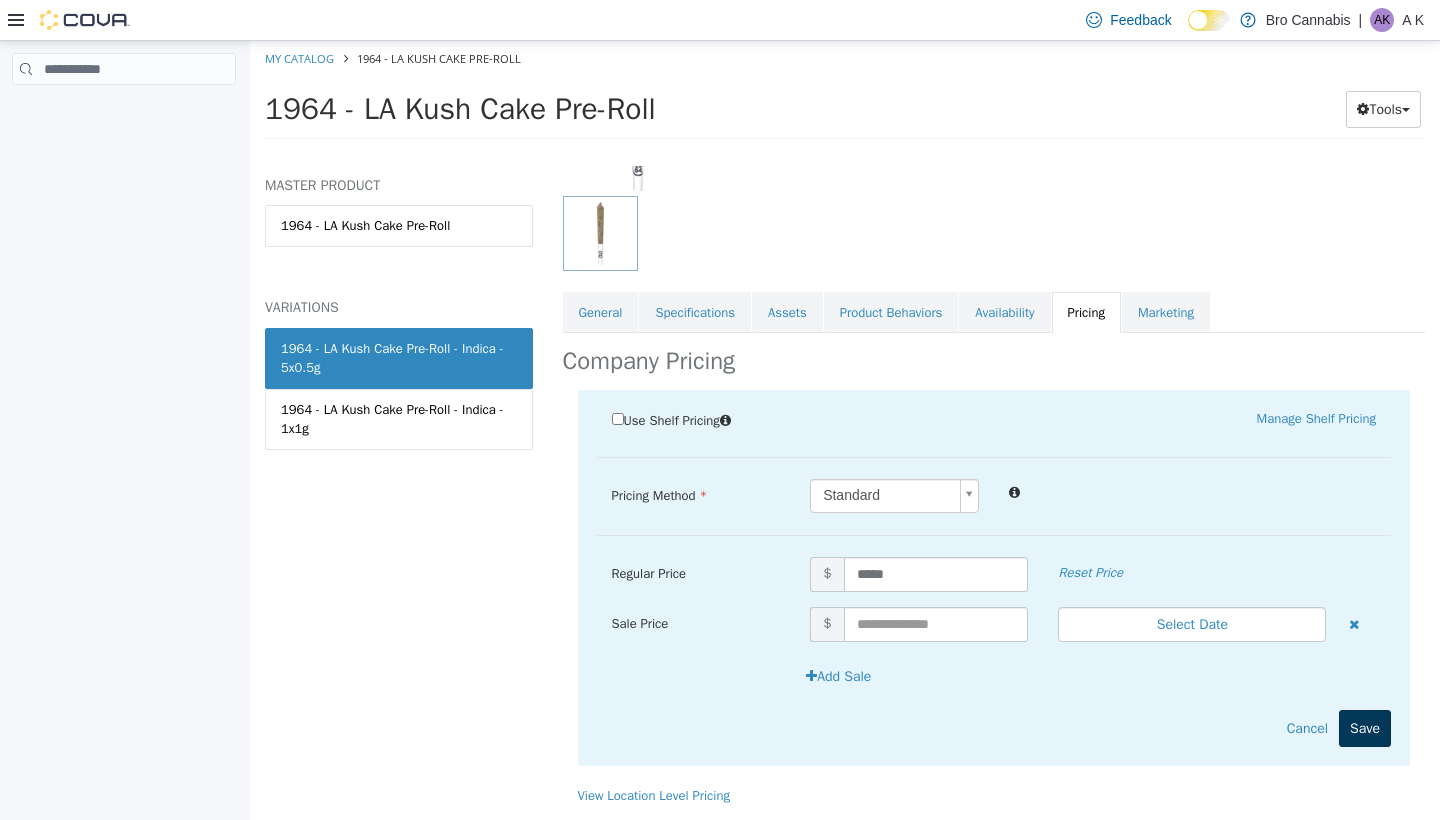 click on "Save" at bounding box center (1365, 728) 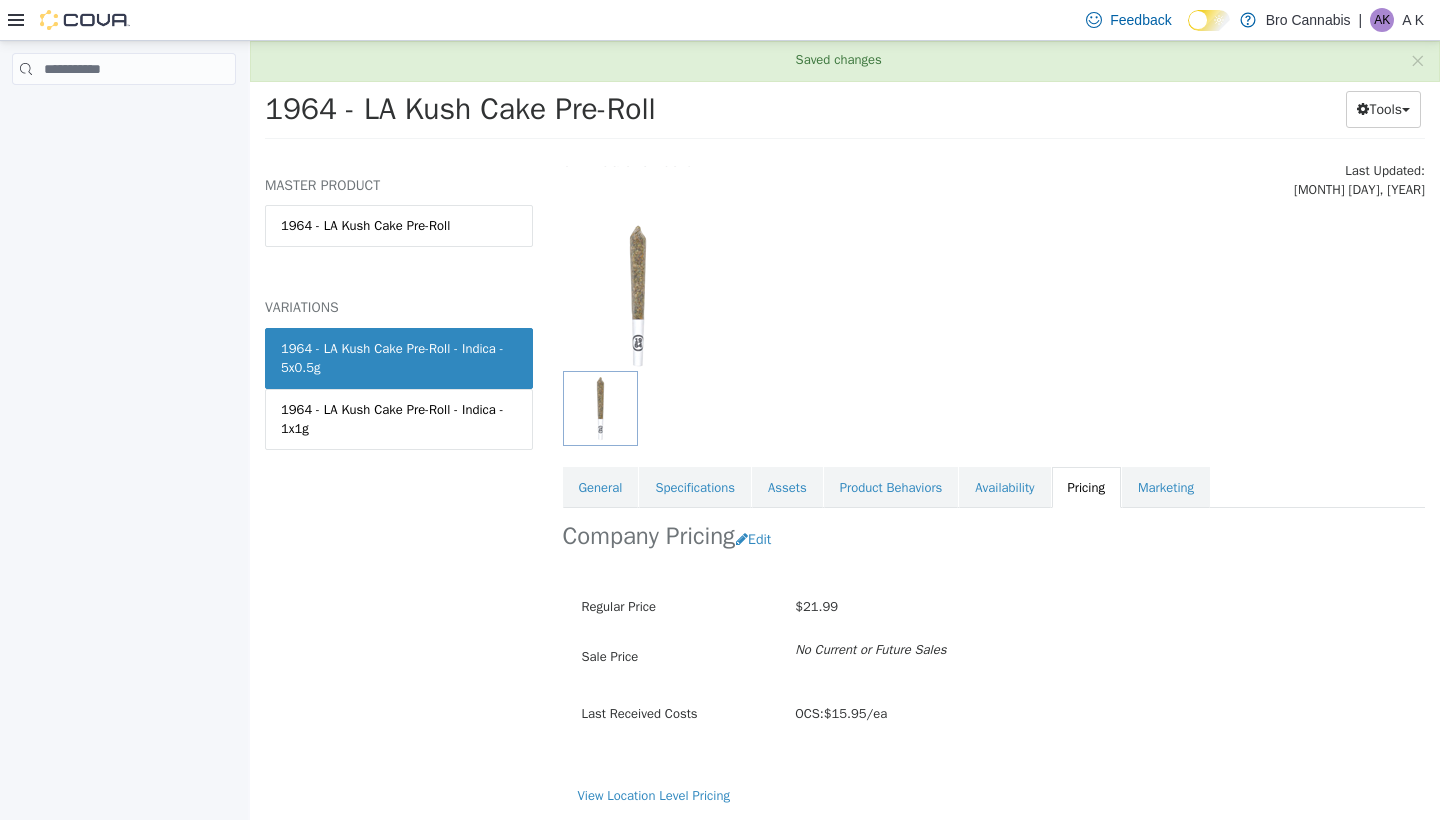scroll, scrollTop: 86, scrollLeft: 0, axis: vertical 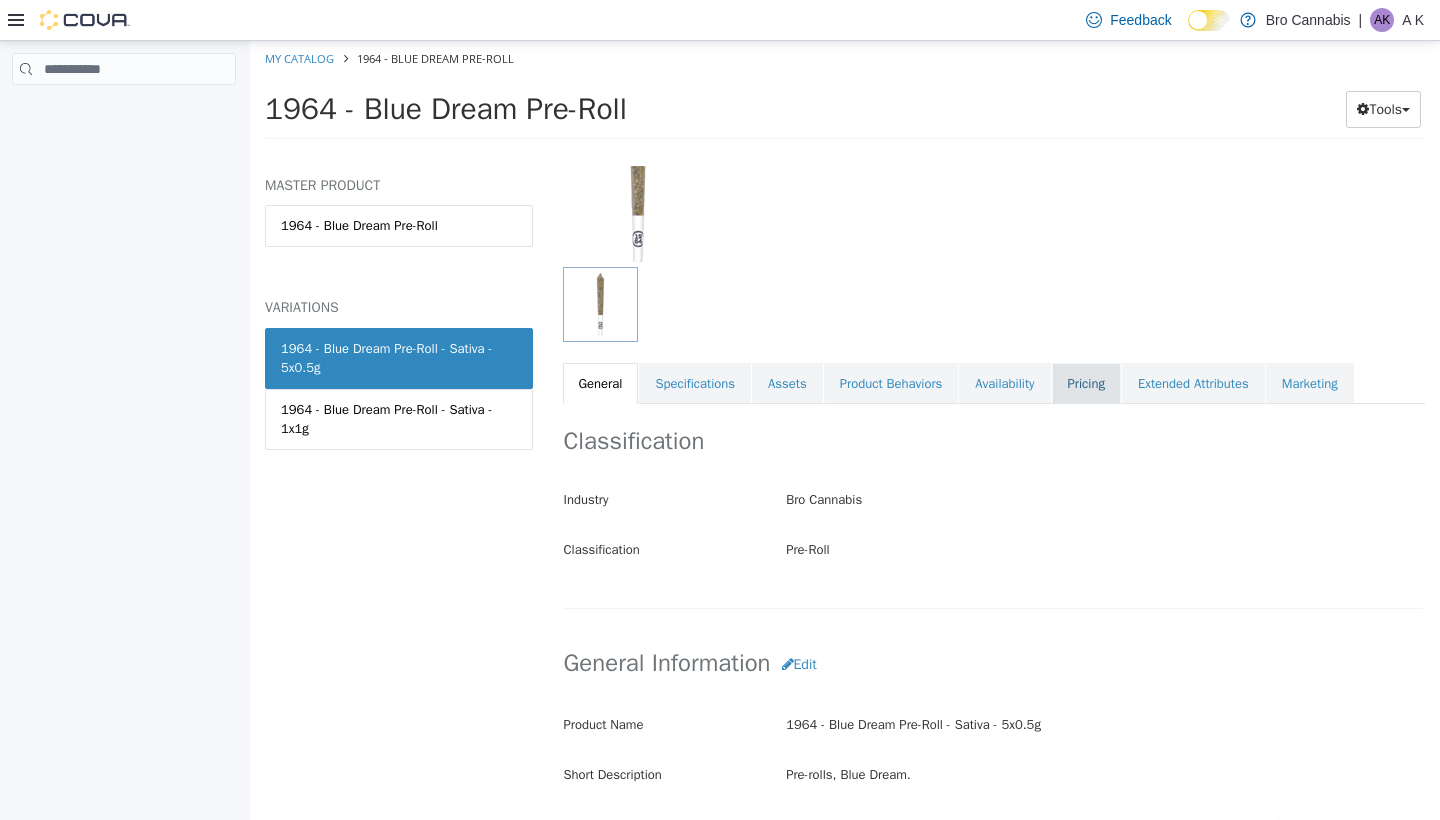 click on "Pricing" at bounding box center (1086, 384) 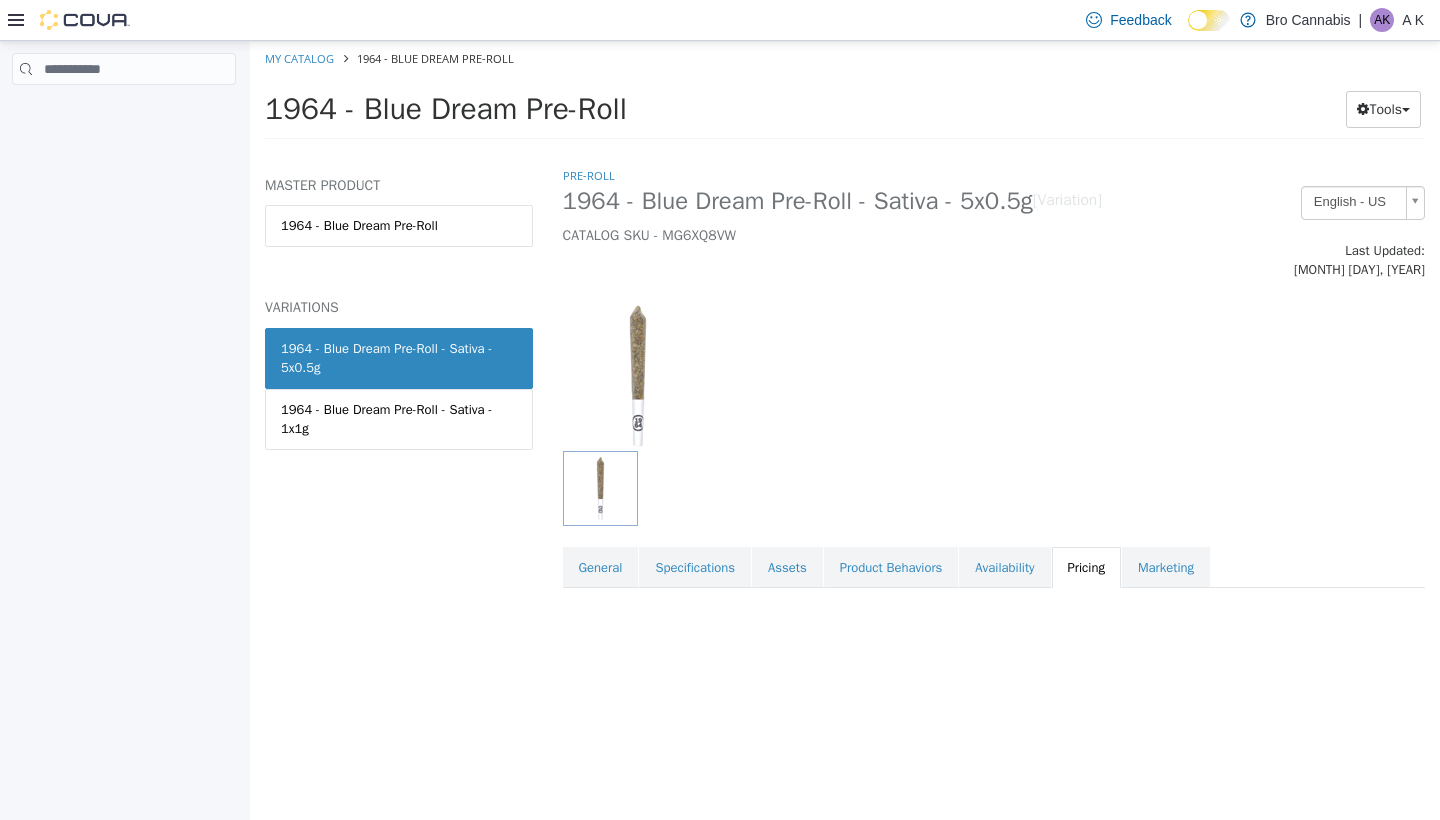 scroll, scrollTop: 0, scrollLeft: 0, axis: both 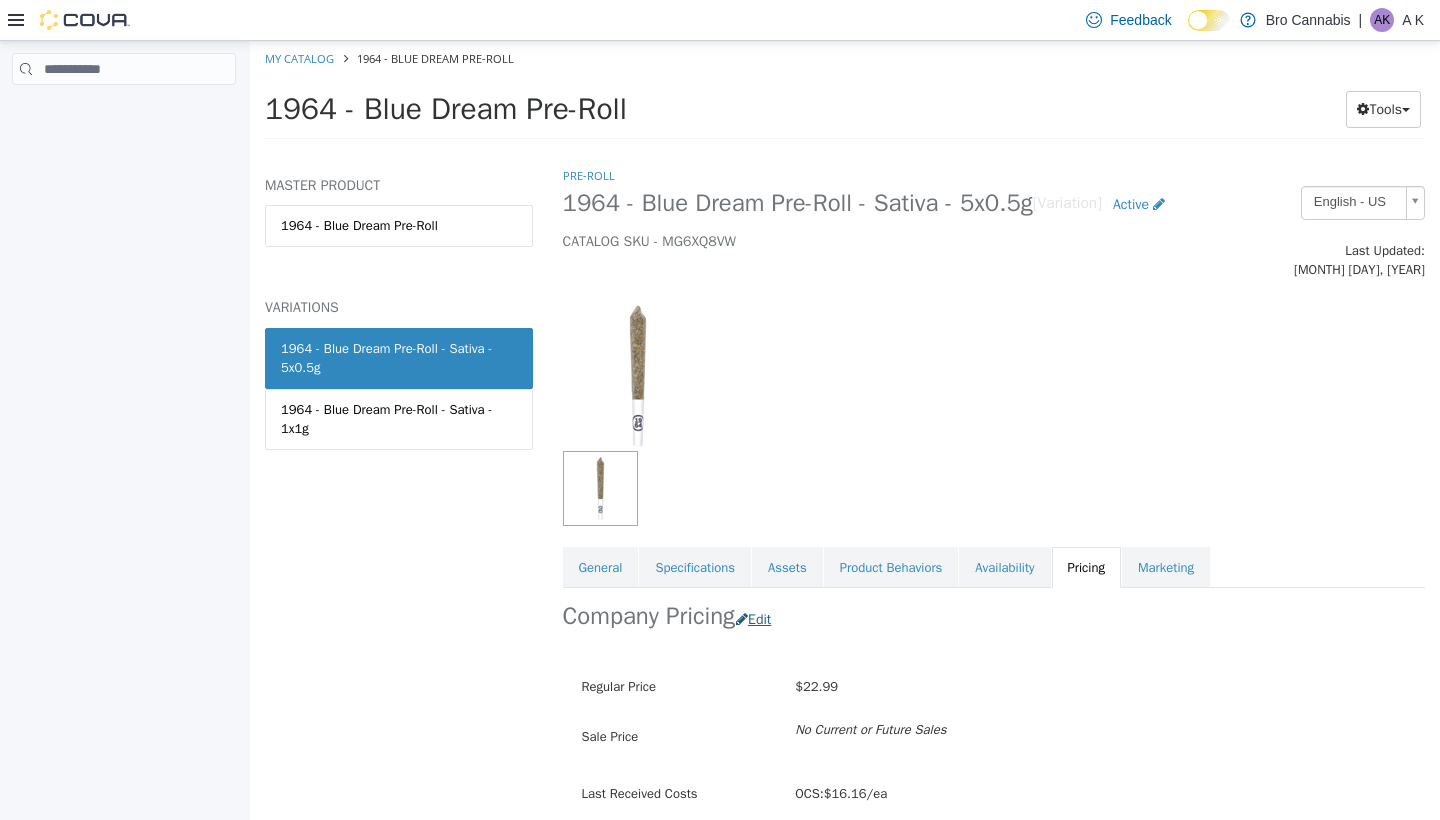click on "Edit" at bounding box center [758, 619] 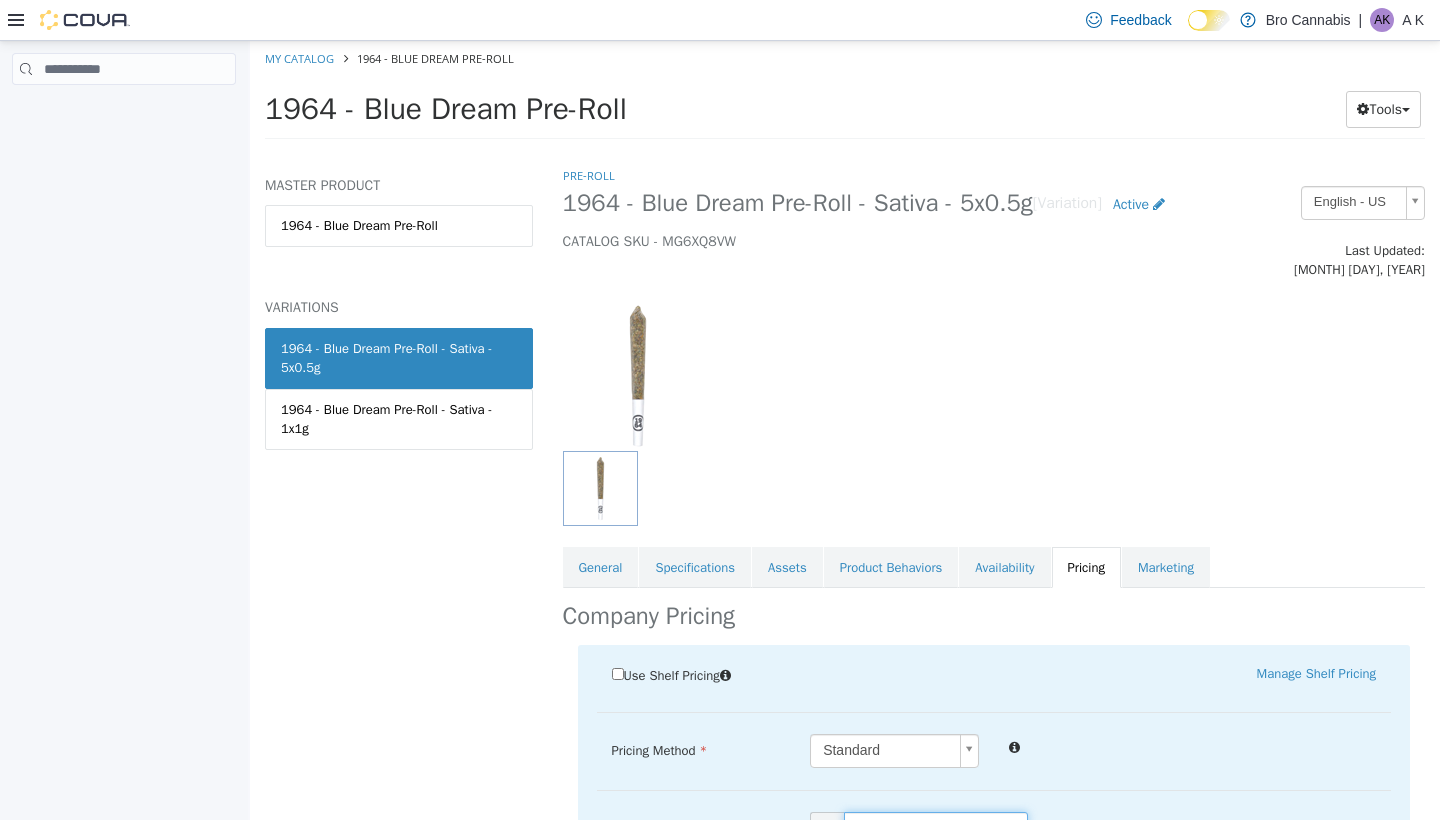 click on "*****" at bounding box center (936, 829) 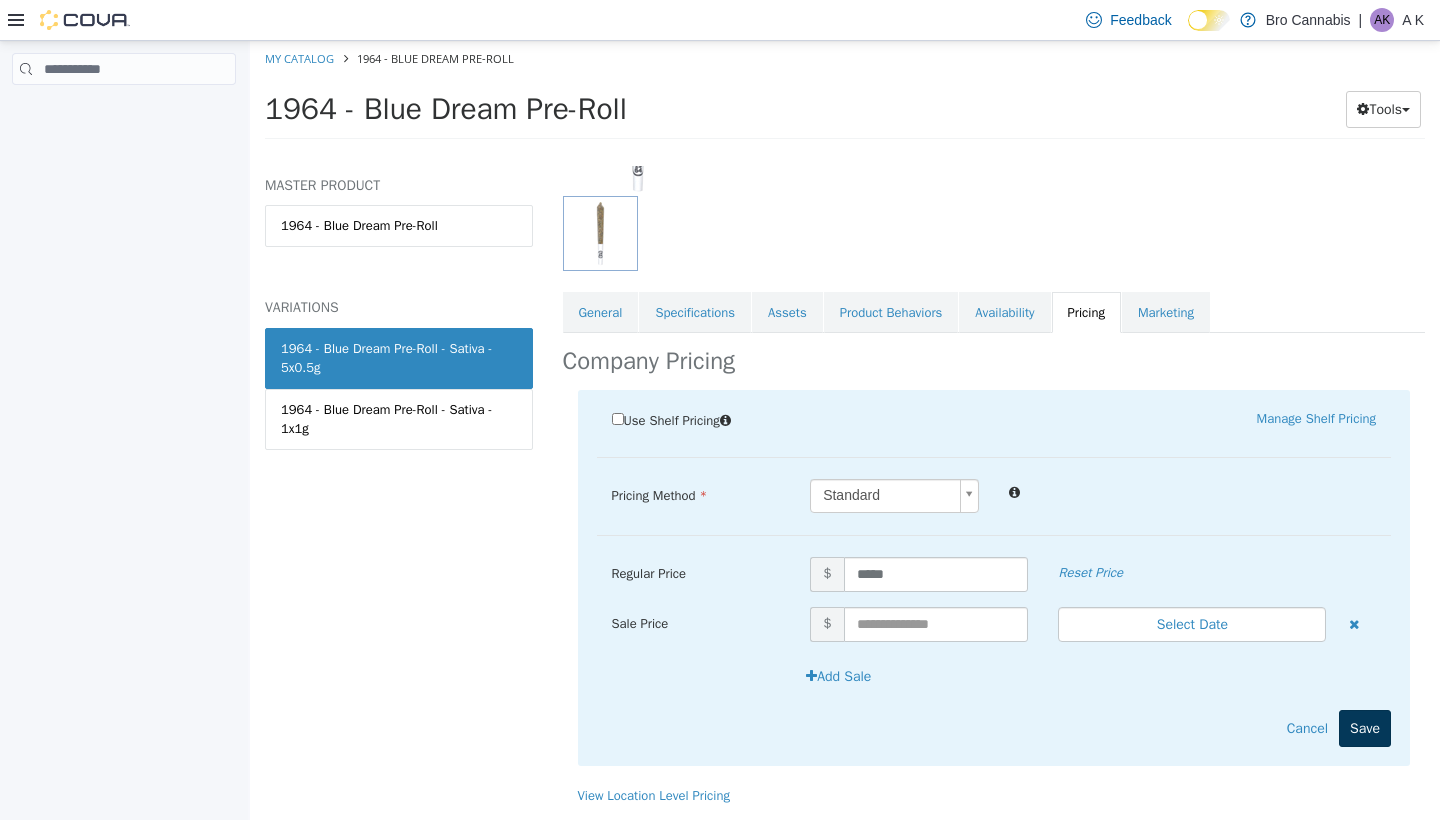 click on "Save" at bounding box center [1365, 728] 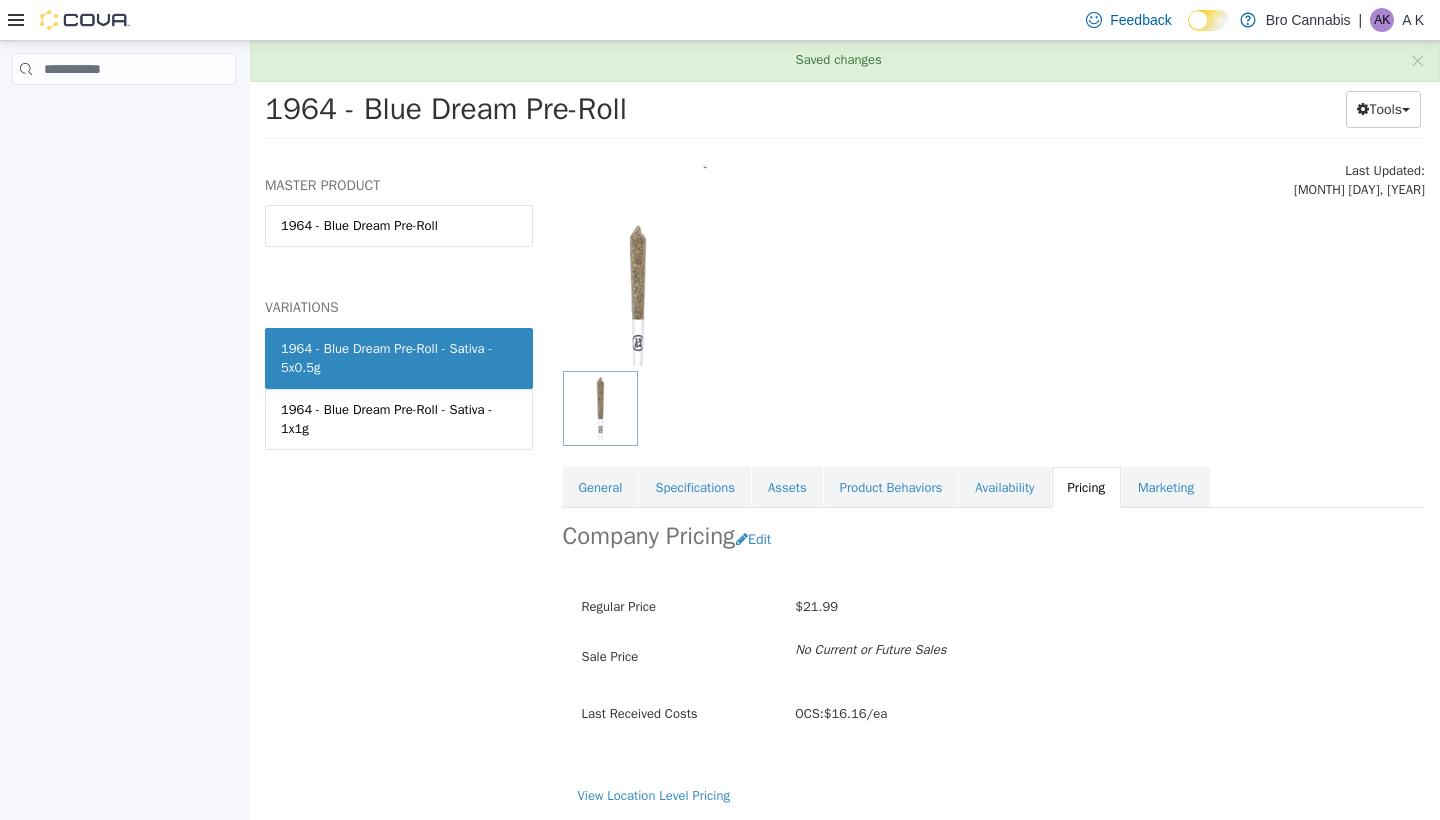 scroll, scrollTop: 86, scrollLeft: 0, axis: vertical 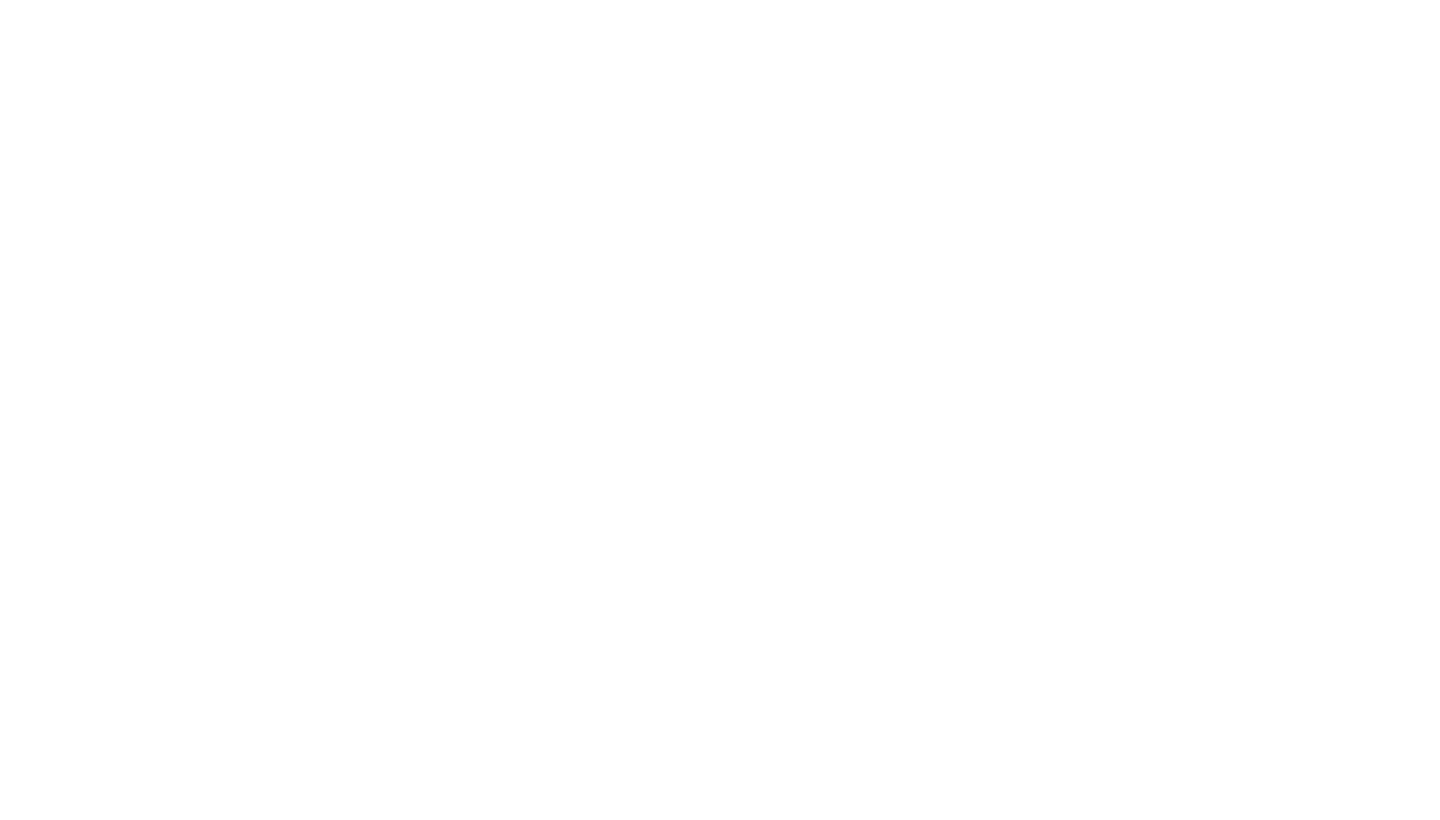 click at bounding box center [720, 4] 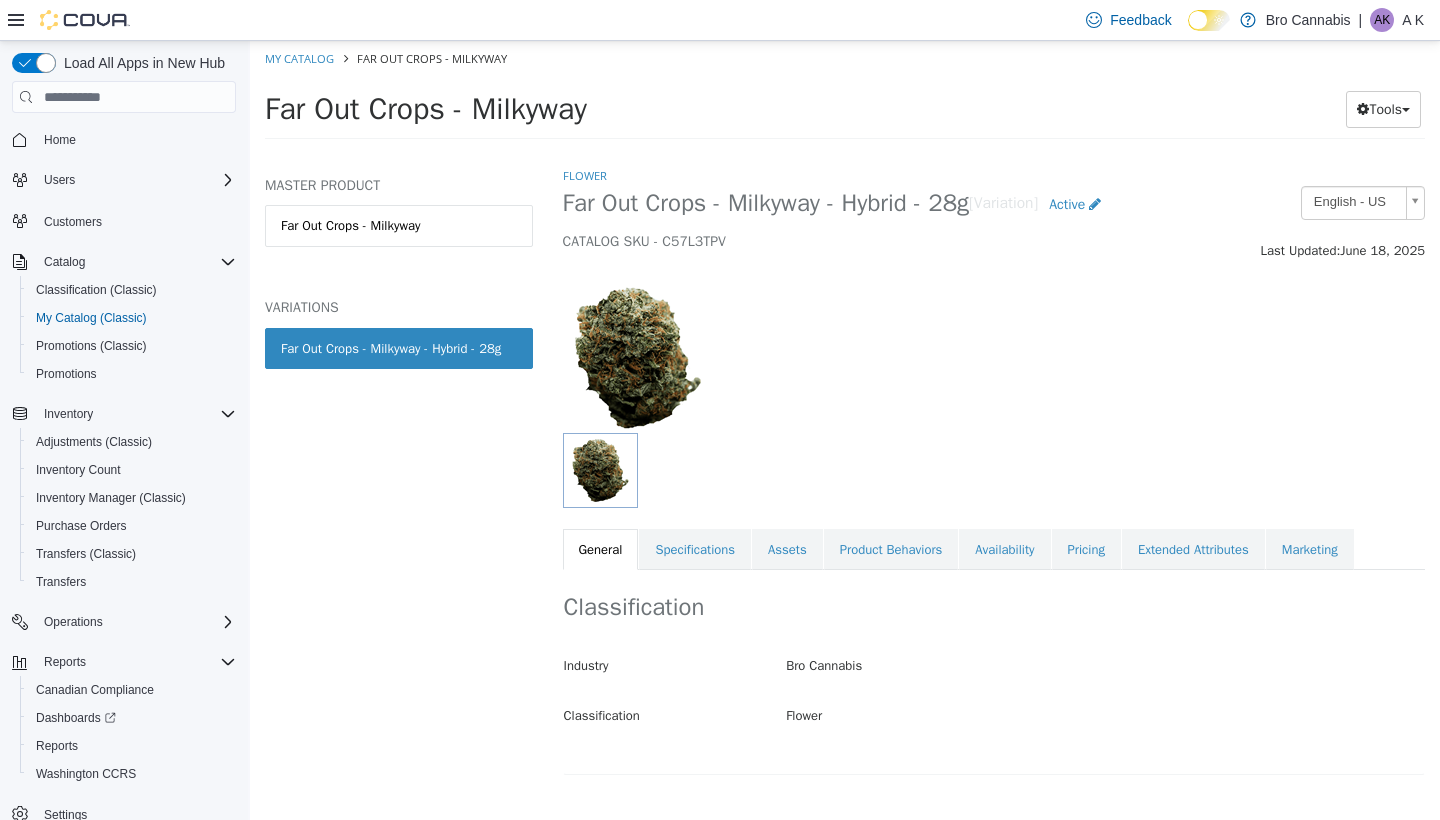 scroll, scrollTop: 0, scrollLeft: 0, axis: both 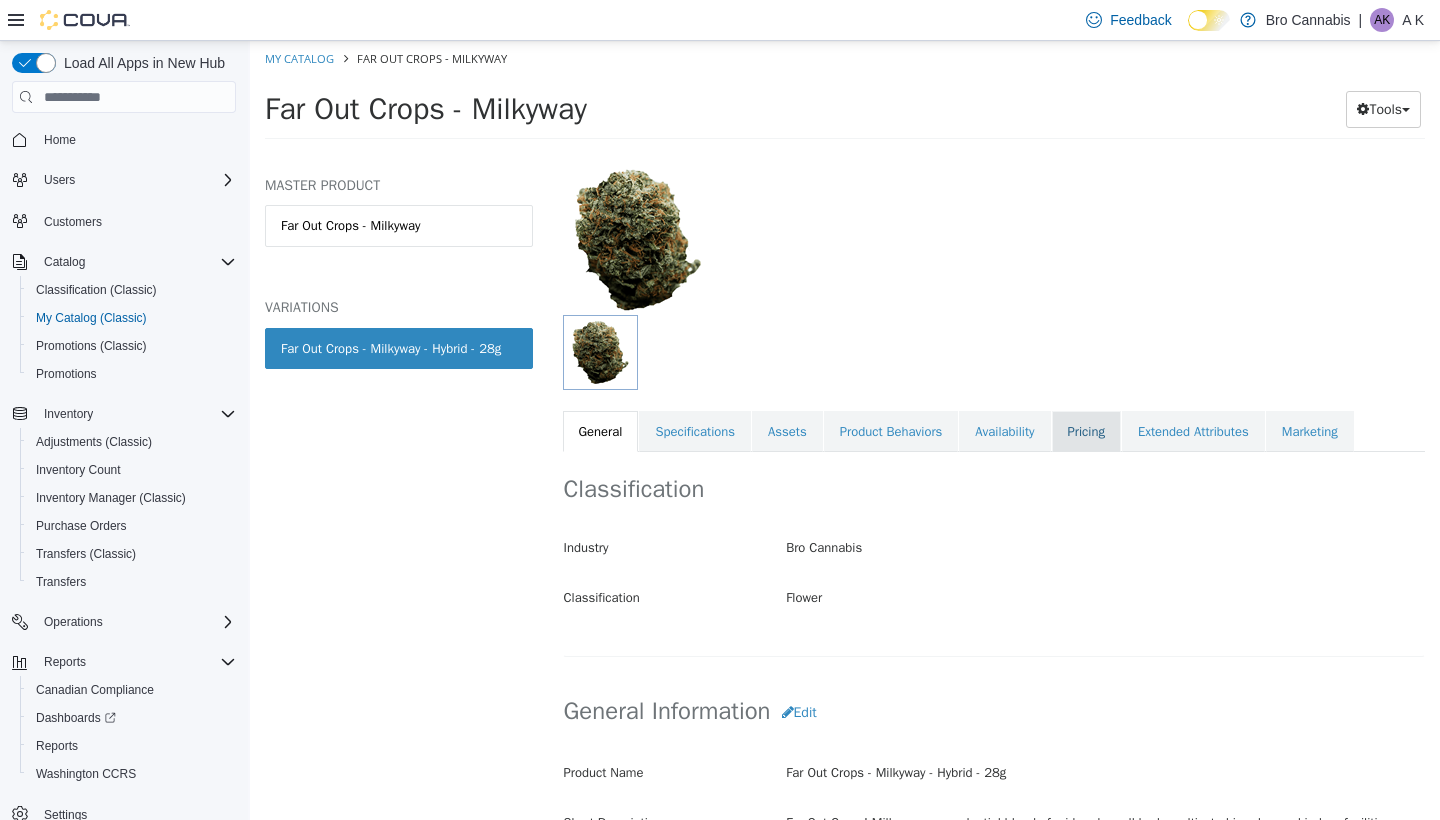 click on "Pricing" at bounding box center [1086, 432] 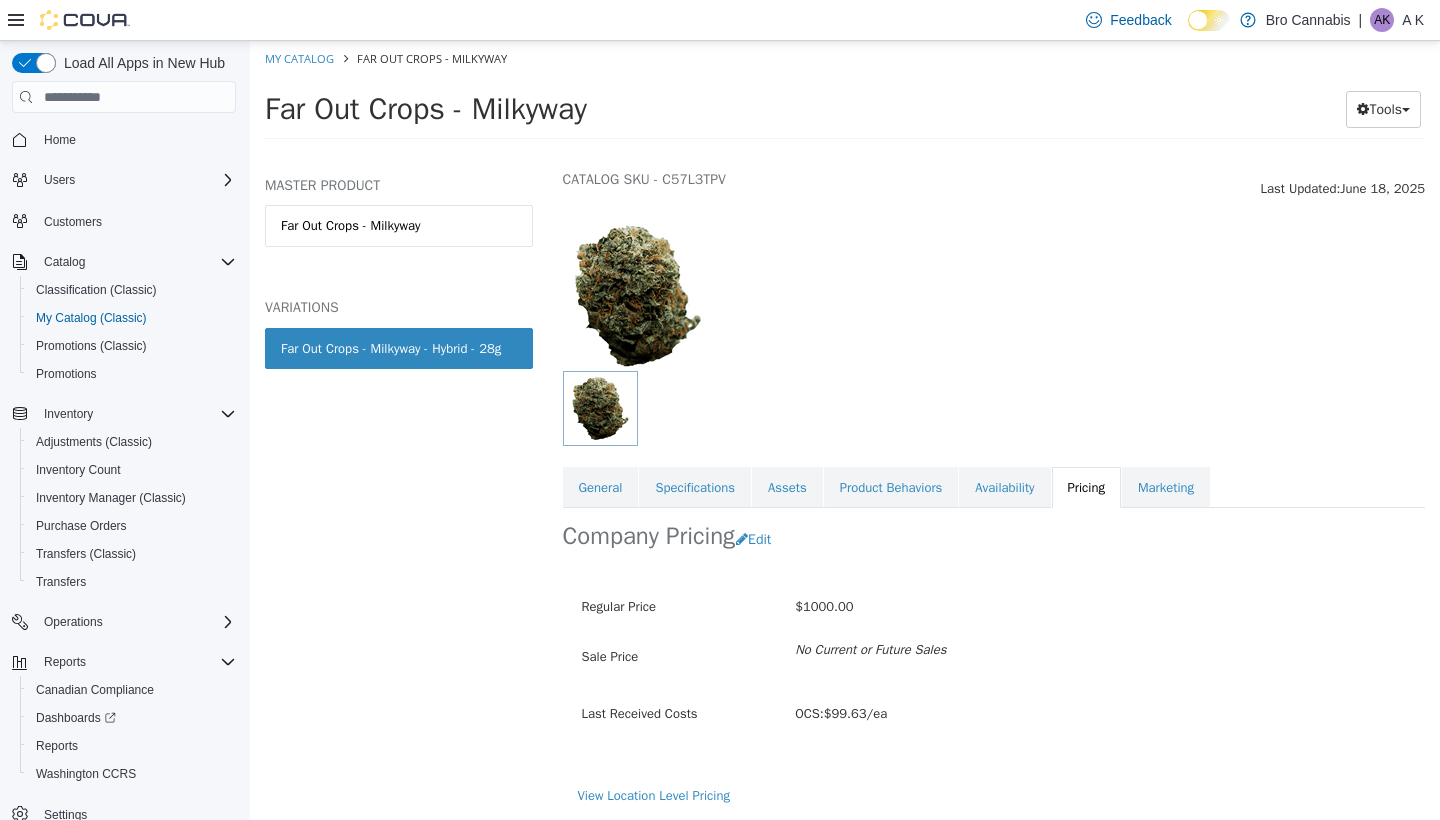 scroll, scrollTop: 86, scrollLeft: 0, axis: vertical 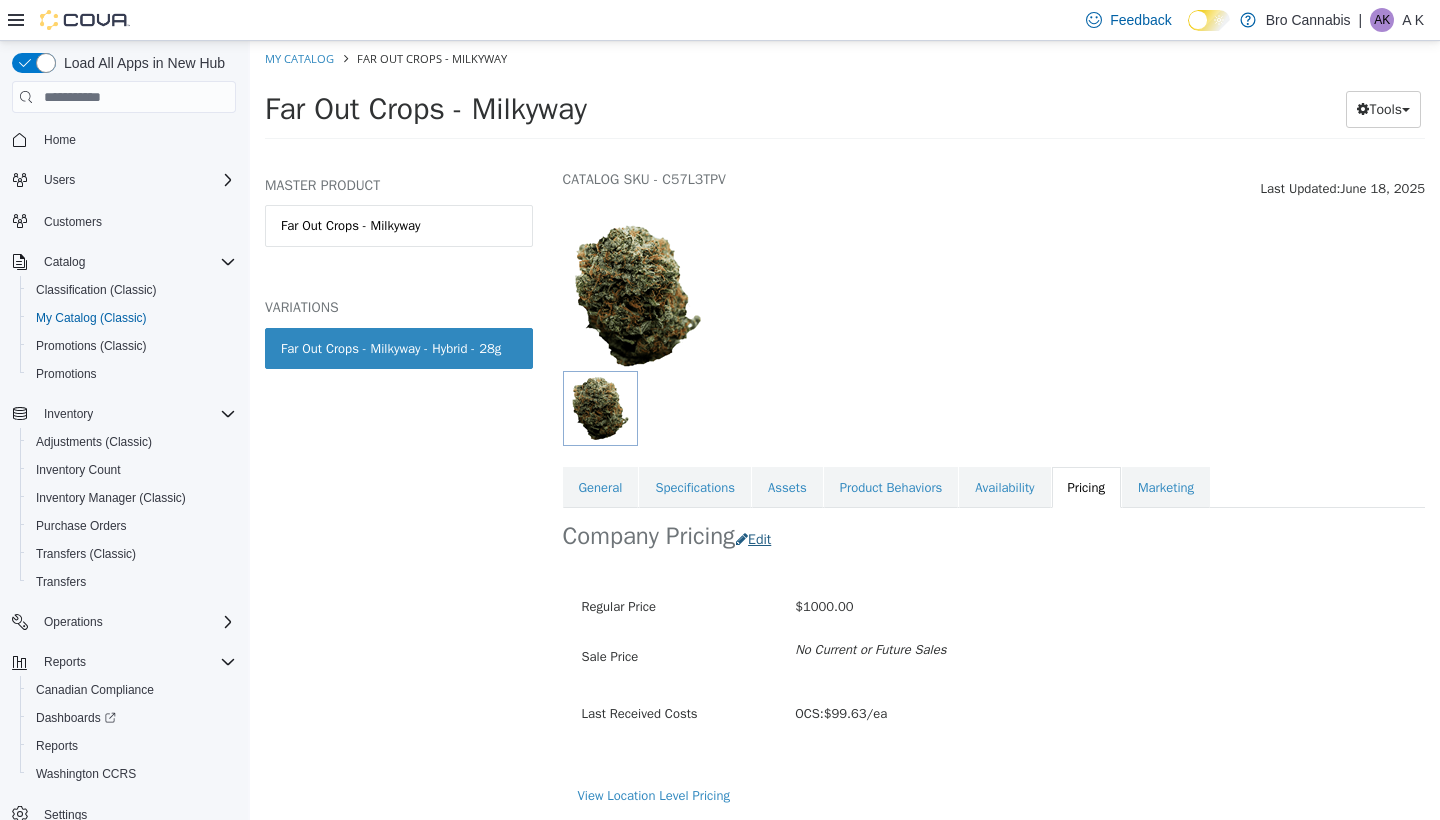 click on "Edit" at bounding box center (758, 539) 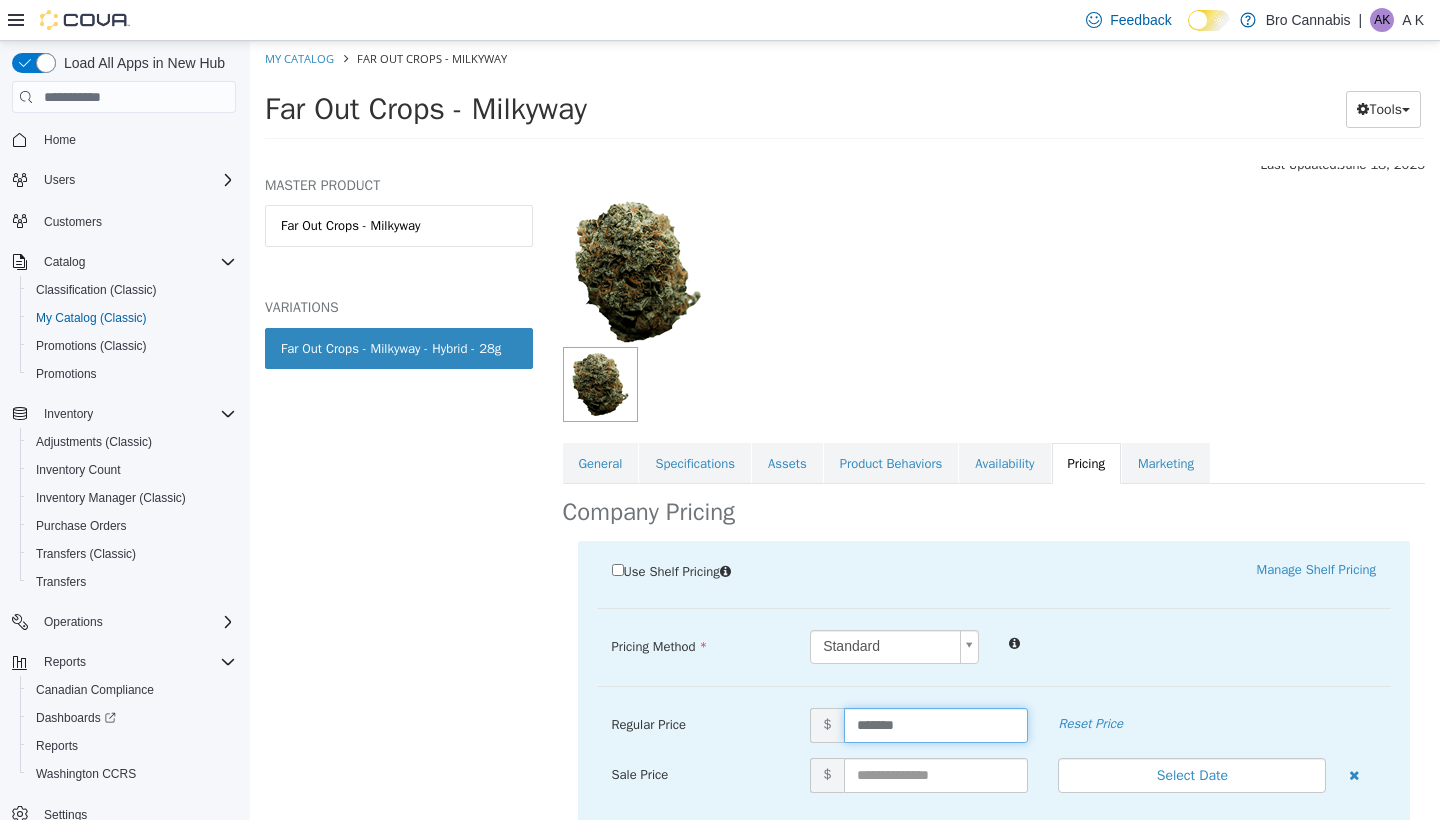 drag, startPoint x: 912, startPoint y: 723, endPoint x: 707, endPoint y: 723, distance: 205 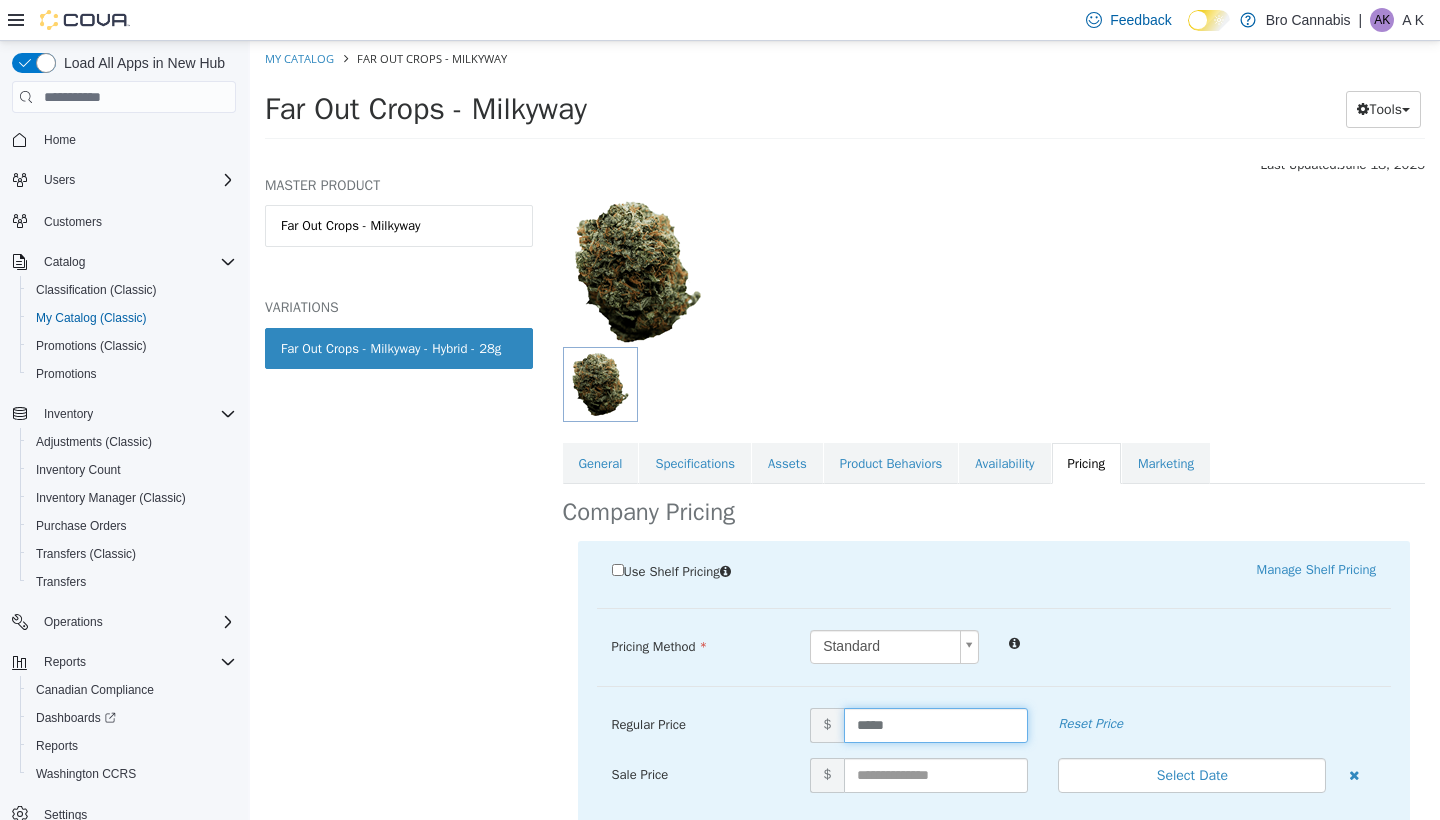 type on "******" 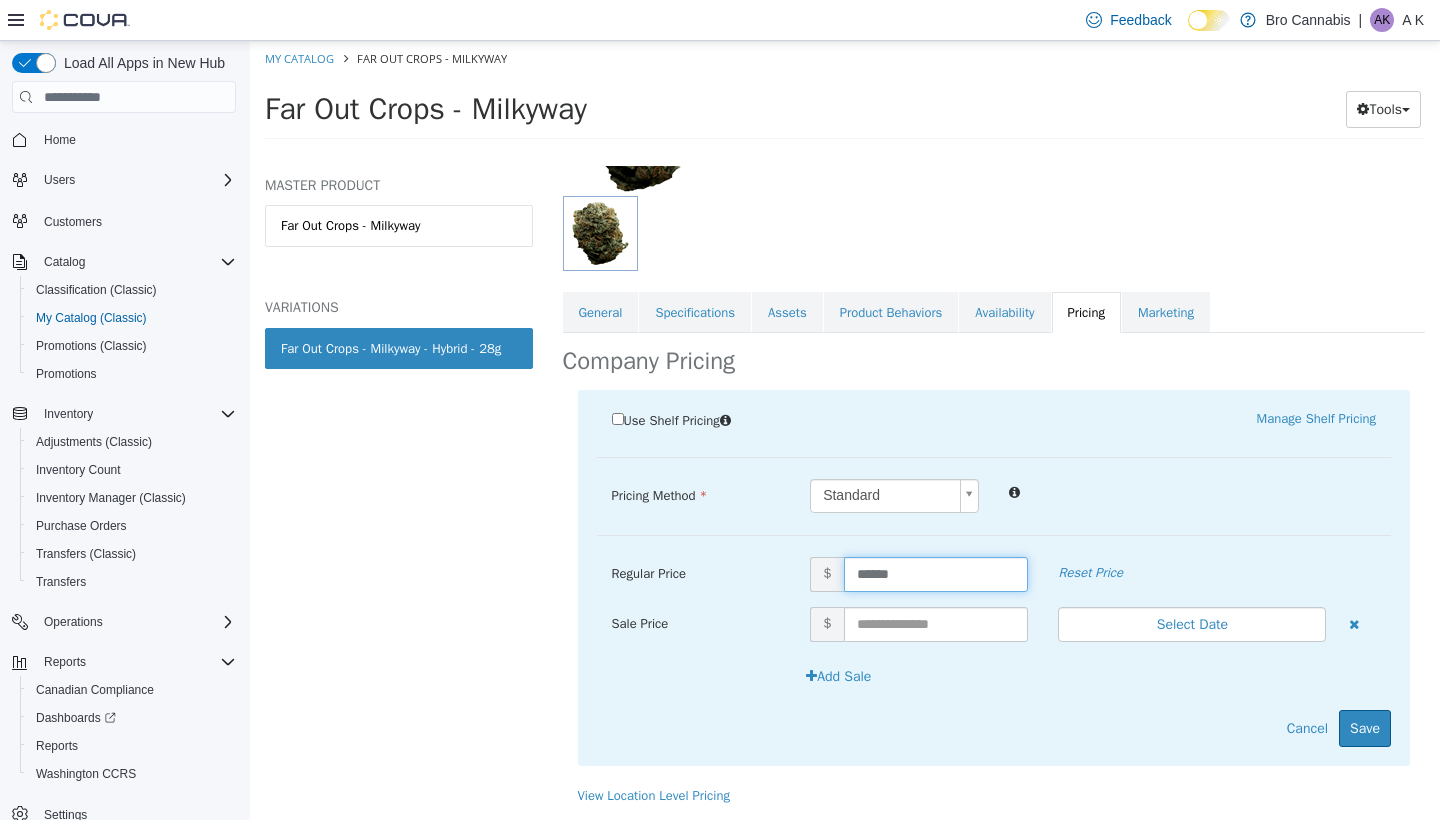 scroll, scrollTop: 259, scrollLeft: 0, axis: vertical 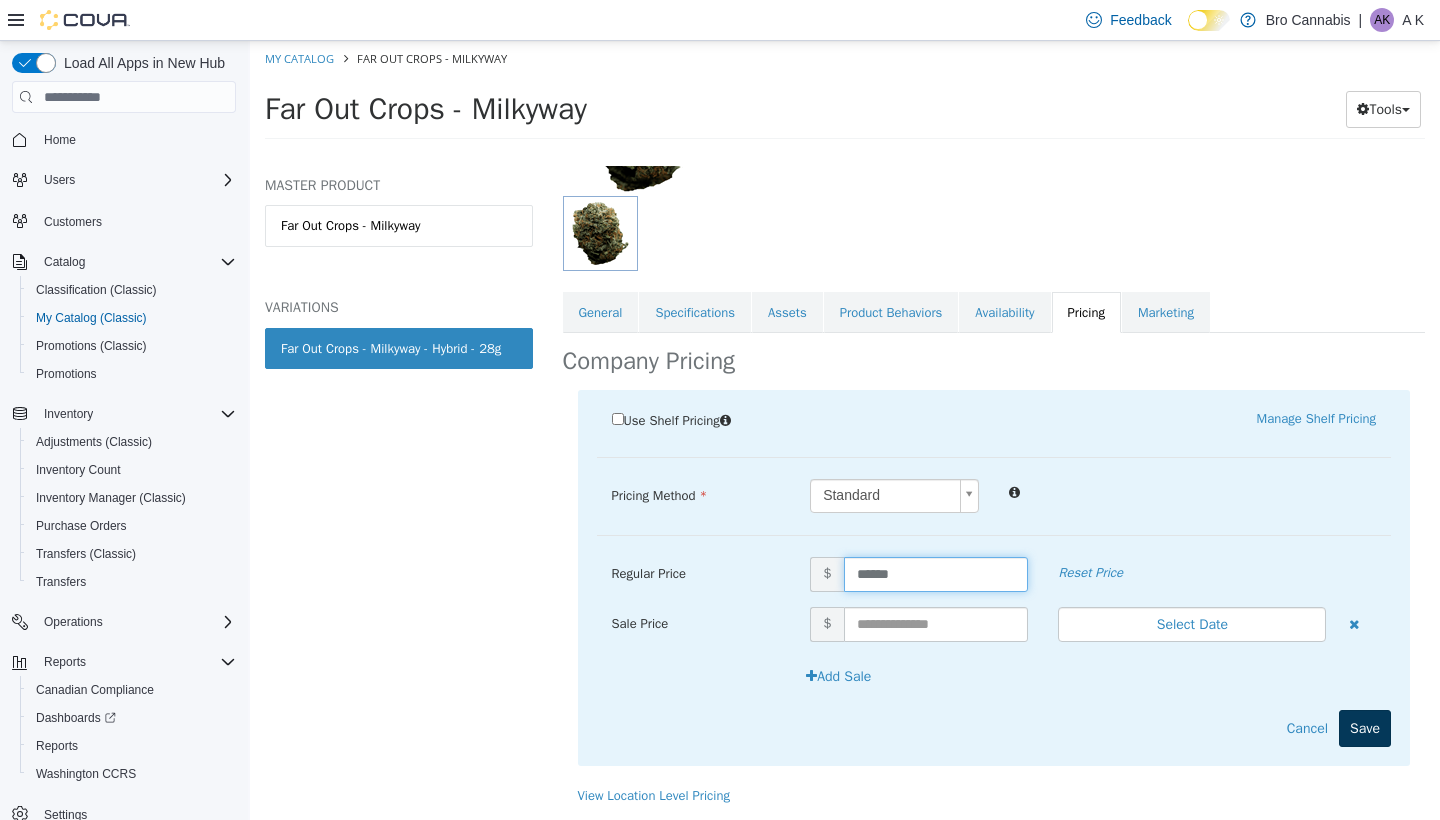 click on "Save" at bounding box center (1365, 728) 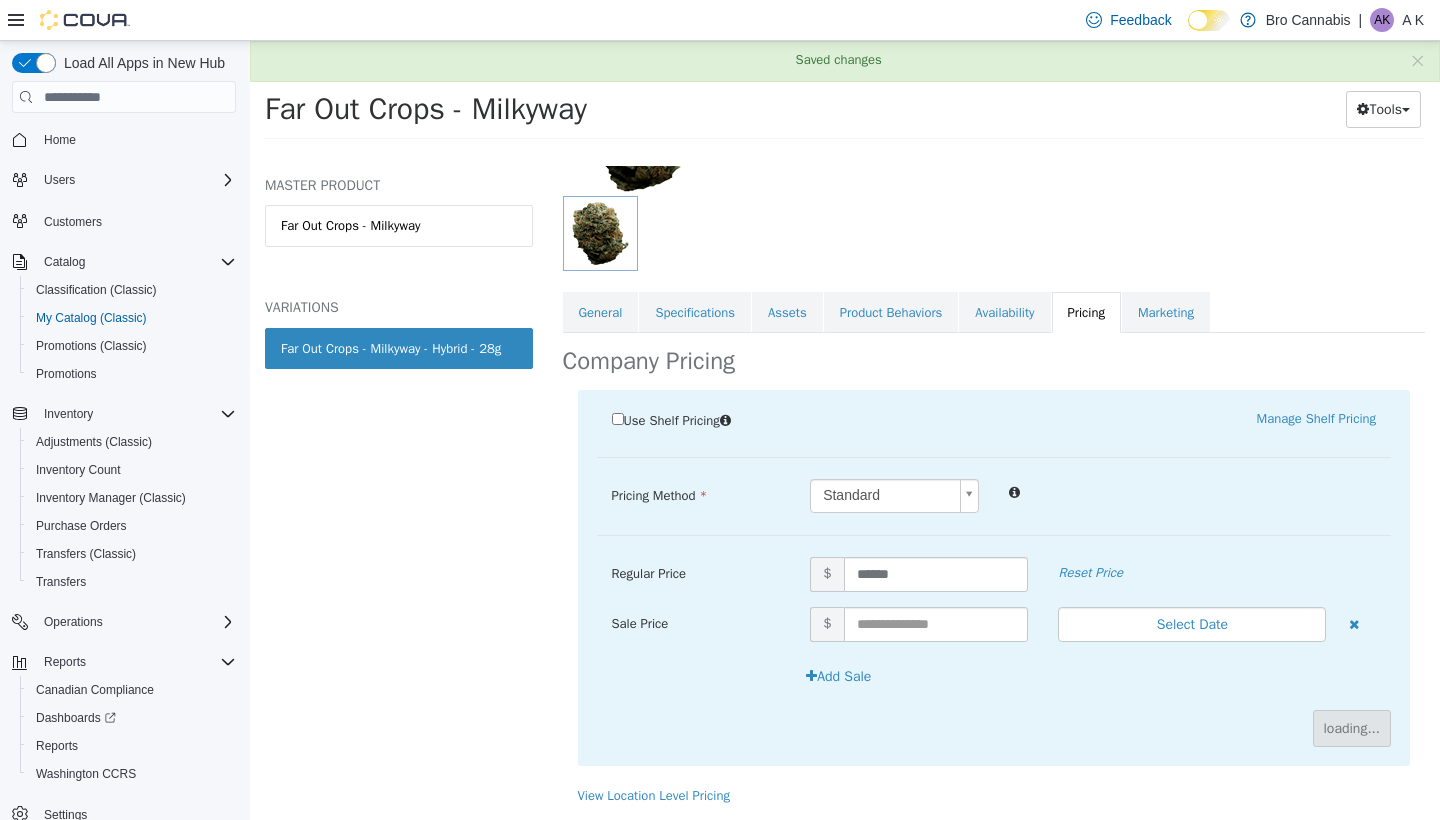 scroll, scrollTop: 86, scrollLeft: 0, axis: vertical 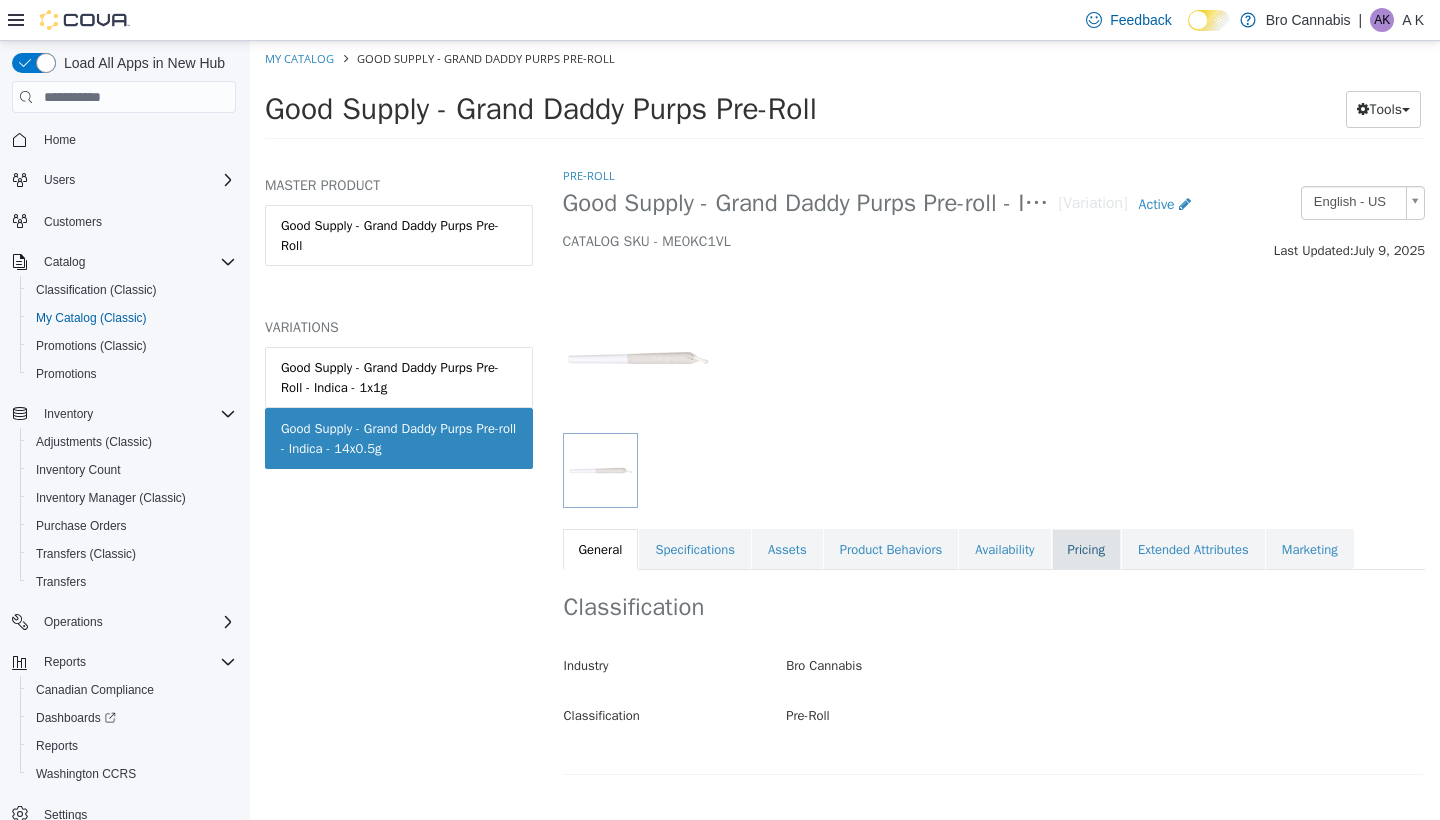 click on "Pricing" at bounding box center [1086, 550] 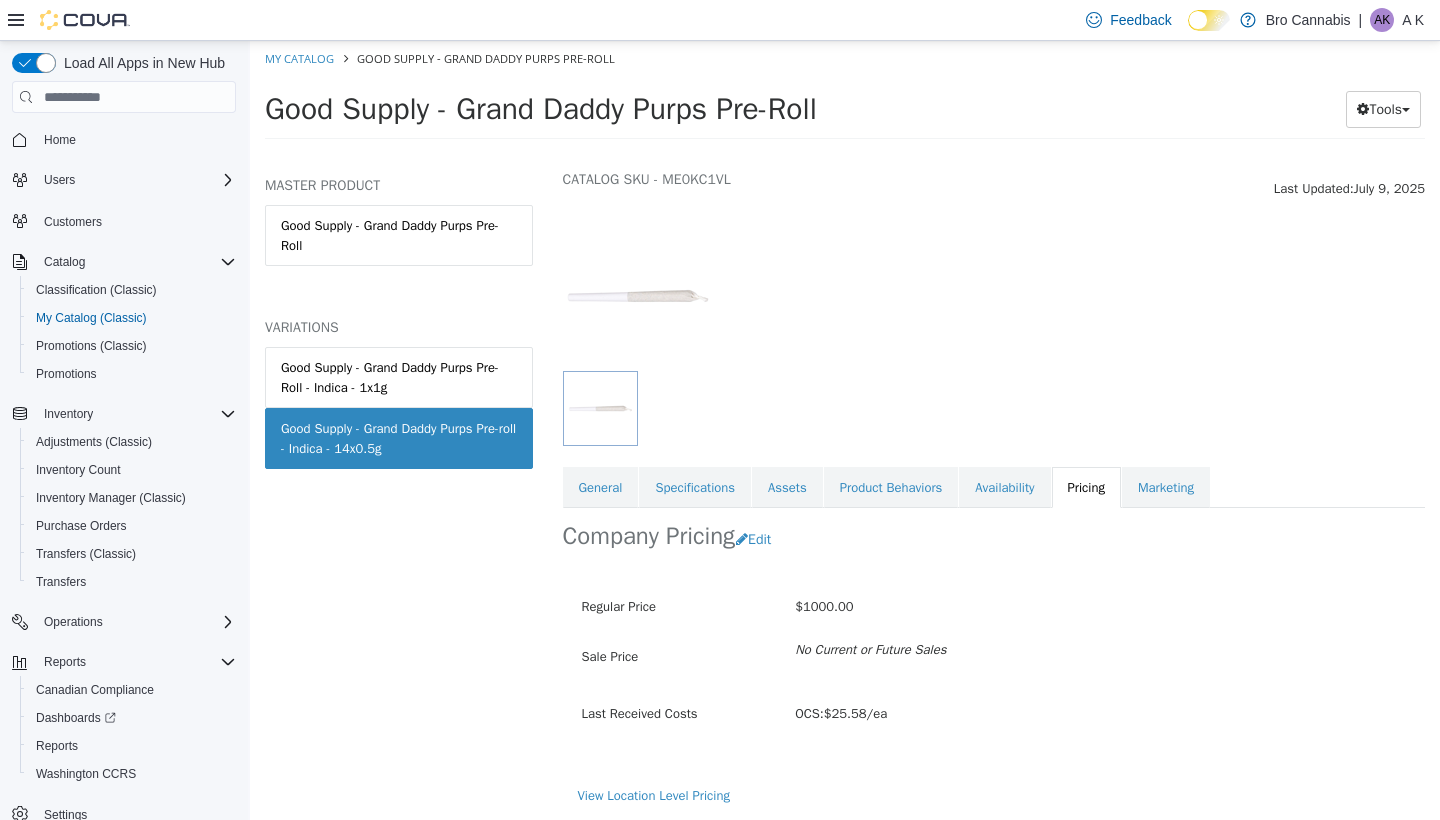 scroll, scrollTop: 86, scrollLeft: 0, axis: vertical 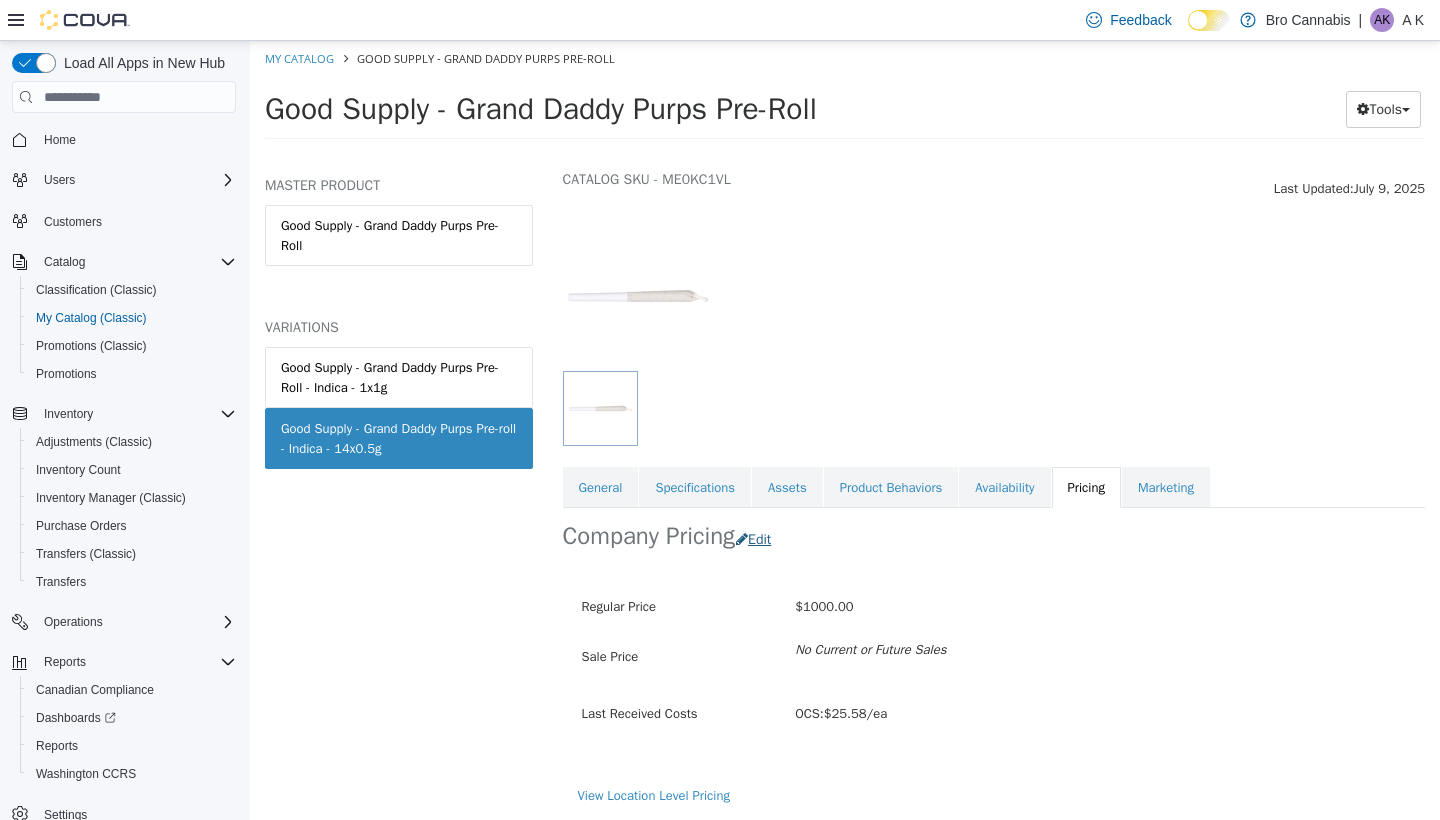 click on "Edit" at bounding box center (758, 539) 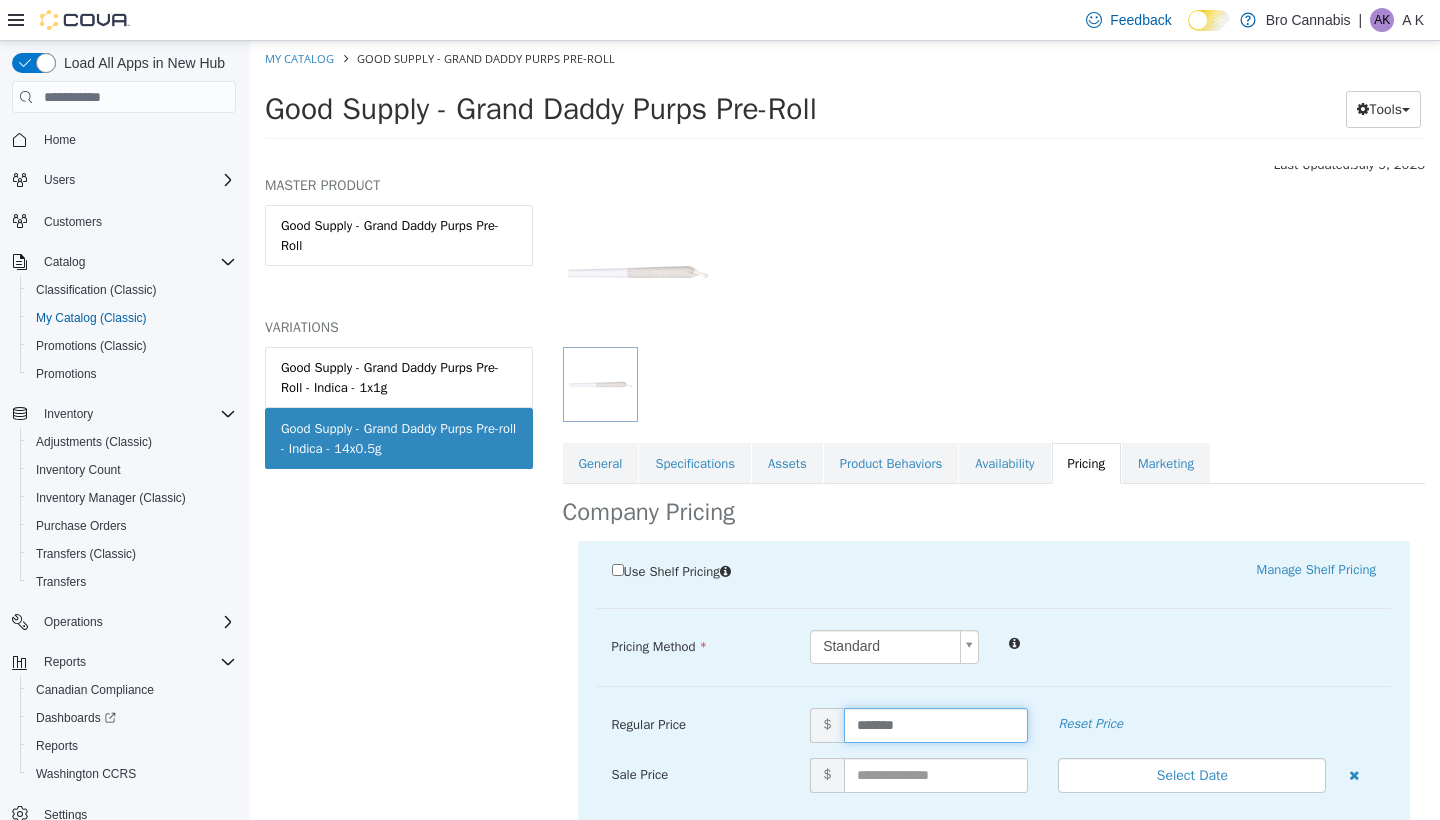 drag, startPoint x: 931, startPoint y: 720, endPoint x: 750, endPoint y: 720, distance: 181 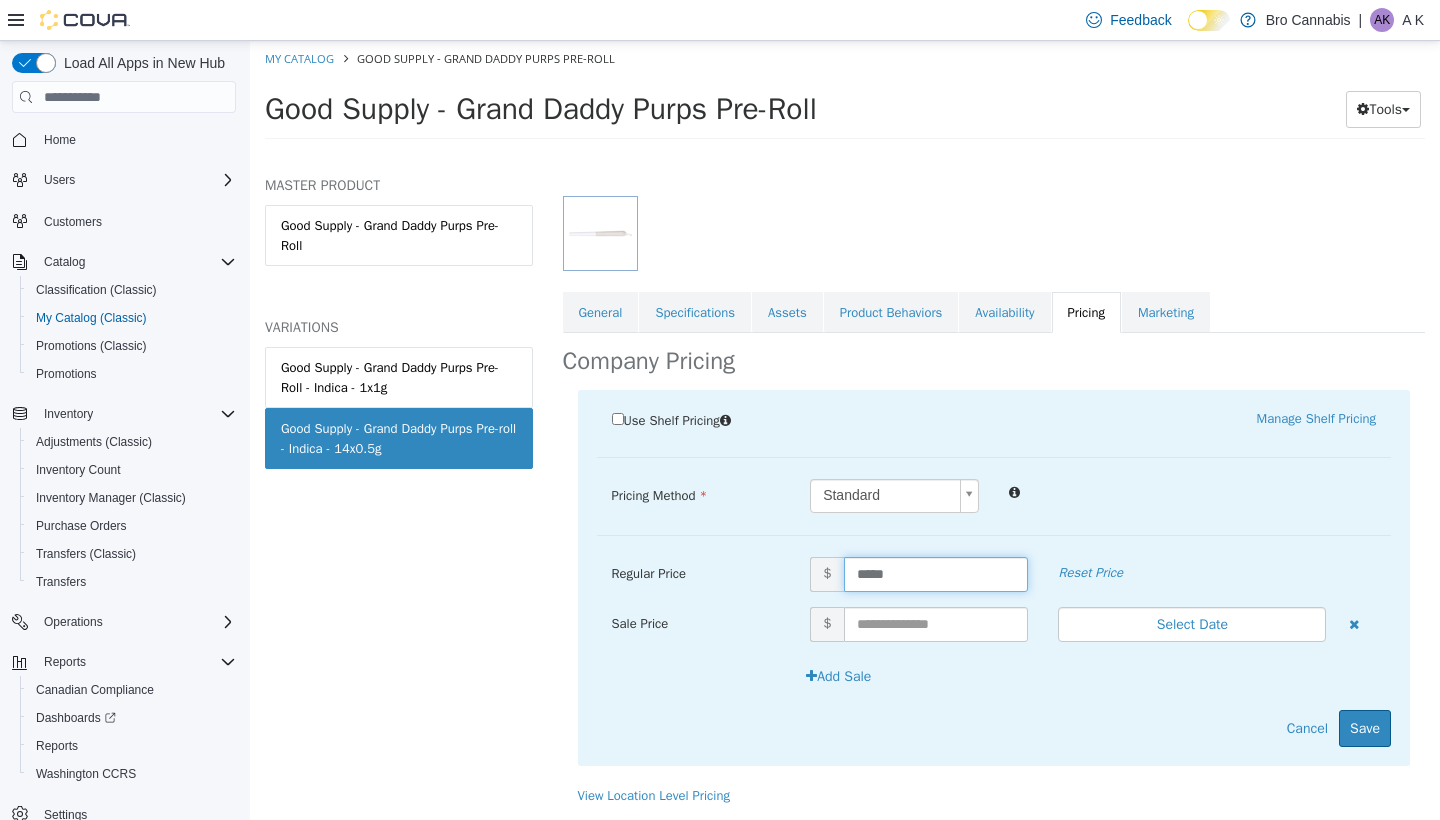scroll, scrollTop: 259, scrollLeft: 0, axis: vertical 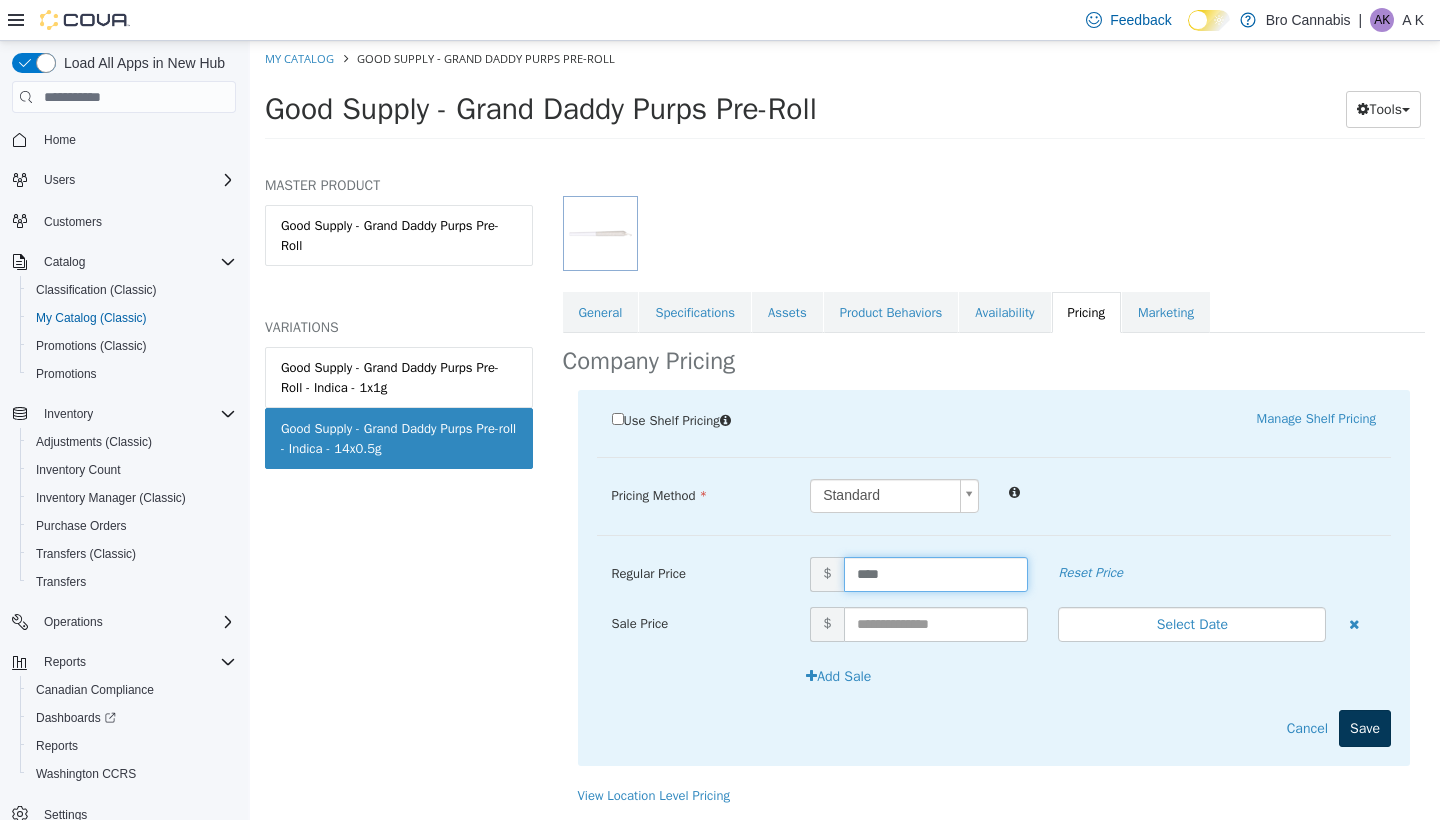 type on "*****" 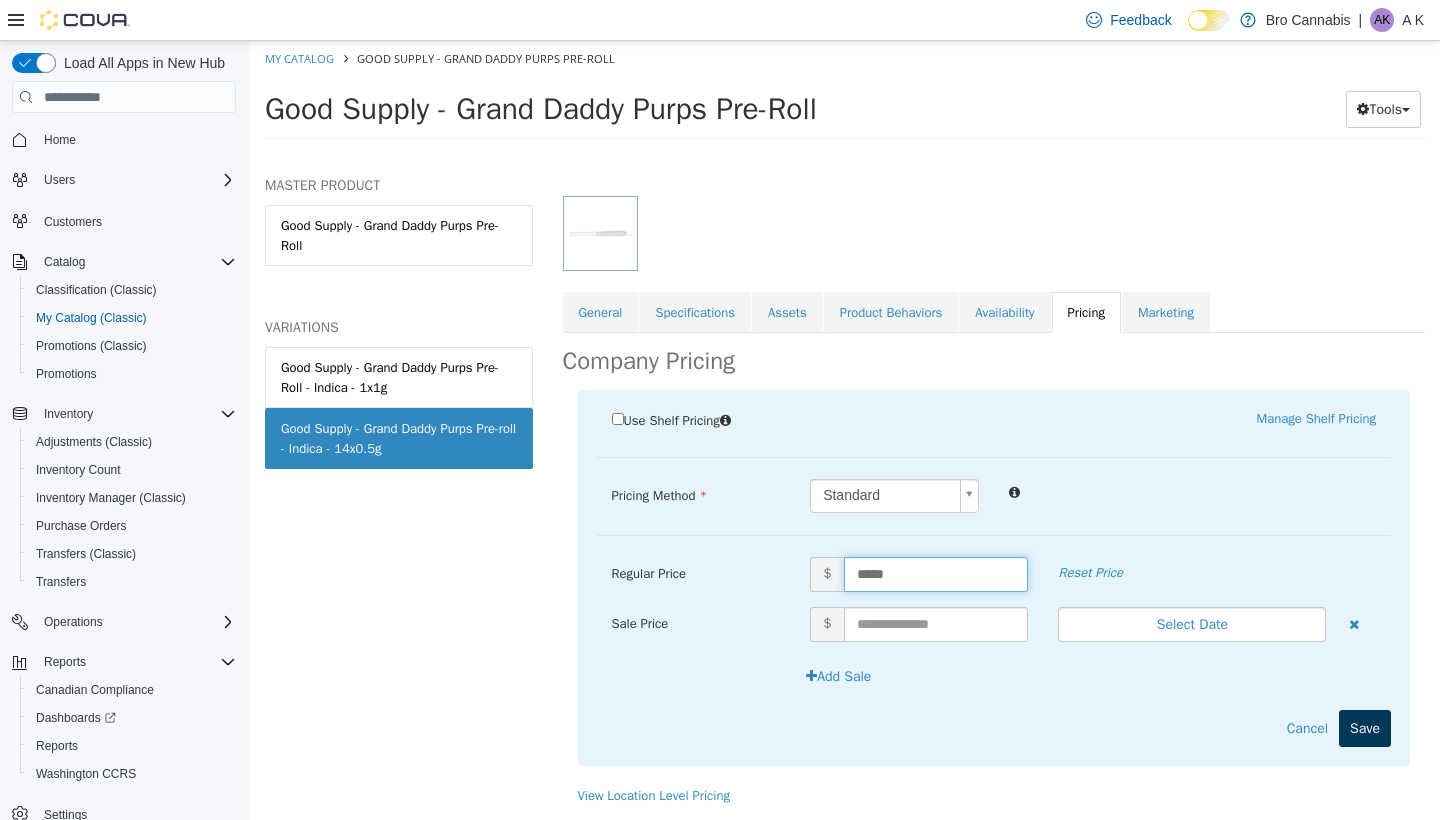 click on "Save" at bounding box center (1365, 728) 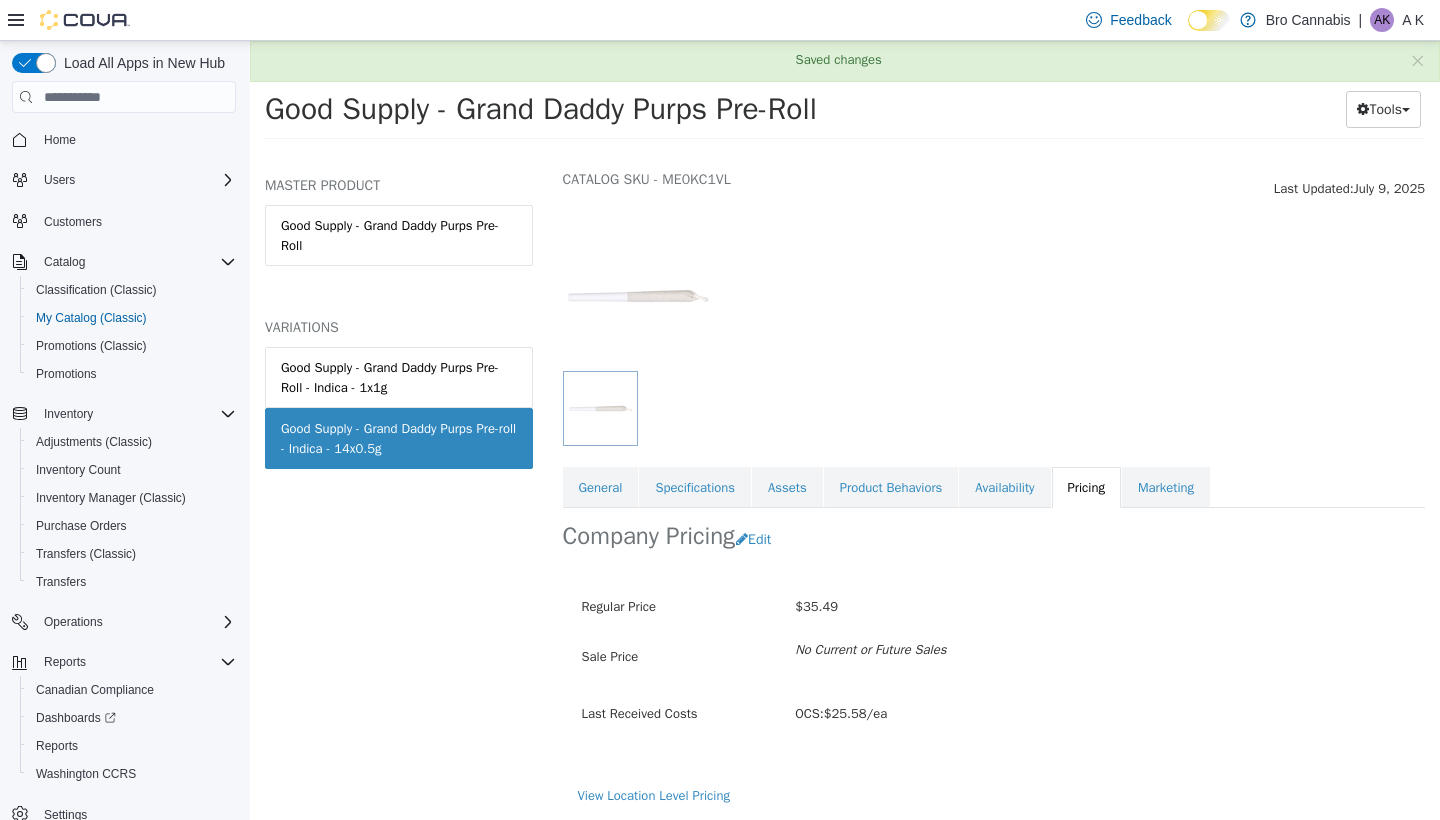scroll, scrollTop: 86, scrollLeft: 0, axis: vertical 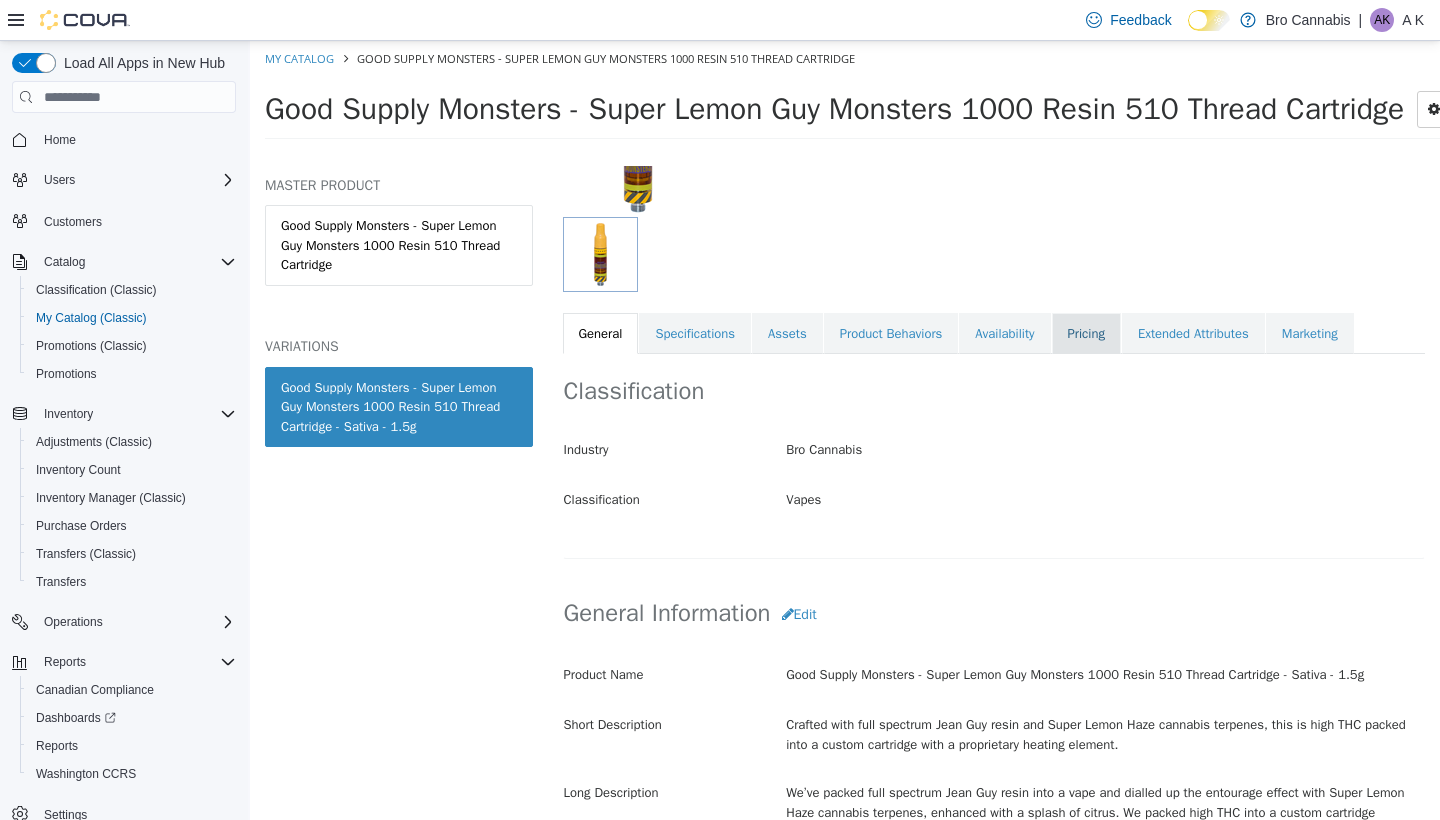 click on "Pricing" at bounding box center (1086, 334) 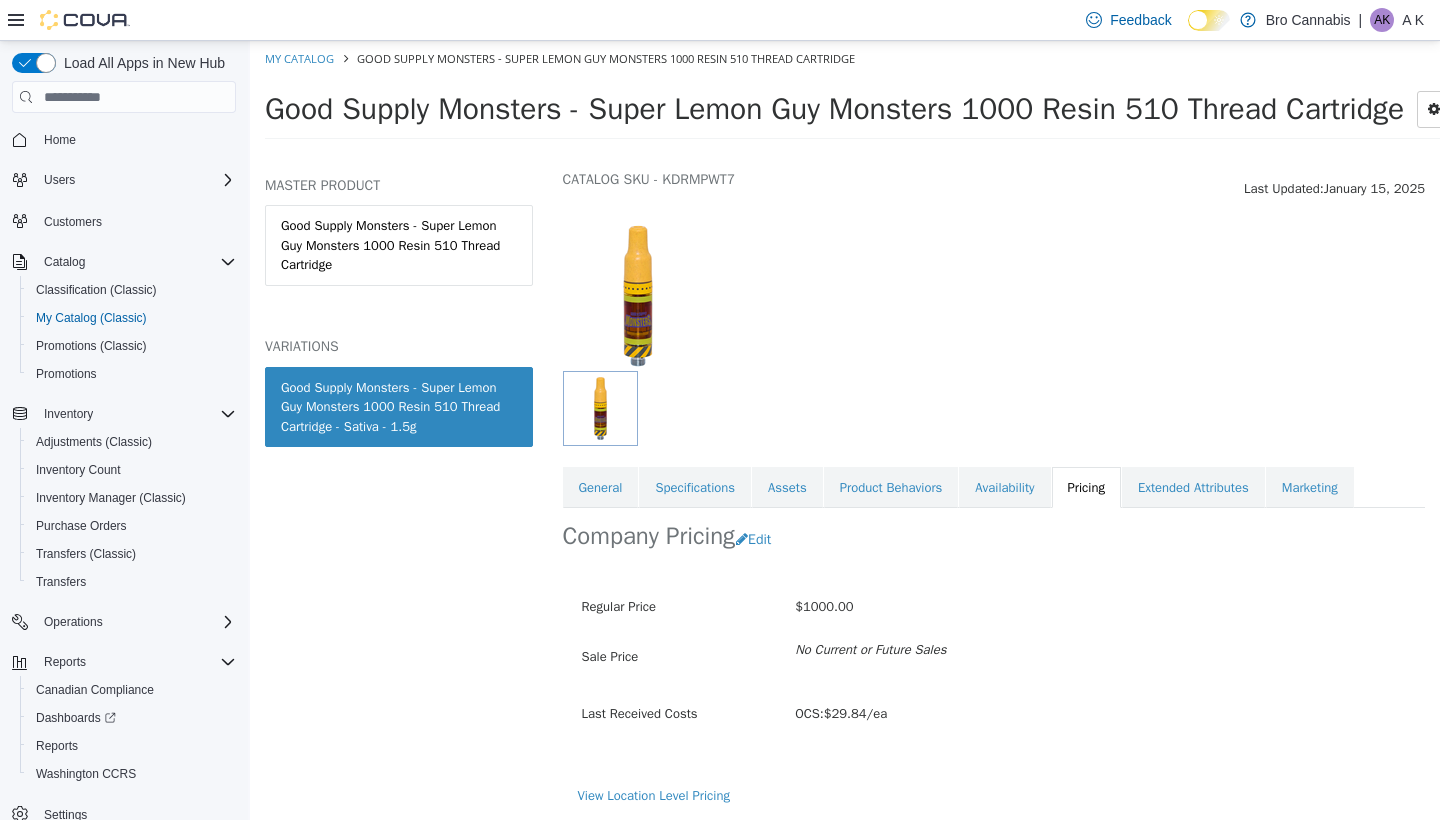 scroll, scrollTop: 86, scrollLeft: 0, axis: vertical 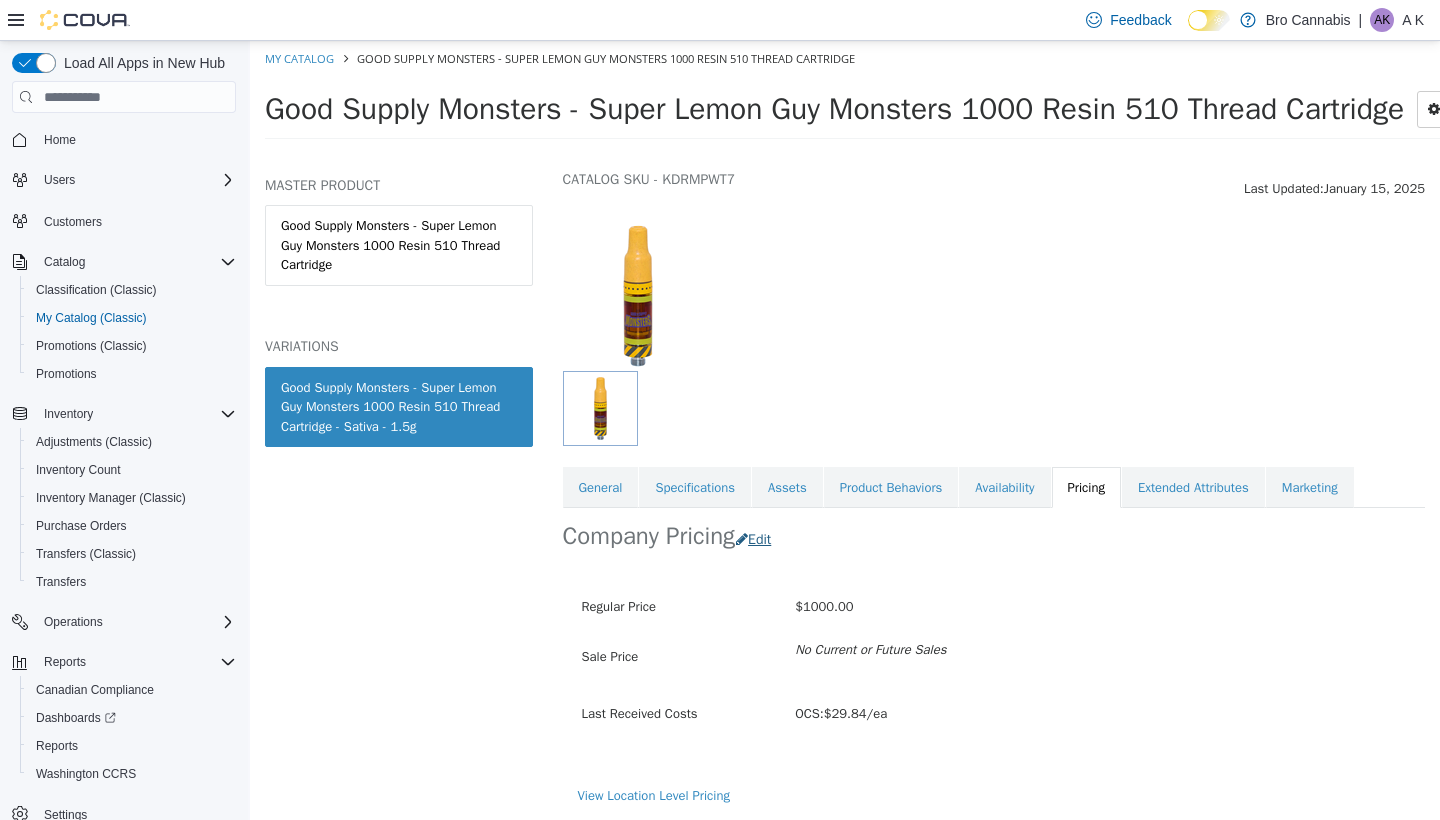 click on "Edit" at bounding box center (758, 539) 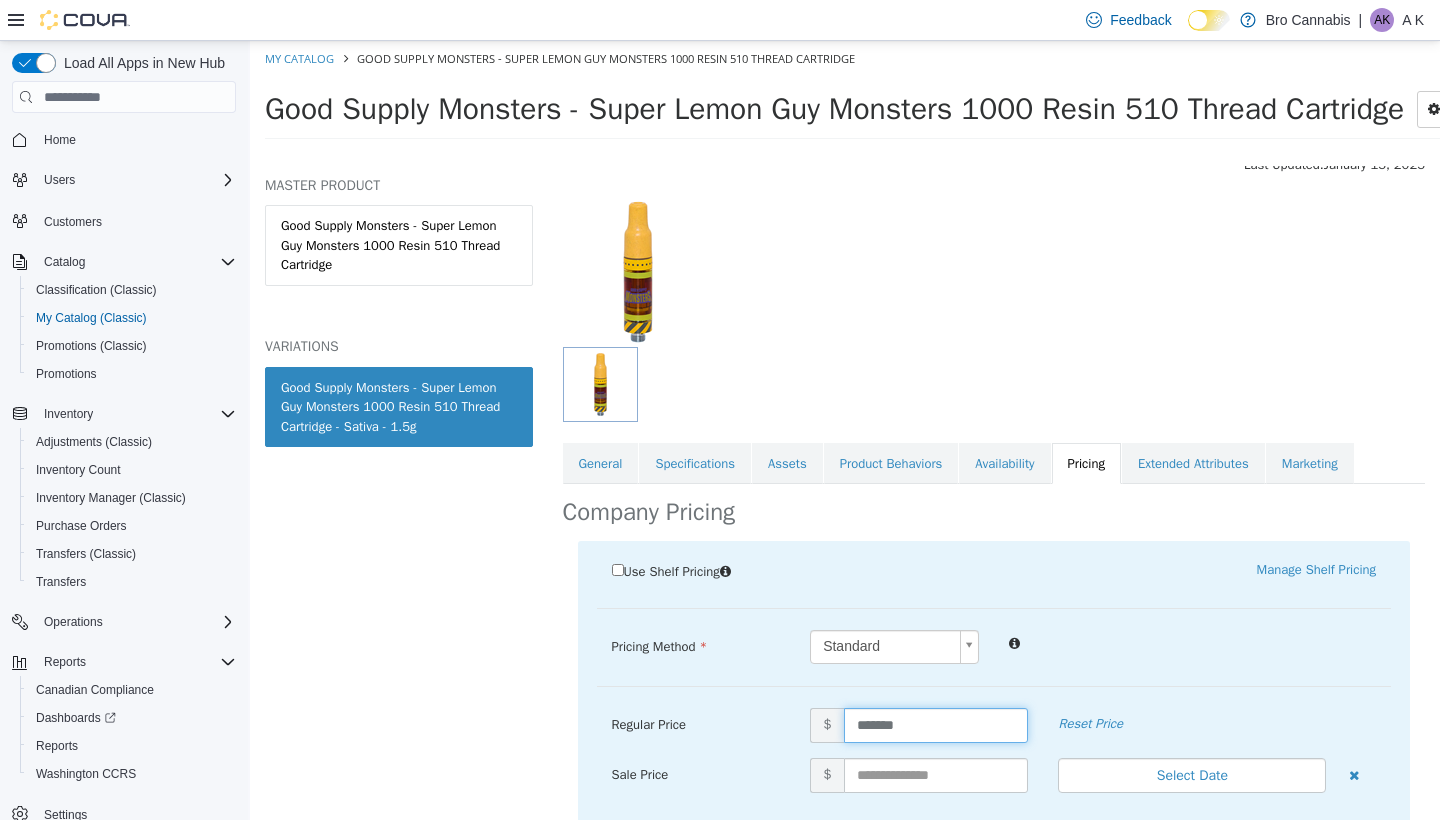 drag, startPoint x: 918, startPoint y: 714, endPoint x: 783, endPoint y: 714, distance: 135 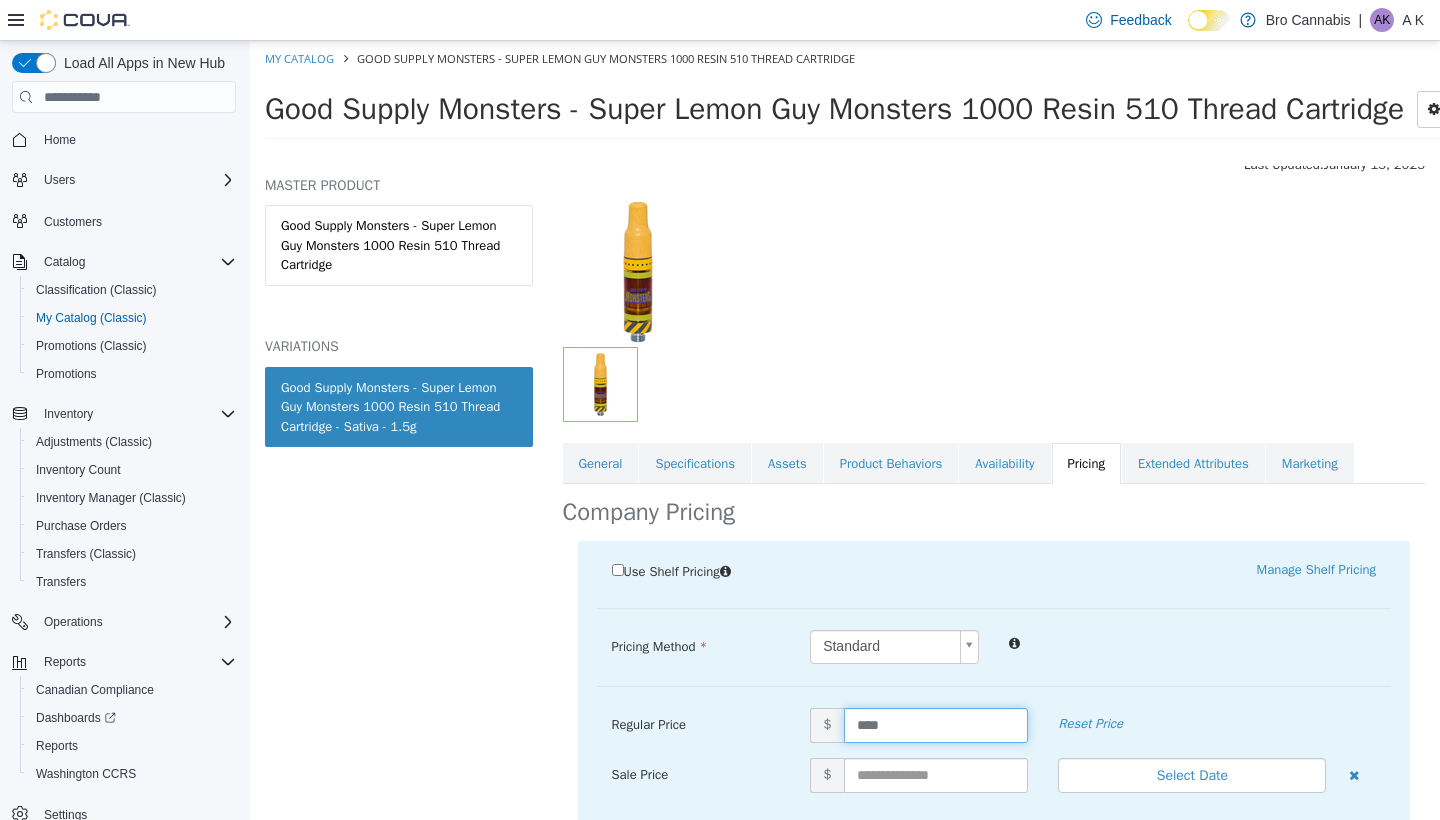 type on "*****" 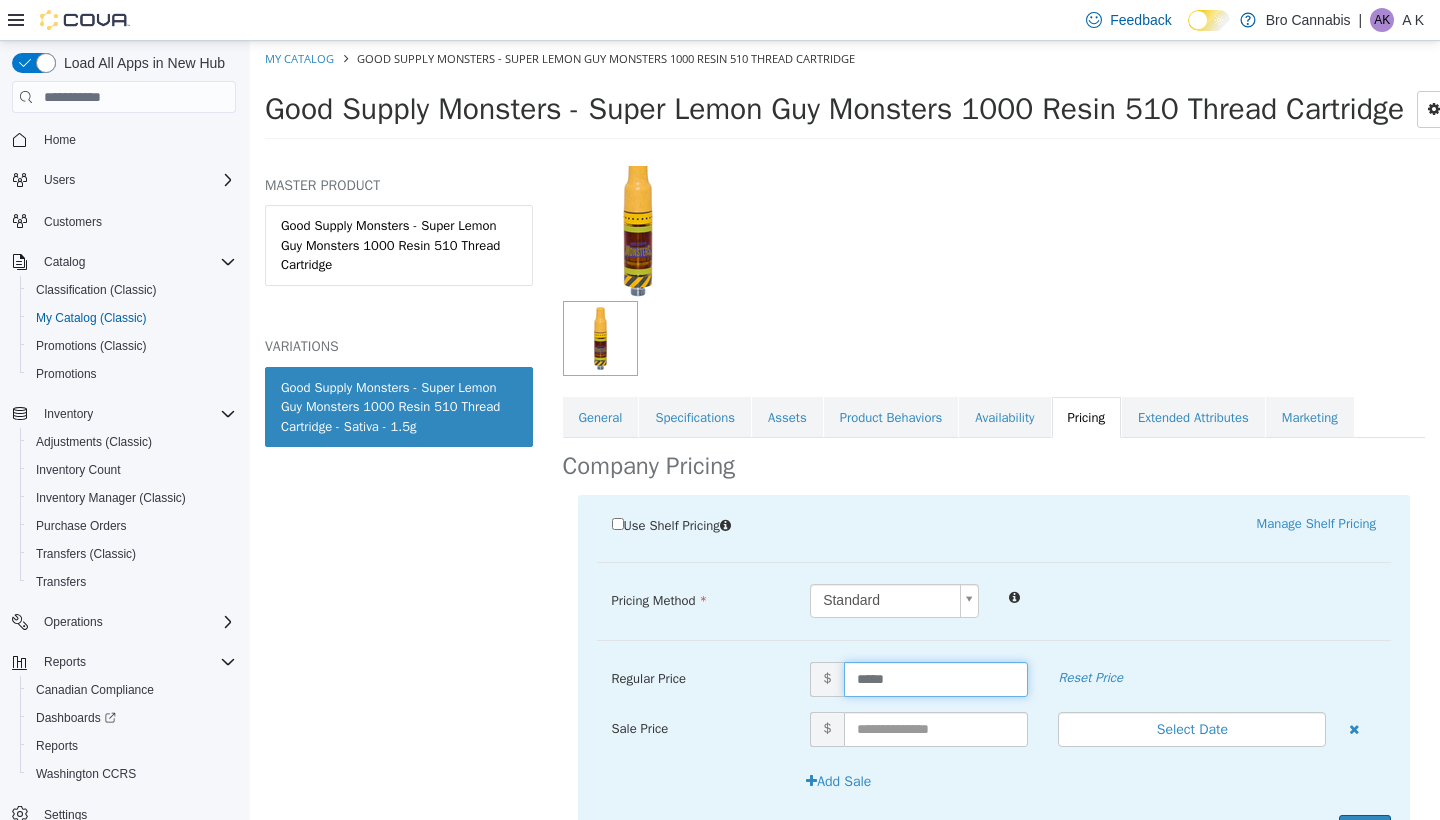 scroll, scrollTop: 235, scrollLeft: 0, axis: vertical 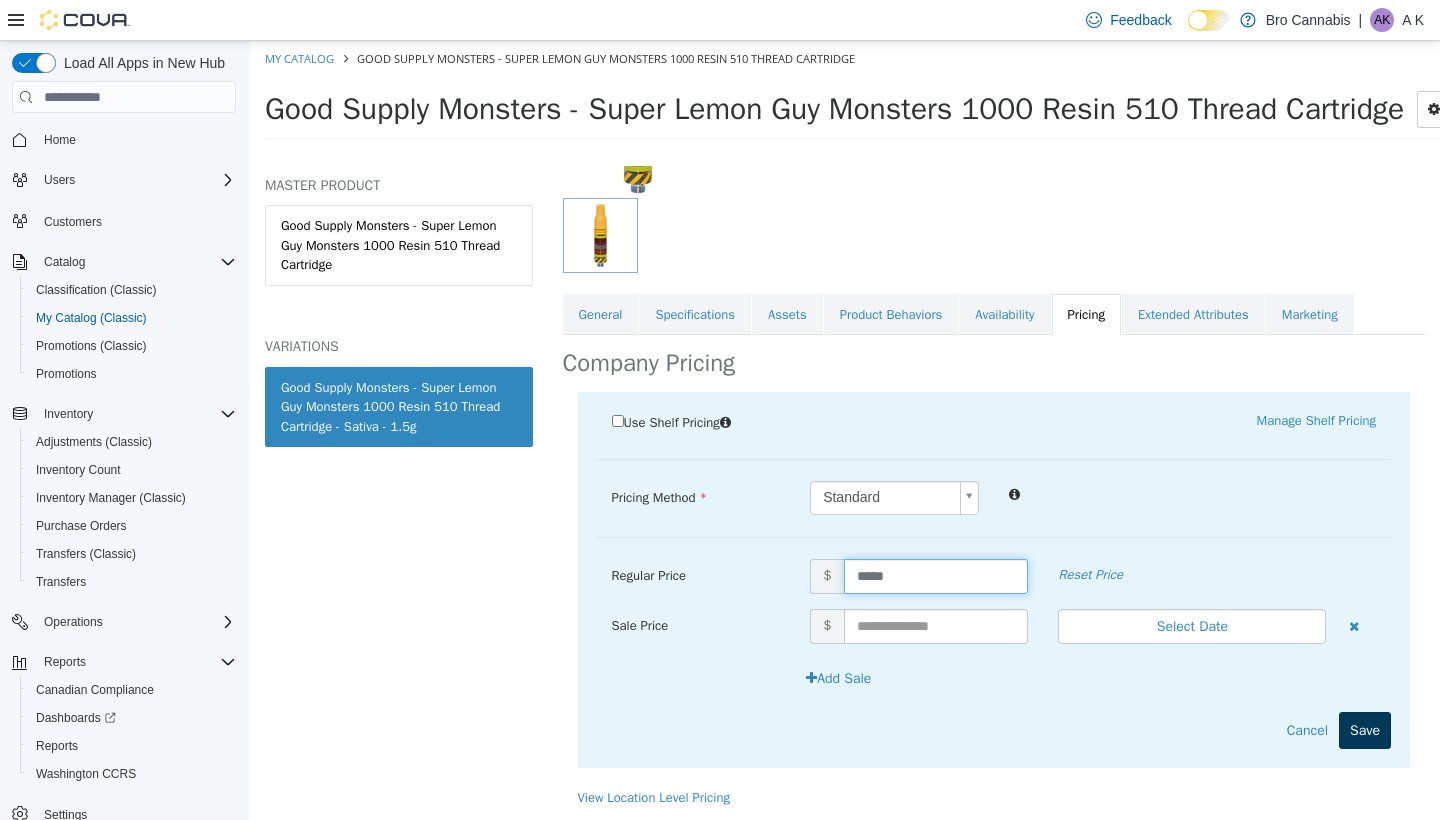 click on "Save" at bounding box center (1365, 730) 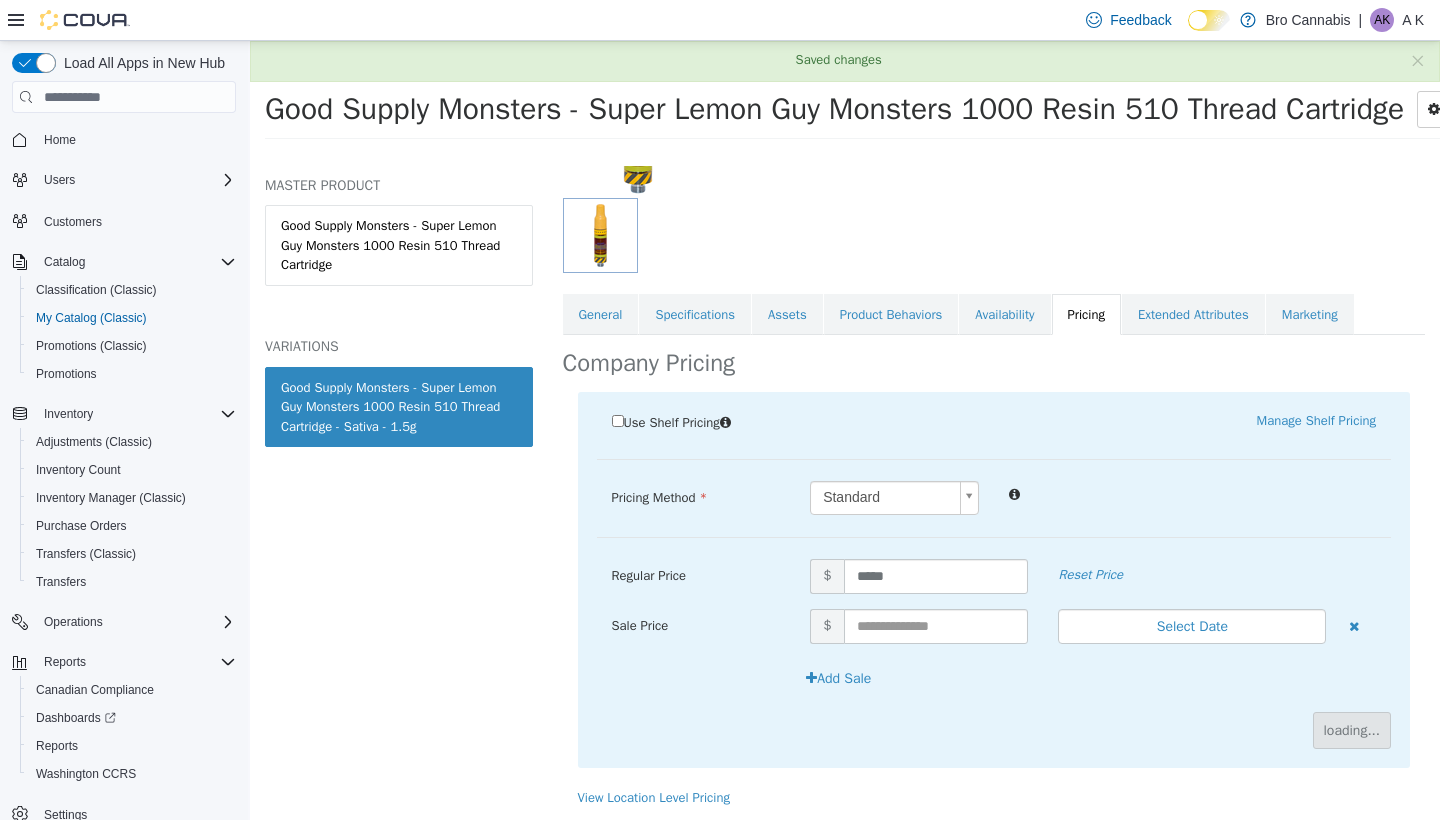 scroll, scrollTop: 86, scrollLeft: 0, axis: vertical 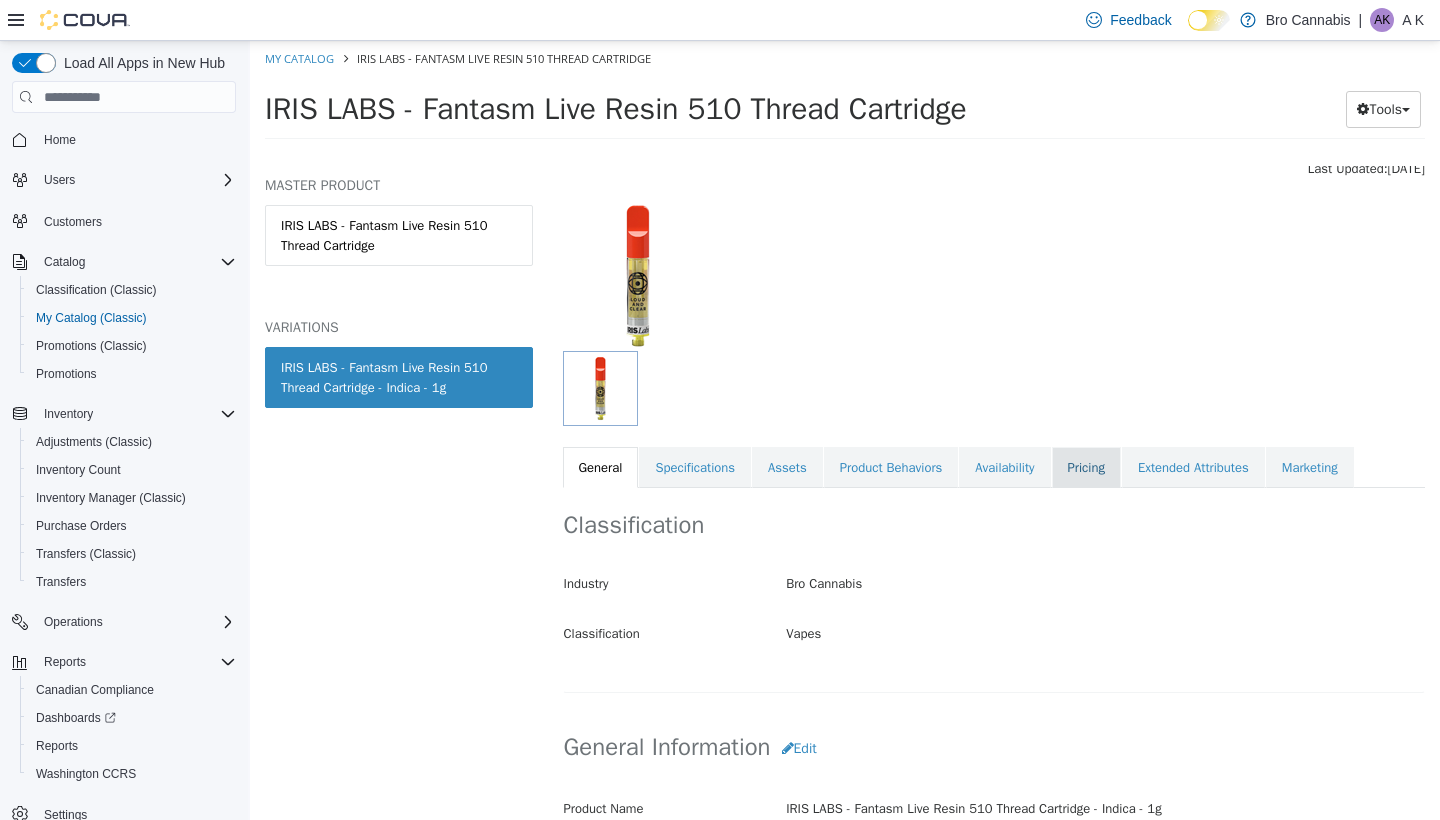 click on "Pricing" at bounding box center (1086, 468) 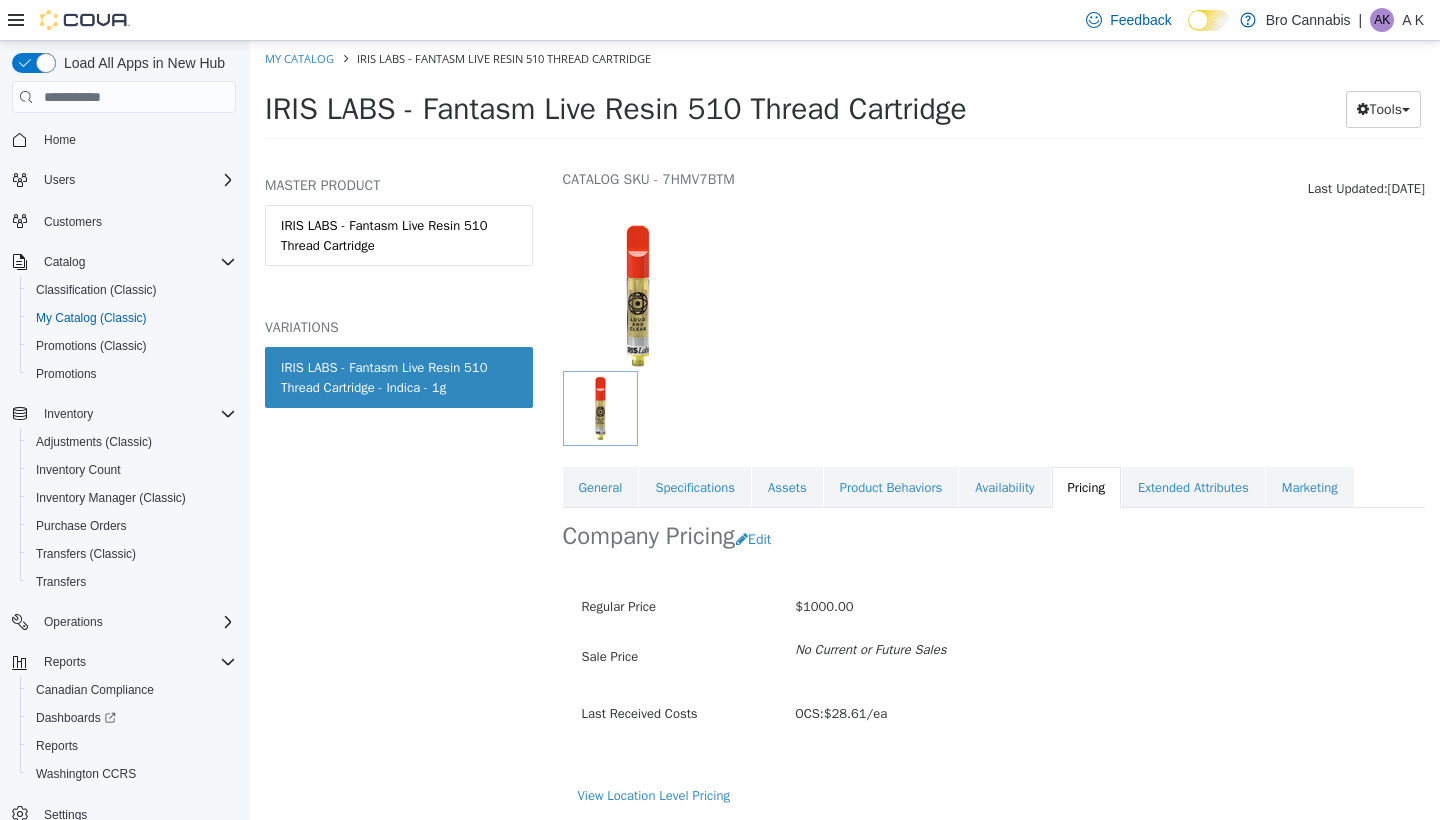 scroll, scrollTop: 86, scrollLeft: 0, axis: vertical 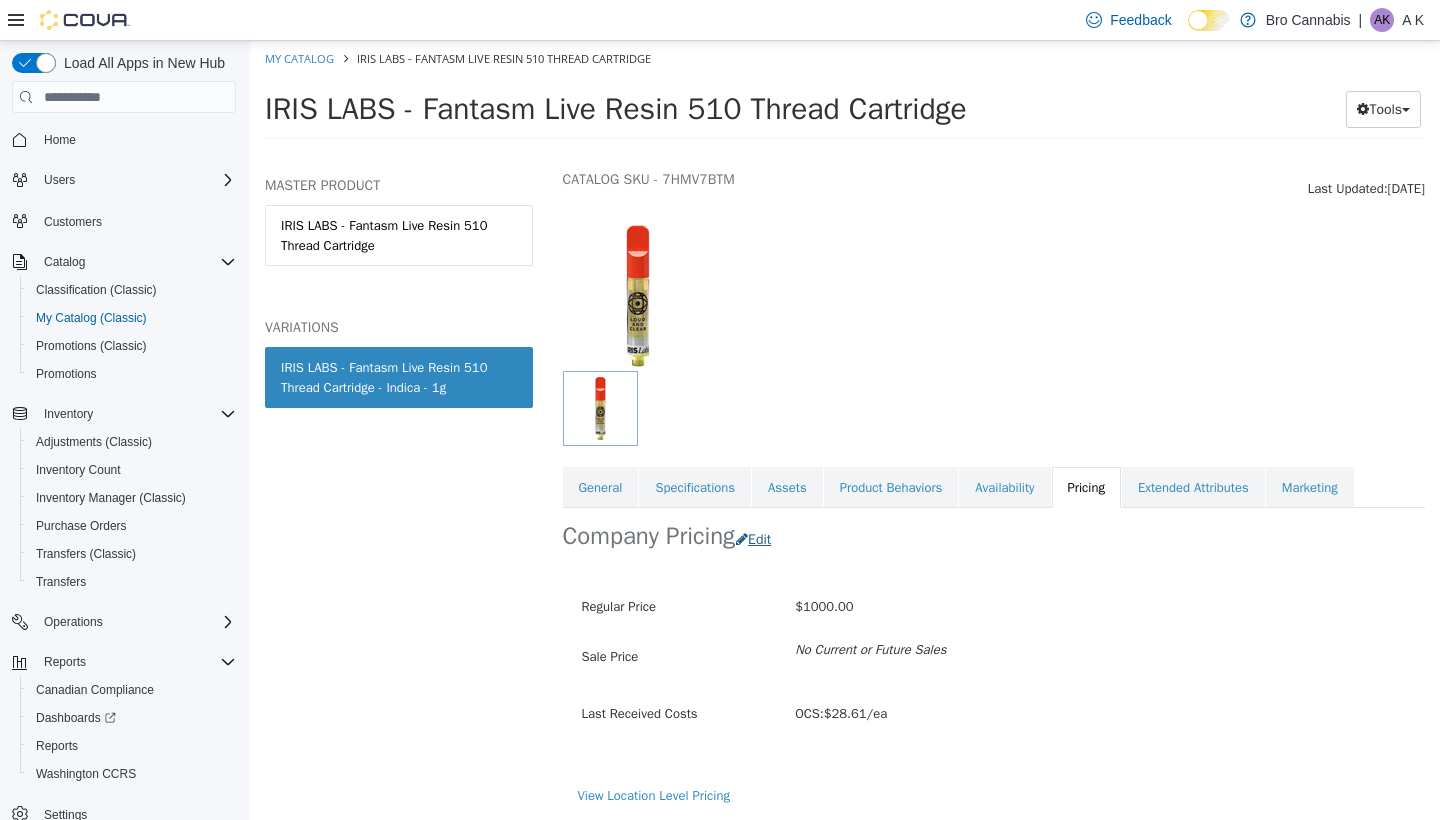 click on "Edit" at bounding box center (758, 539) 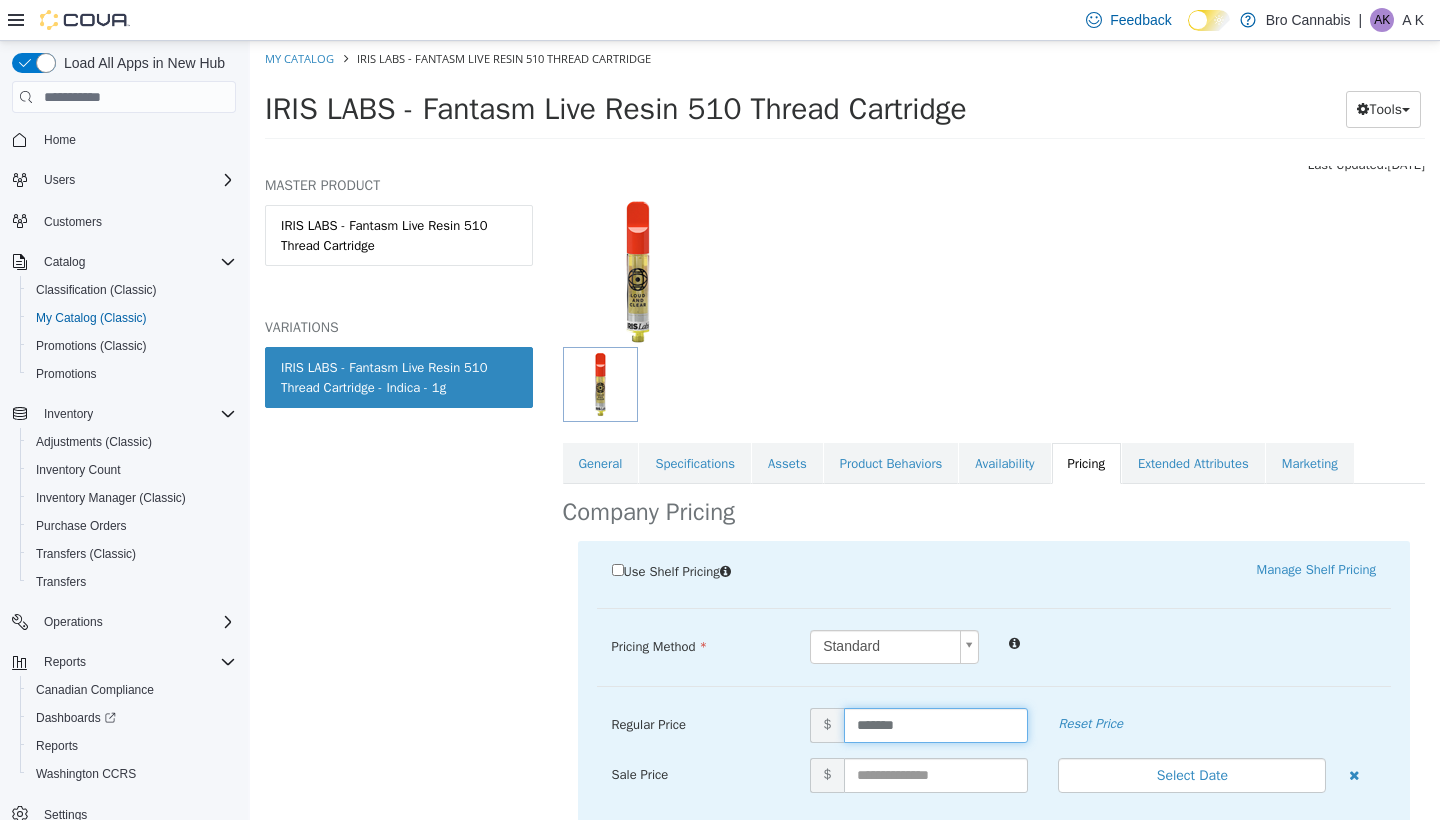 drag, startPoint x: 917, startPoint y: 716, endPoint x: 780, endPoint y: 717, distance: 137.00365 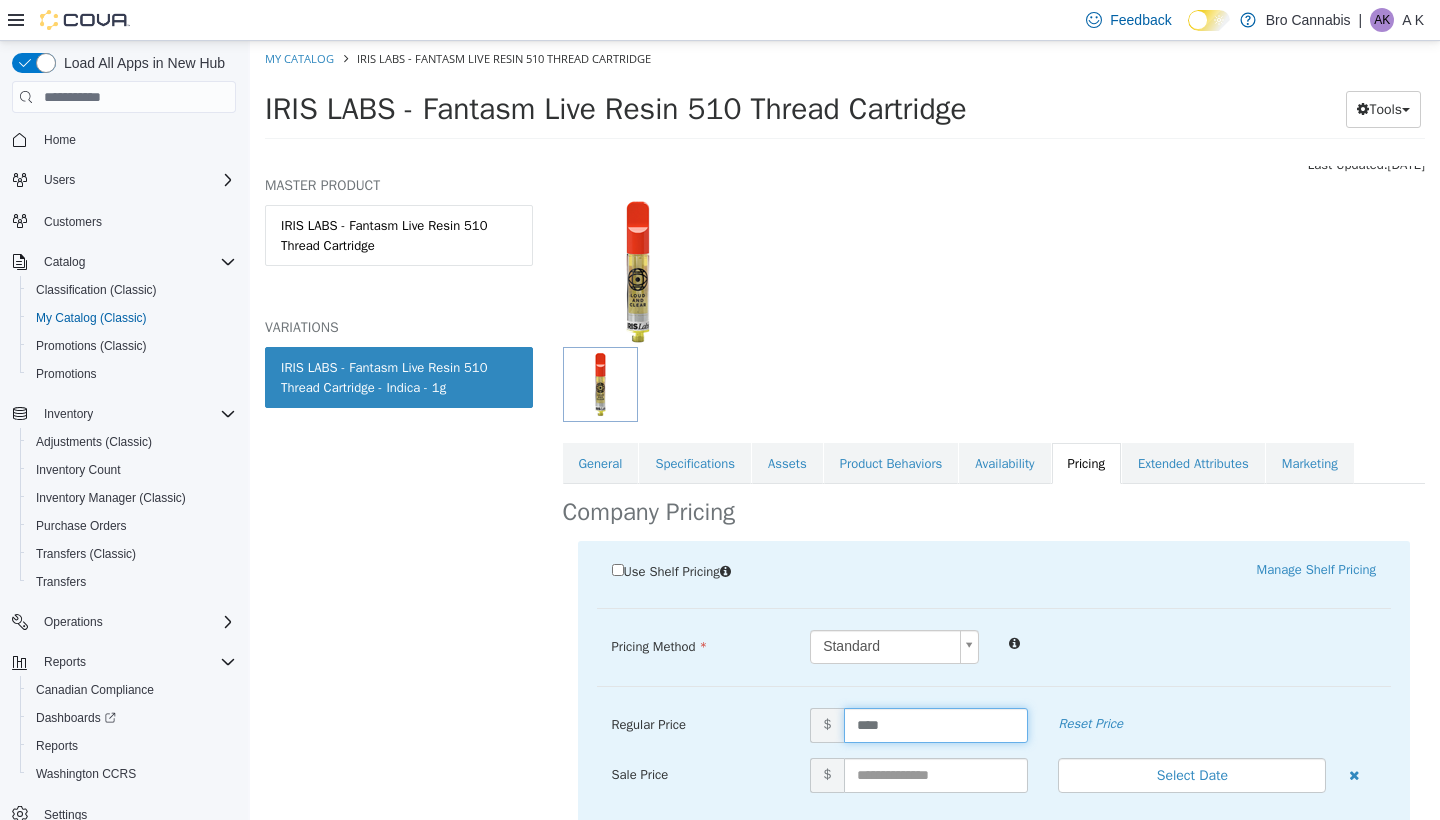 type on "*****" 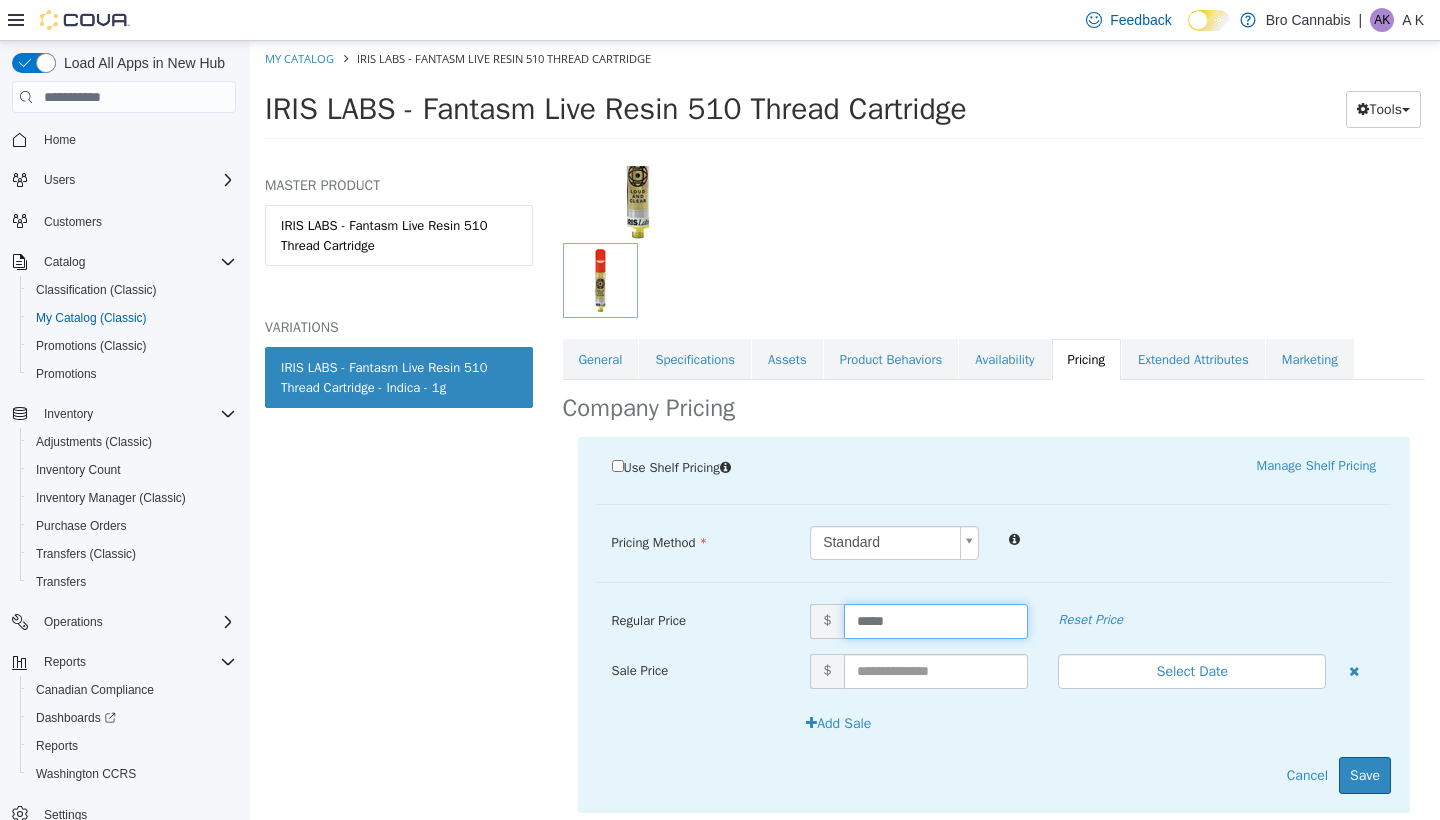 scroll, scrollTop: 247, scrollLeft: 0, axis: vertical 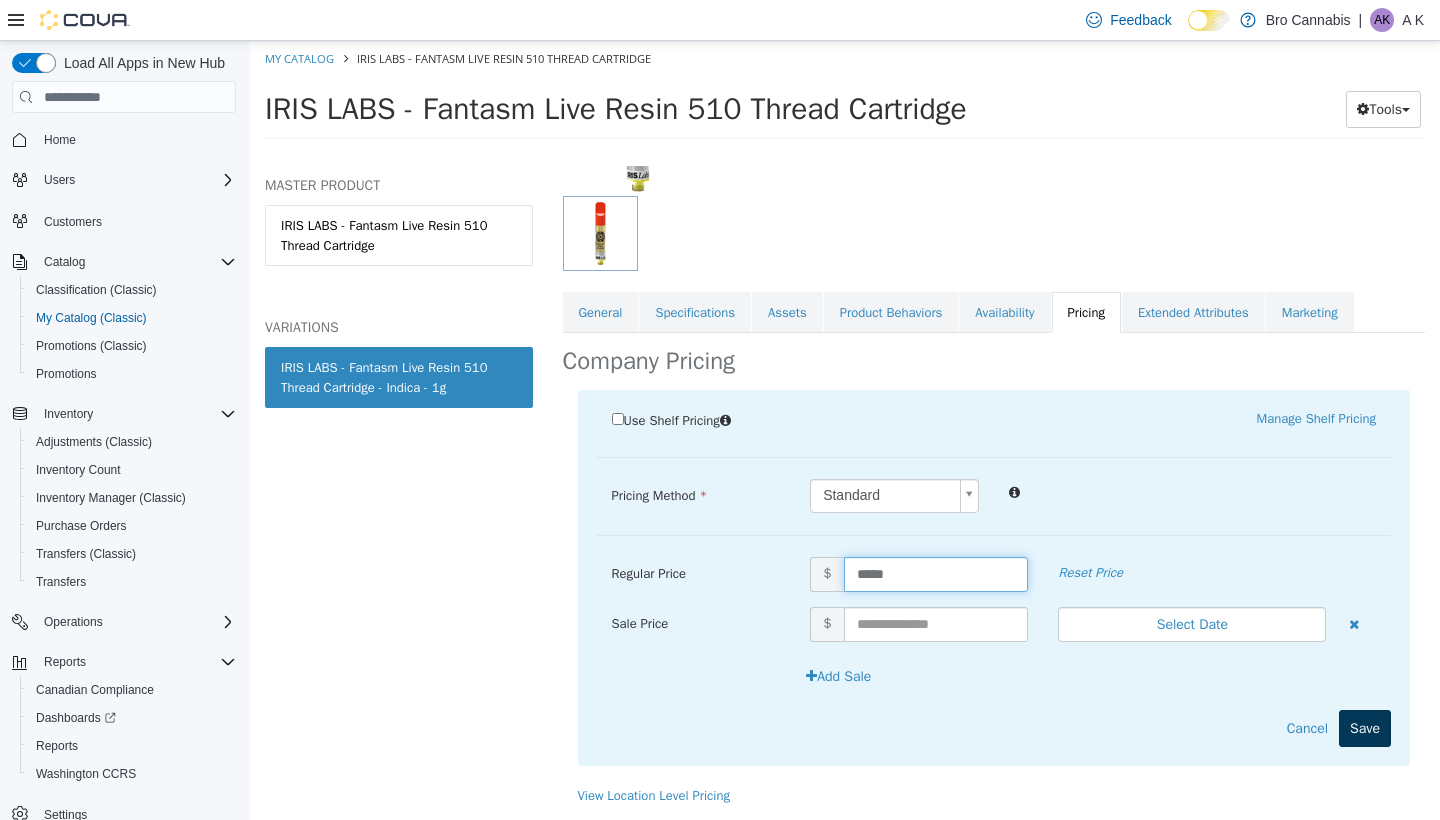 click on "Save" at bounding box center (1365, 728) 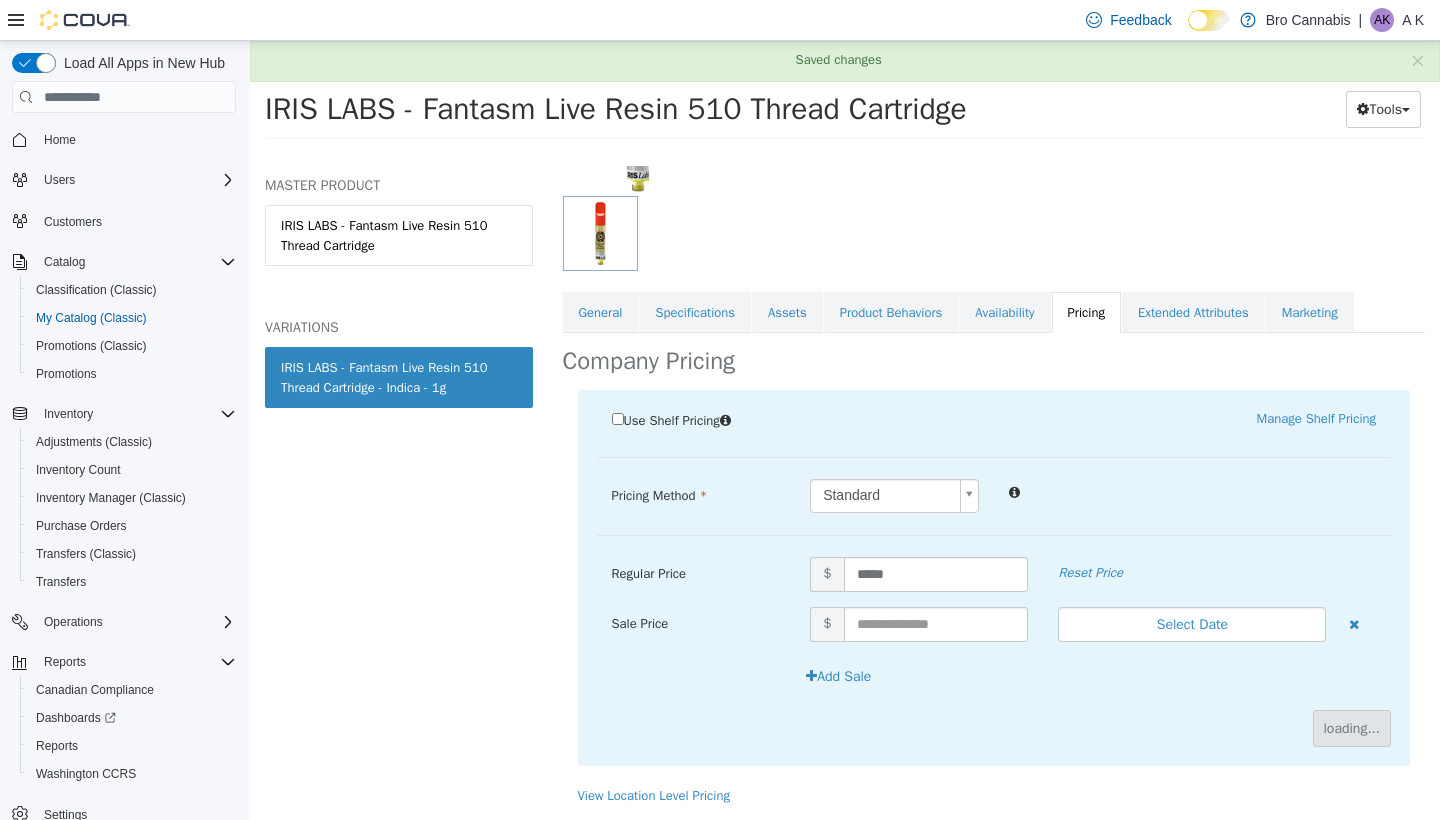scroll, scrollTop: 86, scrollLeft: 0, axis: vertical 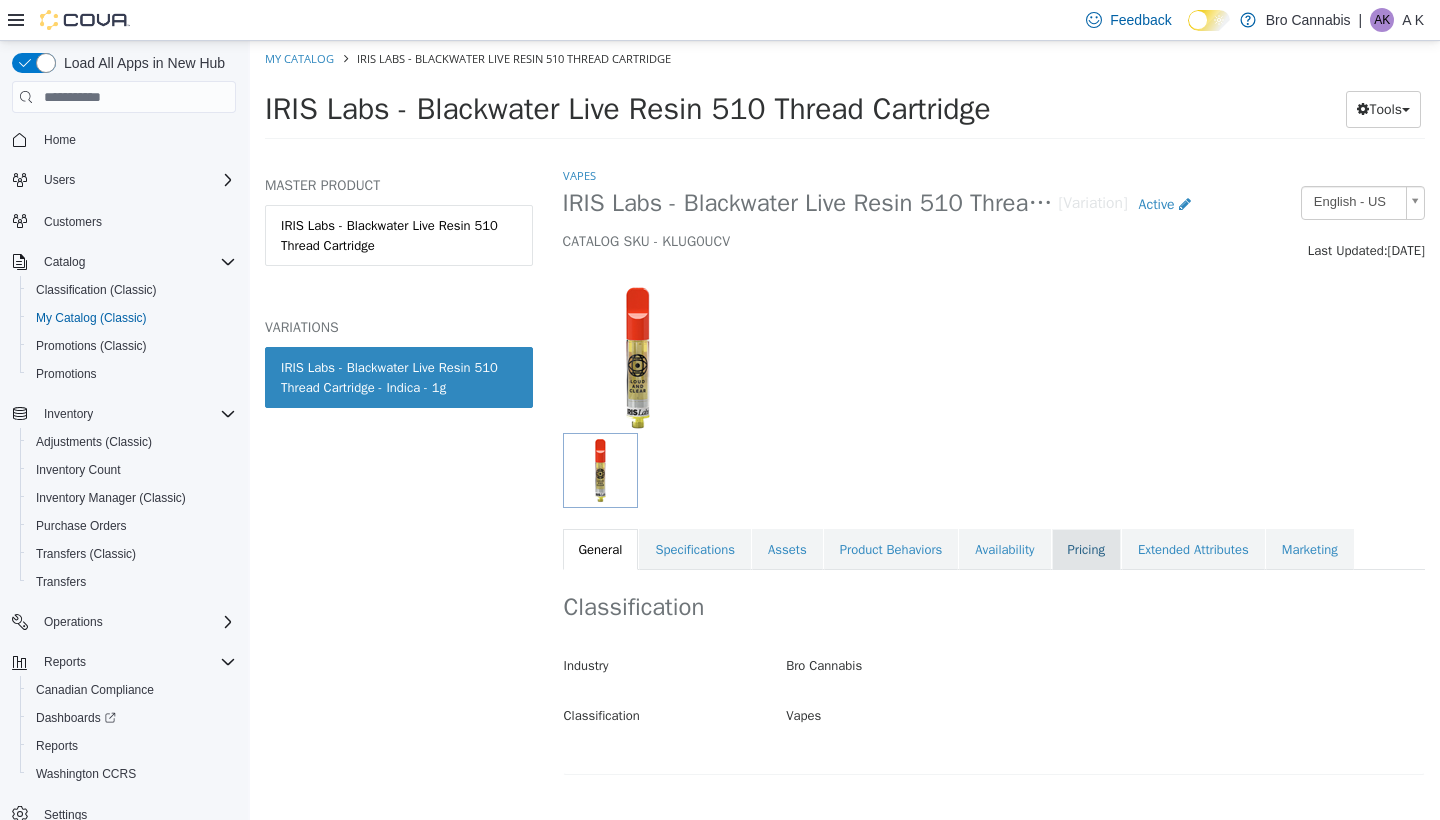 click on "Pricing" at bounding box center (1086, 550) 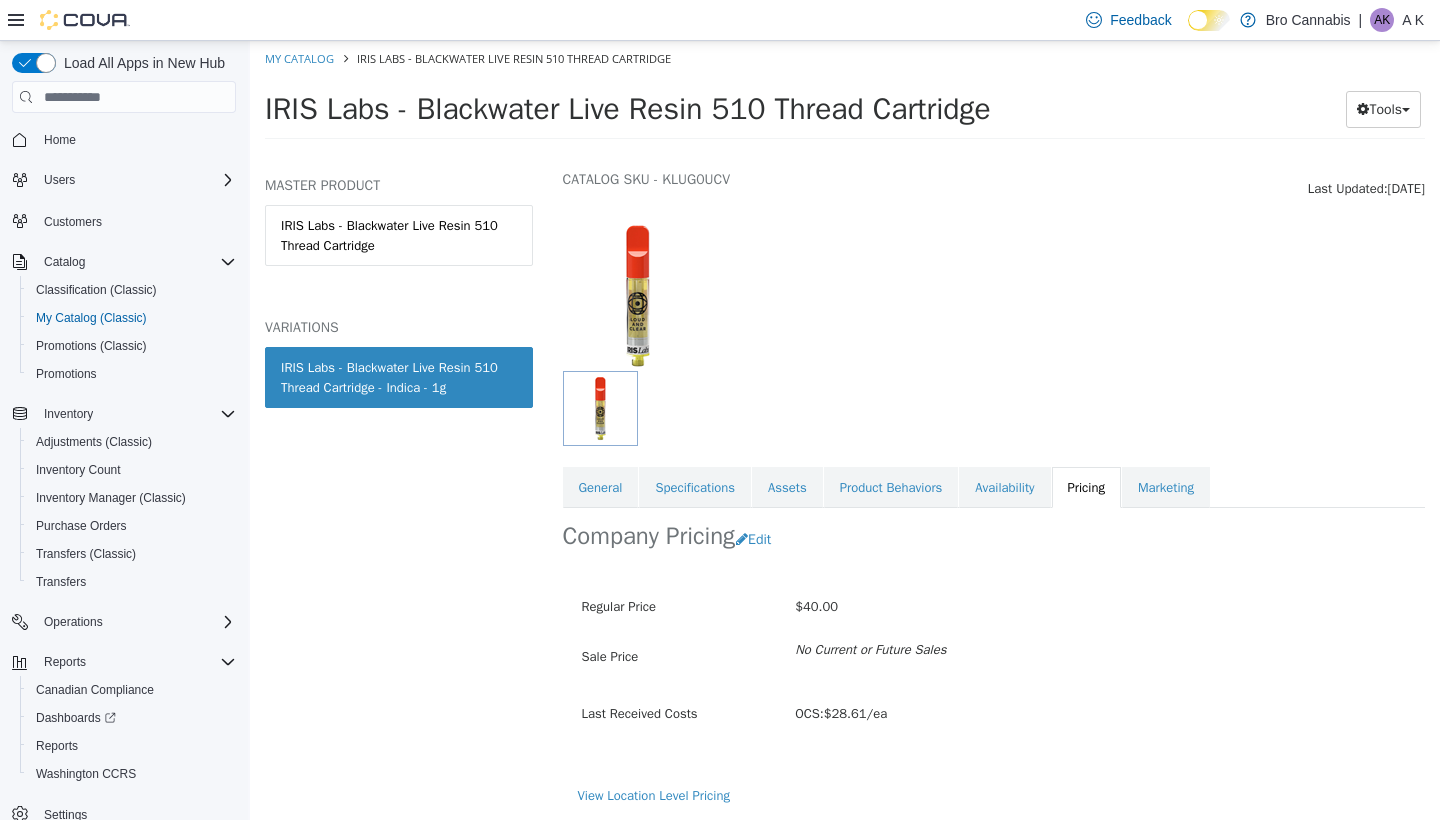 scroll, scrollTop: 86, scrollLeft: 0, axis: vertical 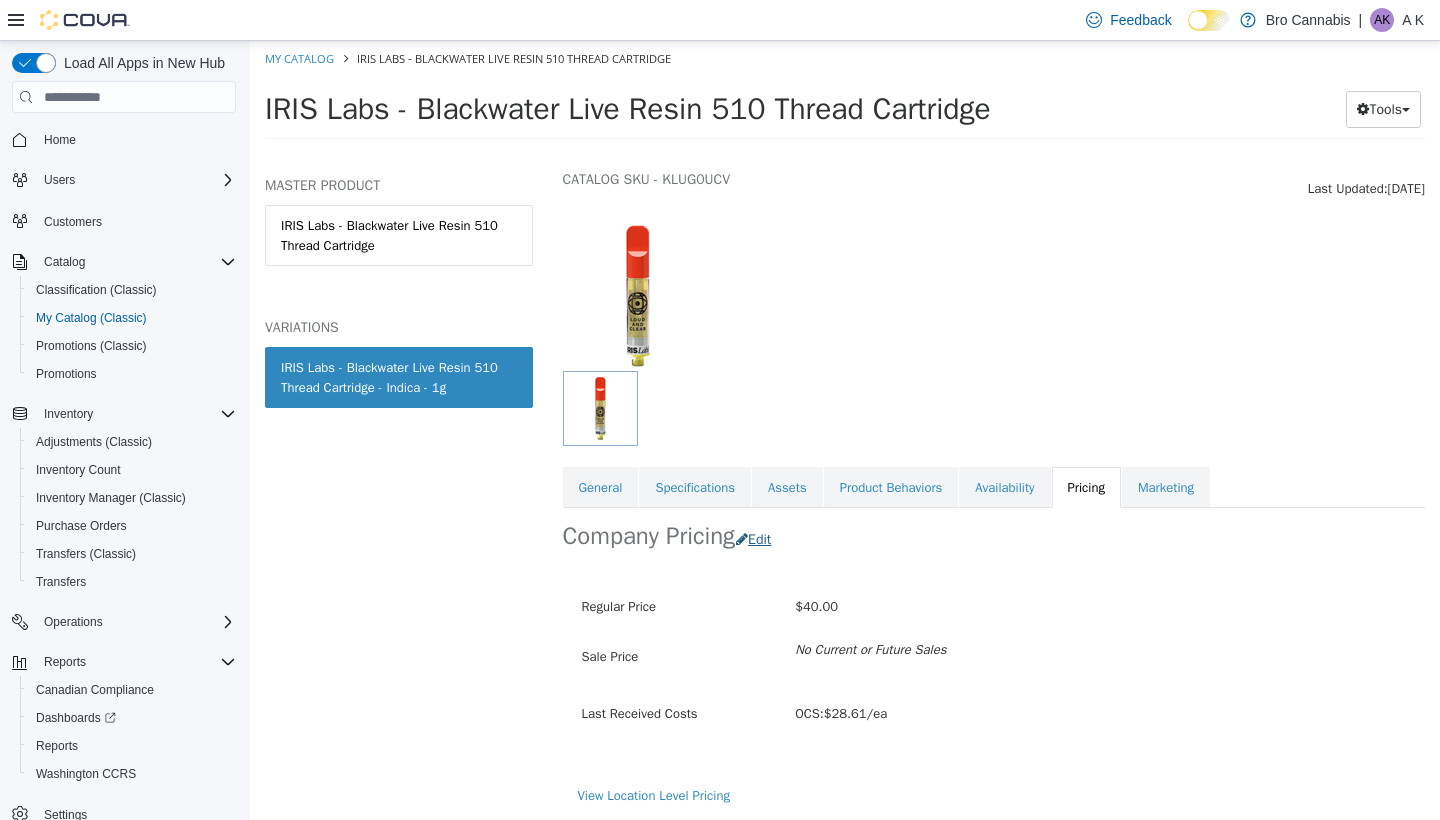 click on "Edit" at bounding box center (758, 539) 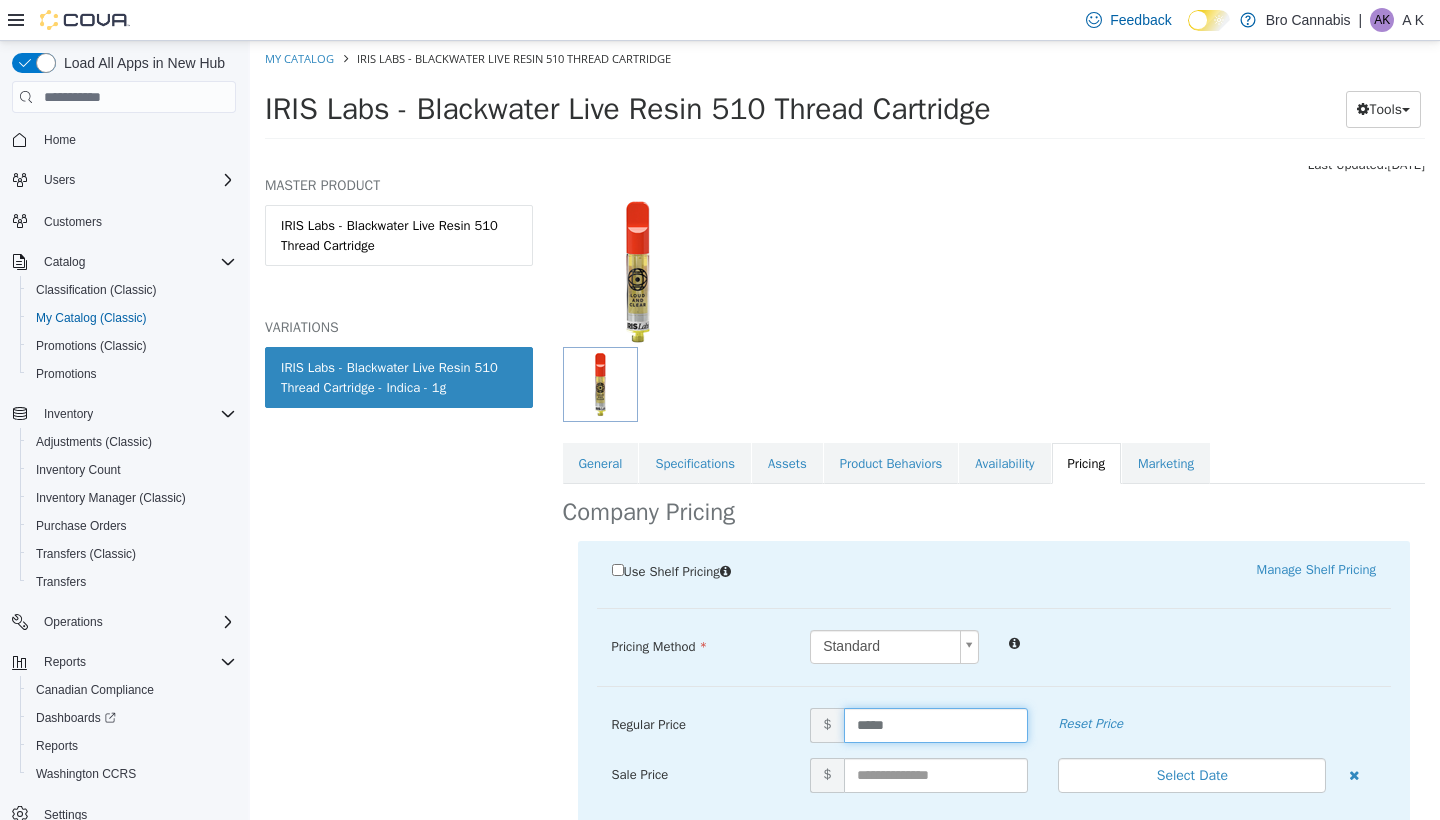 click on "*****" at bounding box center (936, 725) 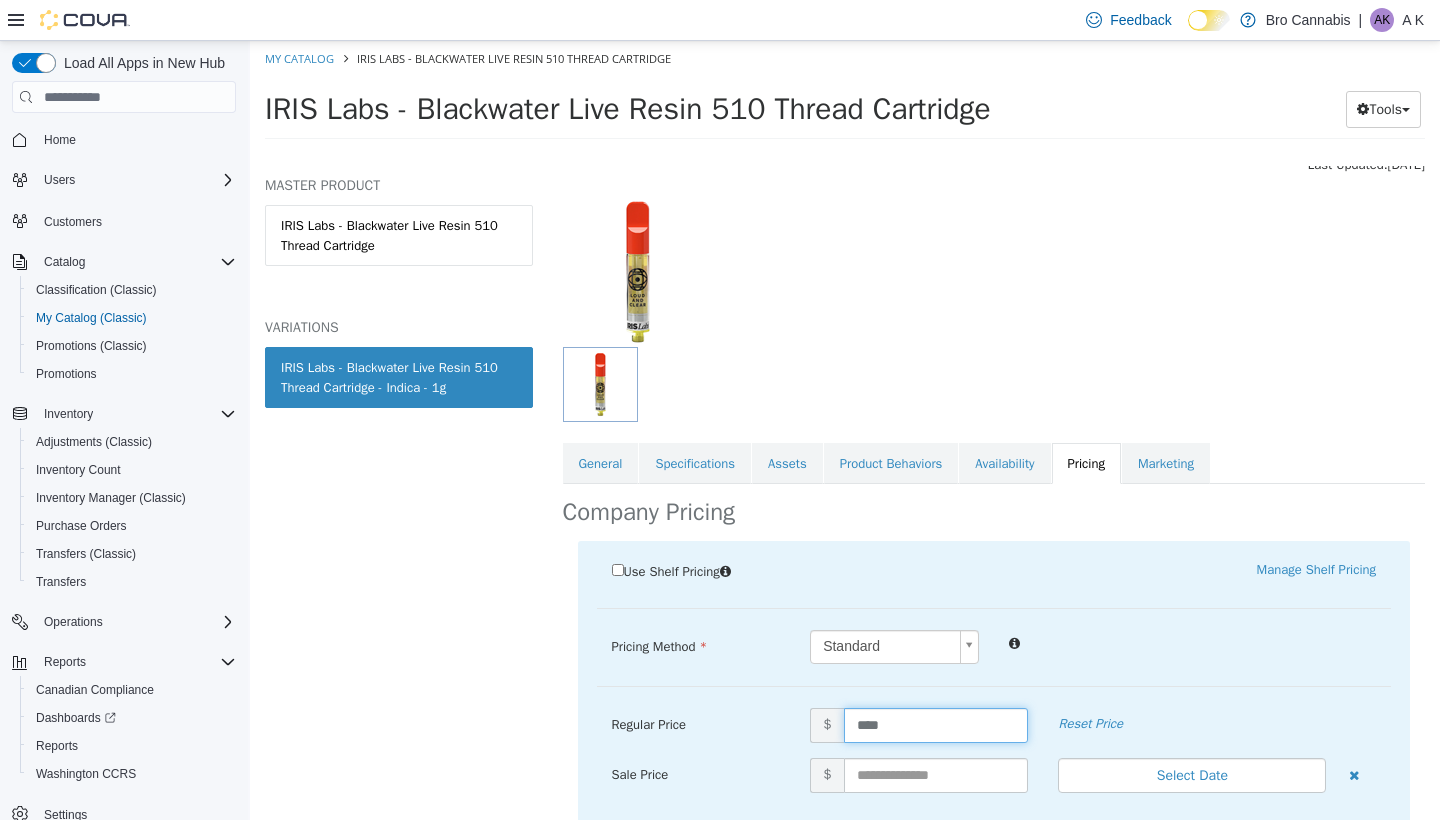 type on "*****" 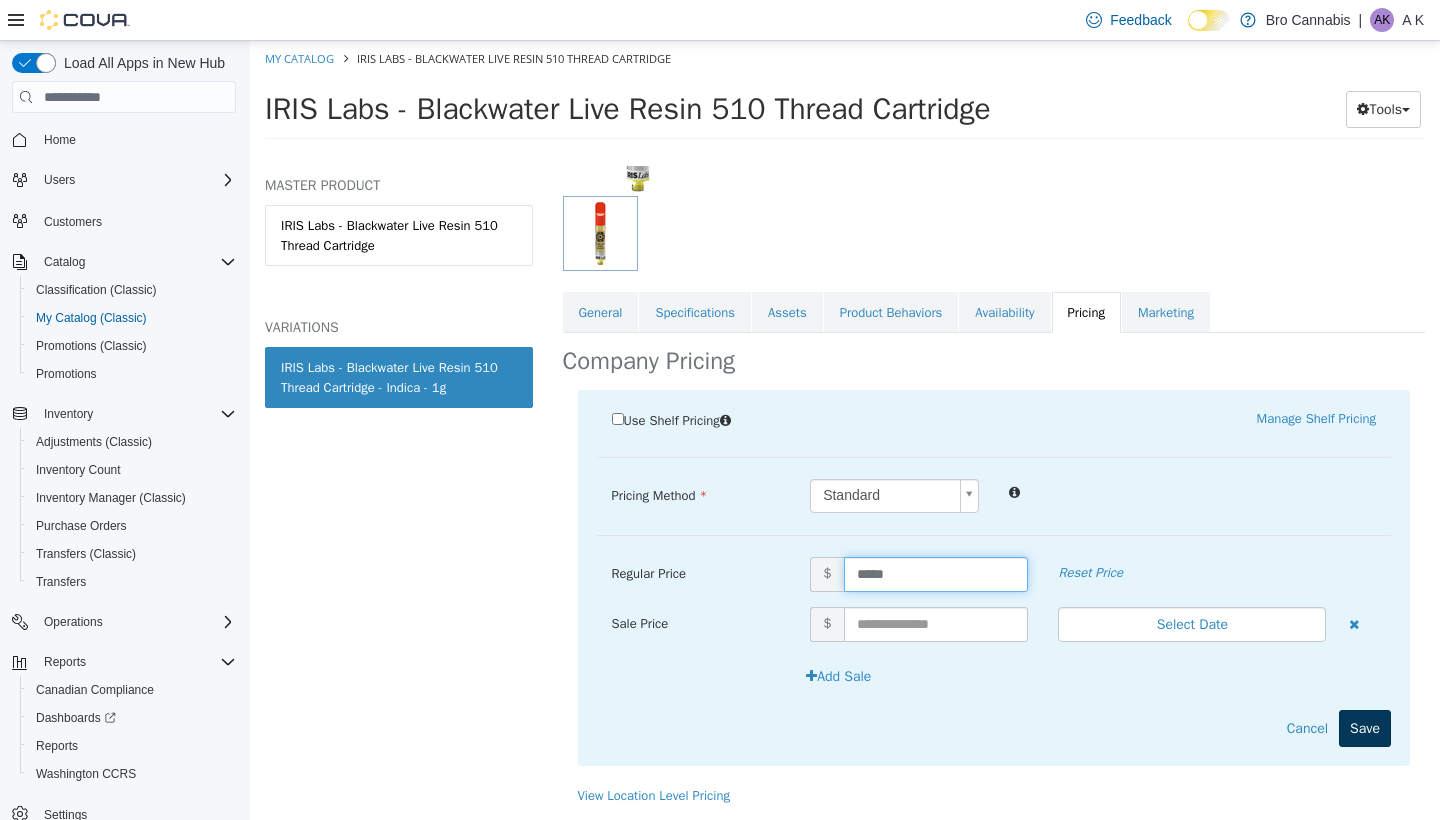 scroll, scrollTop: 259, scrollLeft: 0, axis: vertical 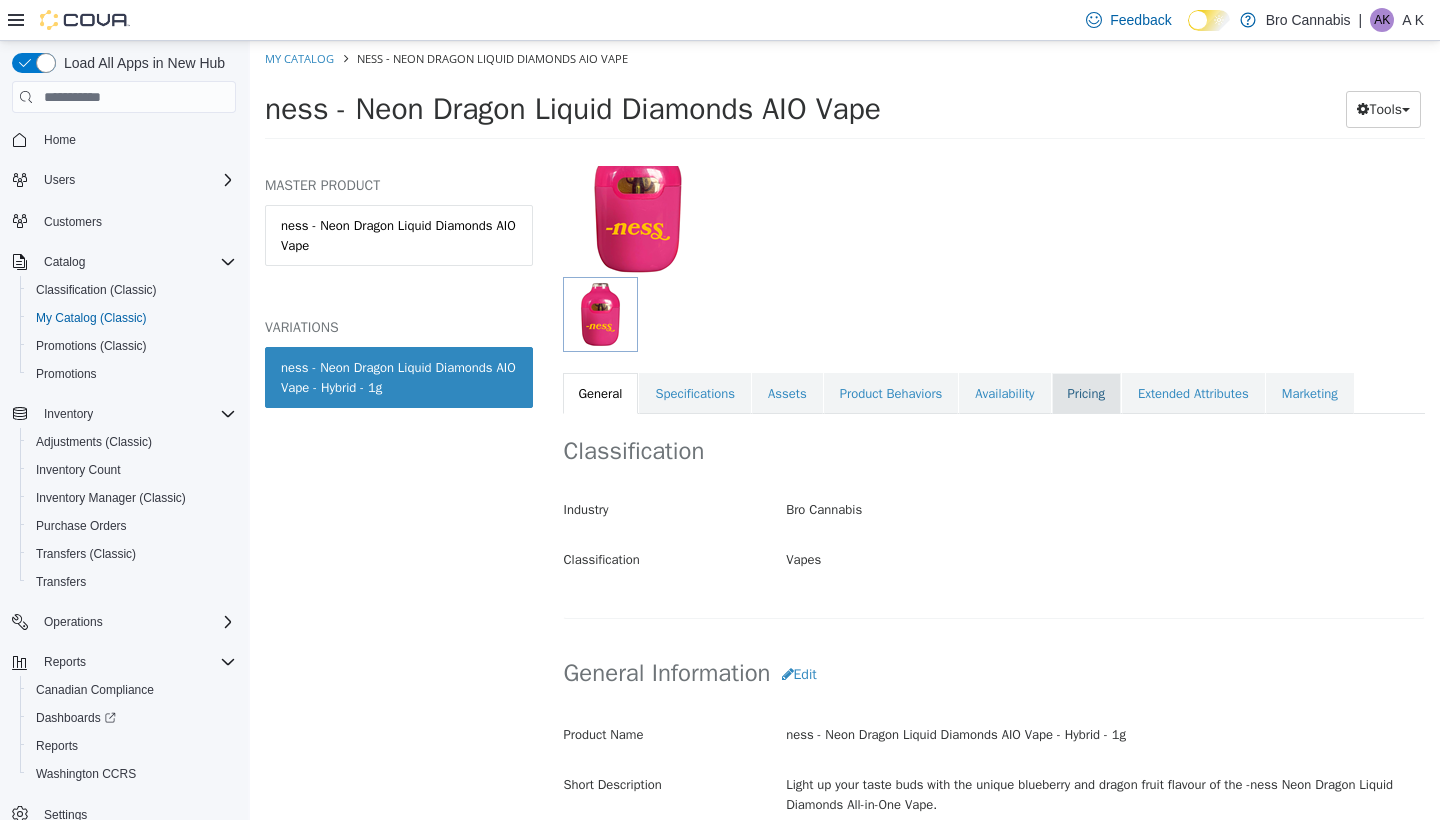 click on "Pricing" at bounding box center (1086, 394) 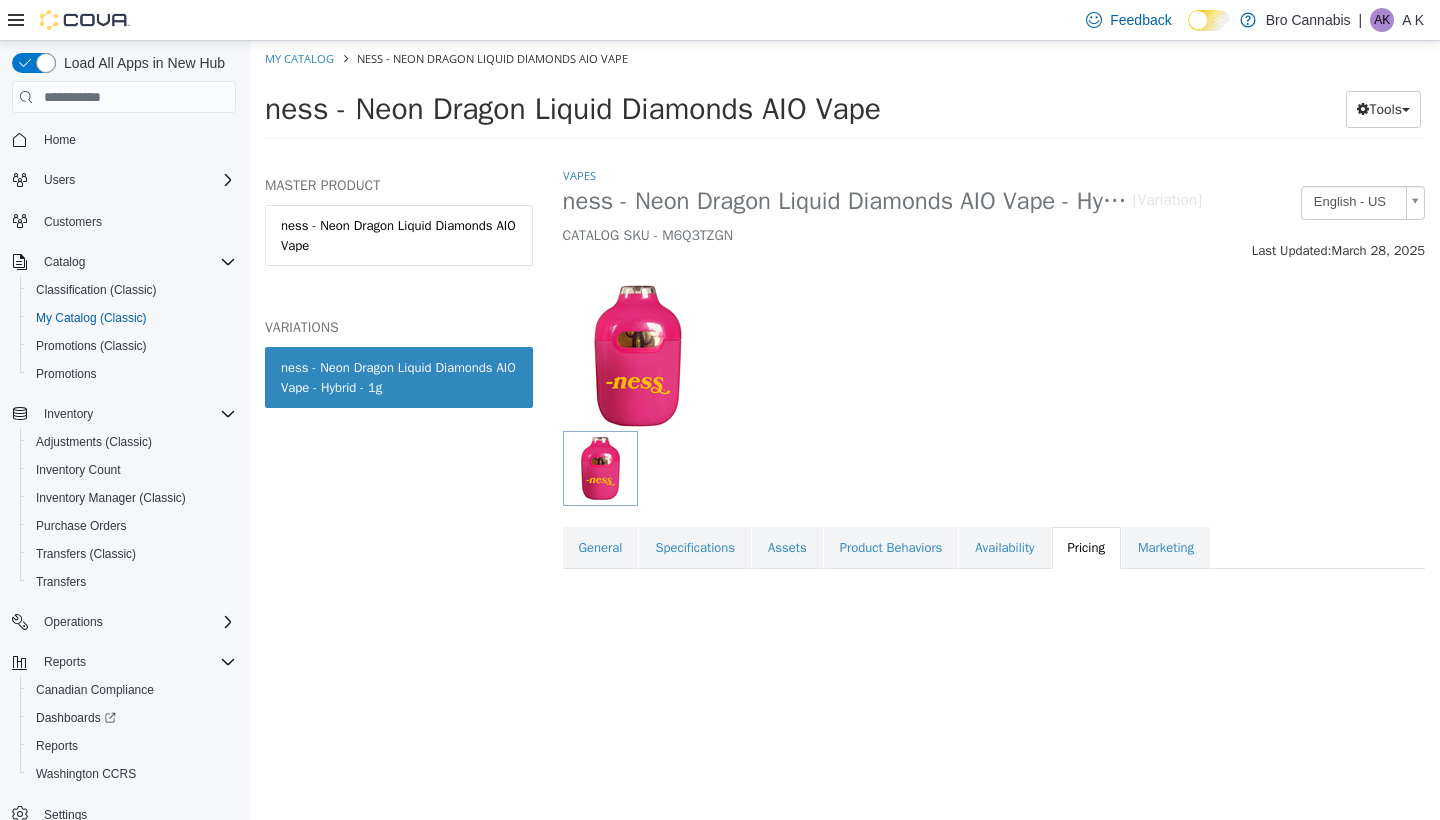 scroll, scrollTop: 0, scrollLeft: 0, axis: both 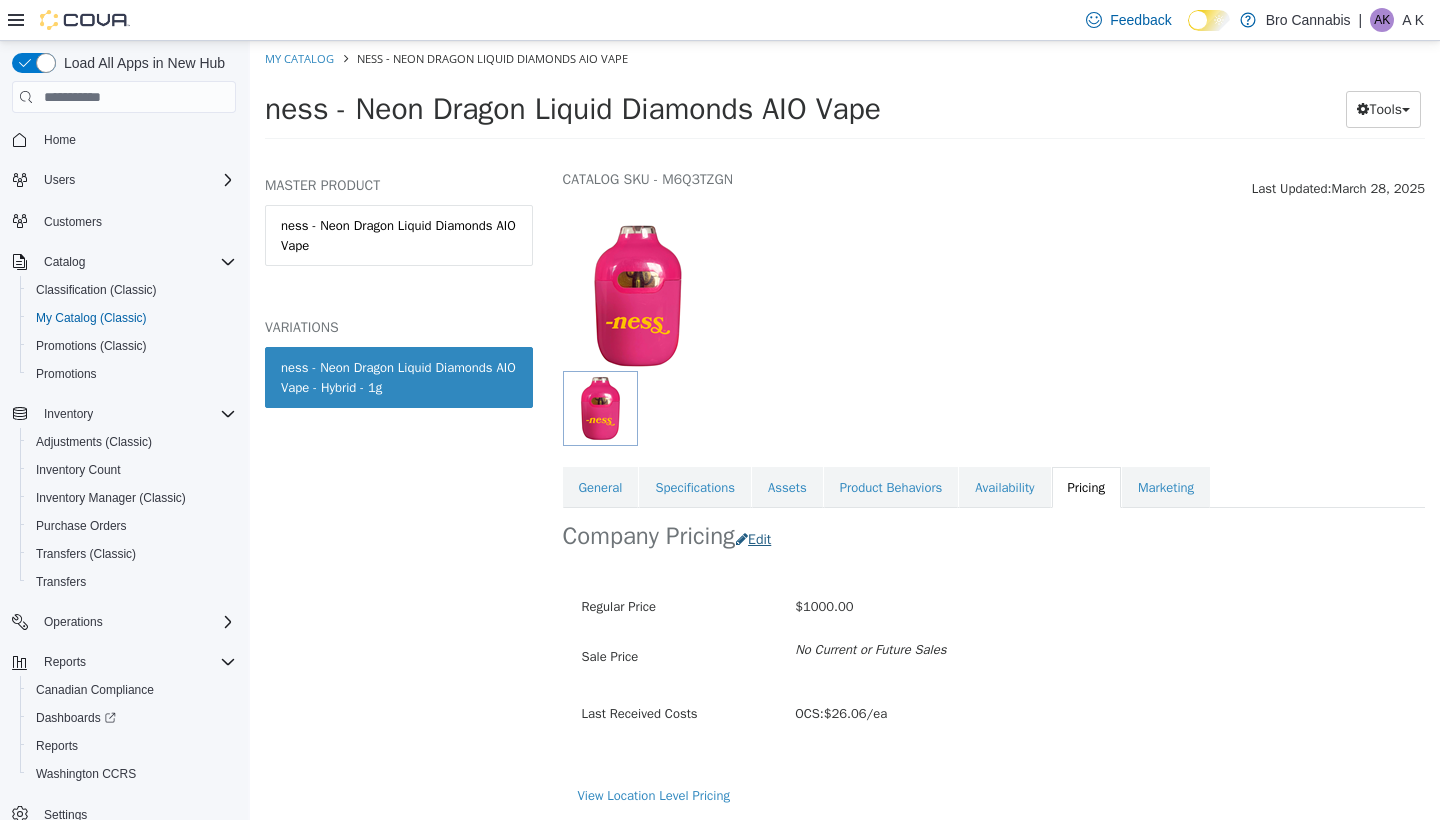 click on "Edit" at bounding box center [758, 539] 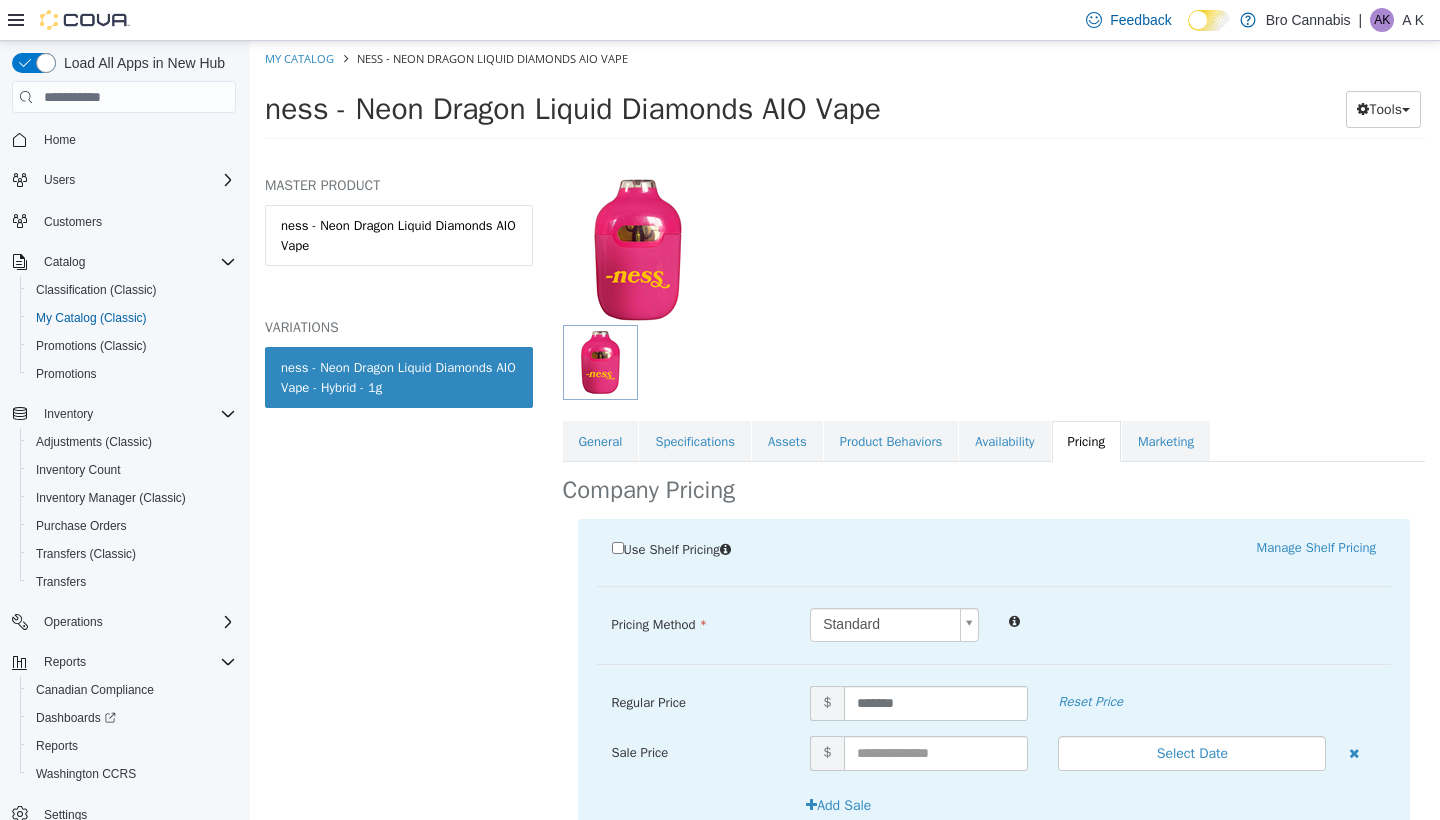scroll, scrollTop: 136, scrollLeft: 0, axis: vertical 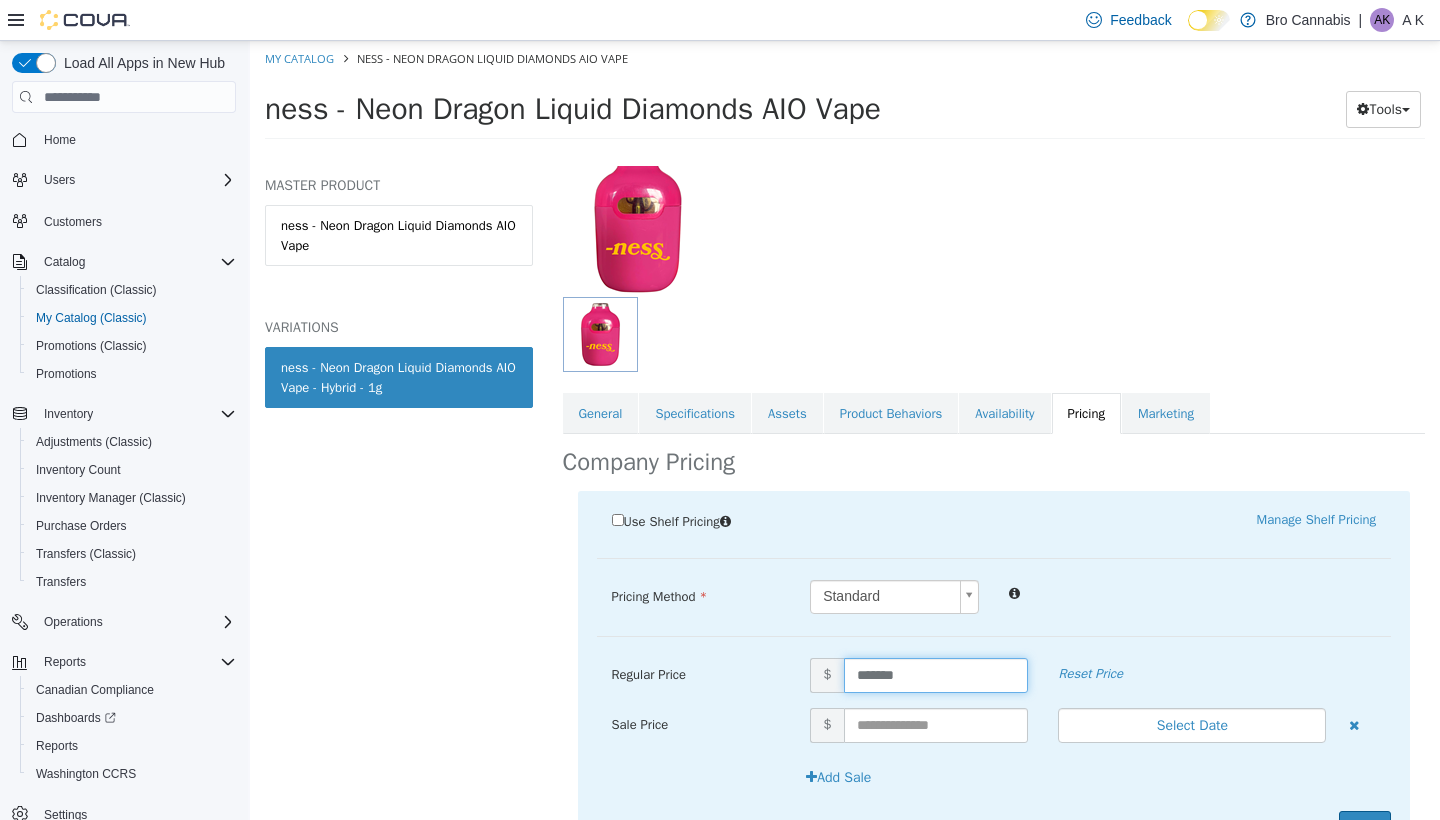 drag, startPoint x: 940, startPoint y: 667, endPoint x: 816, endPoint y: 668, distance: 124.004036 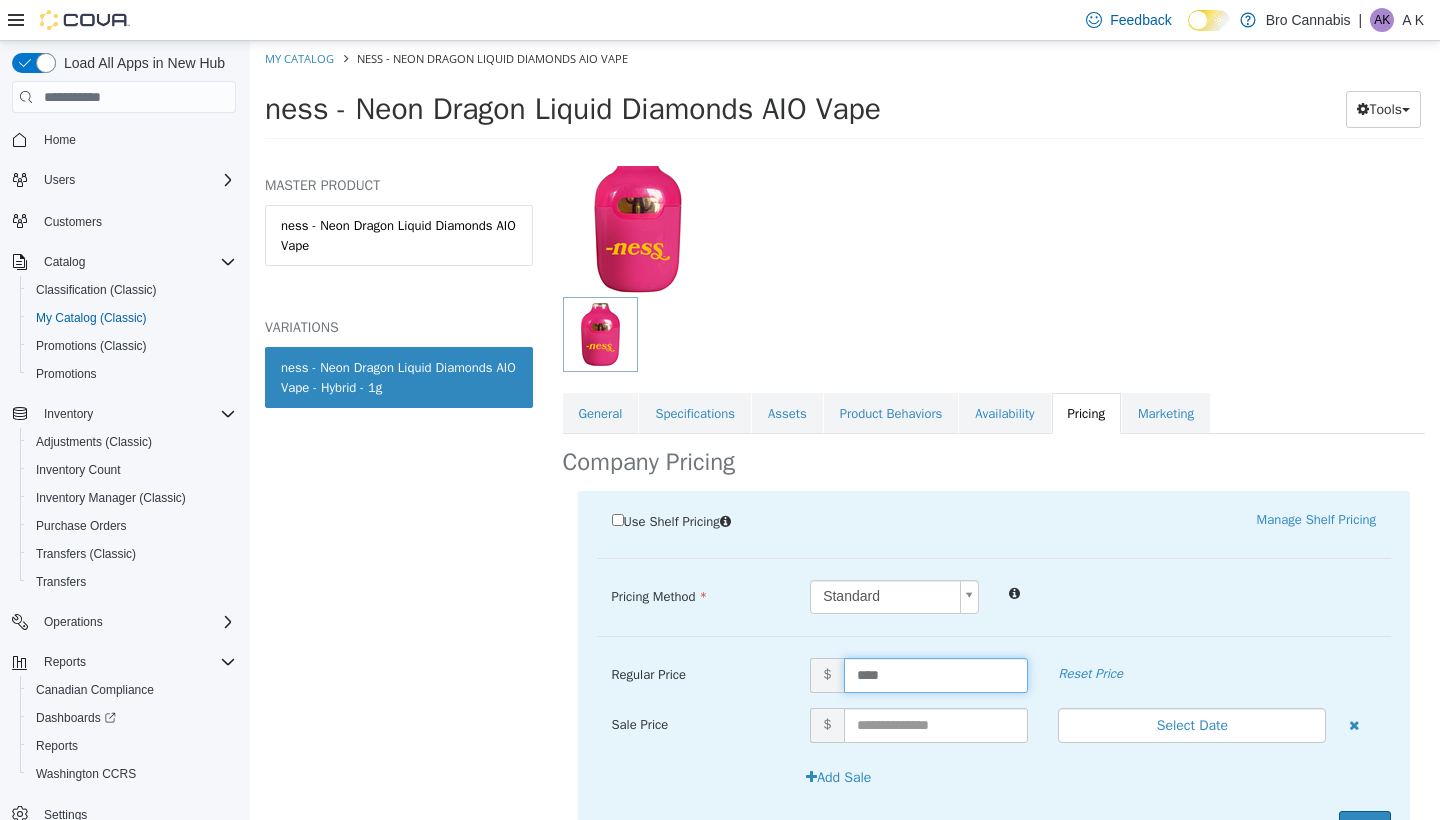 type on "*****" 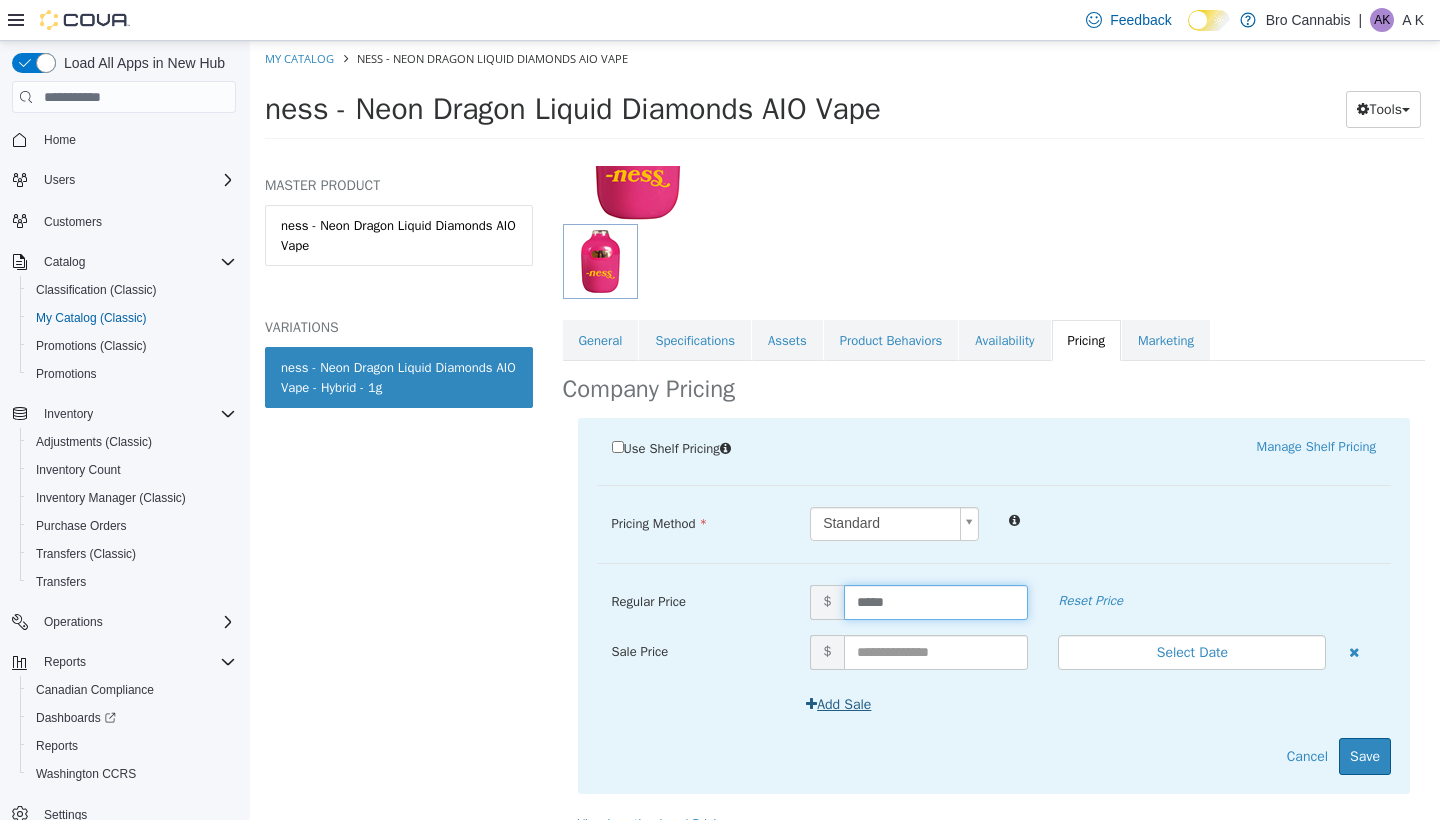 scroll, scrollTop: 259, scrollLeft: 0, axis: vertical 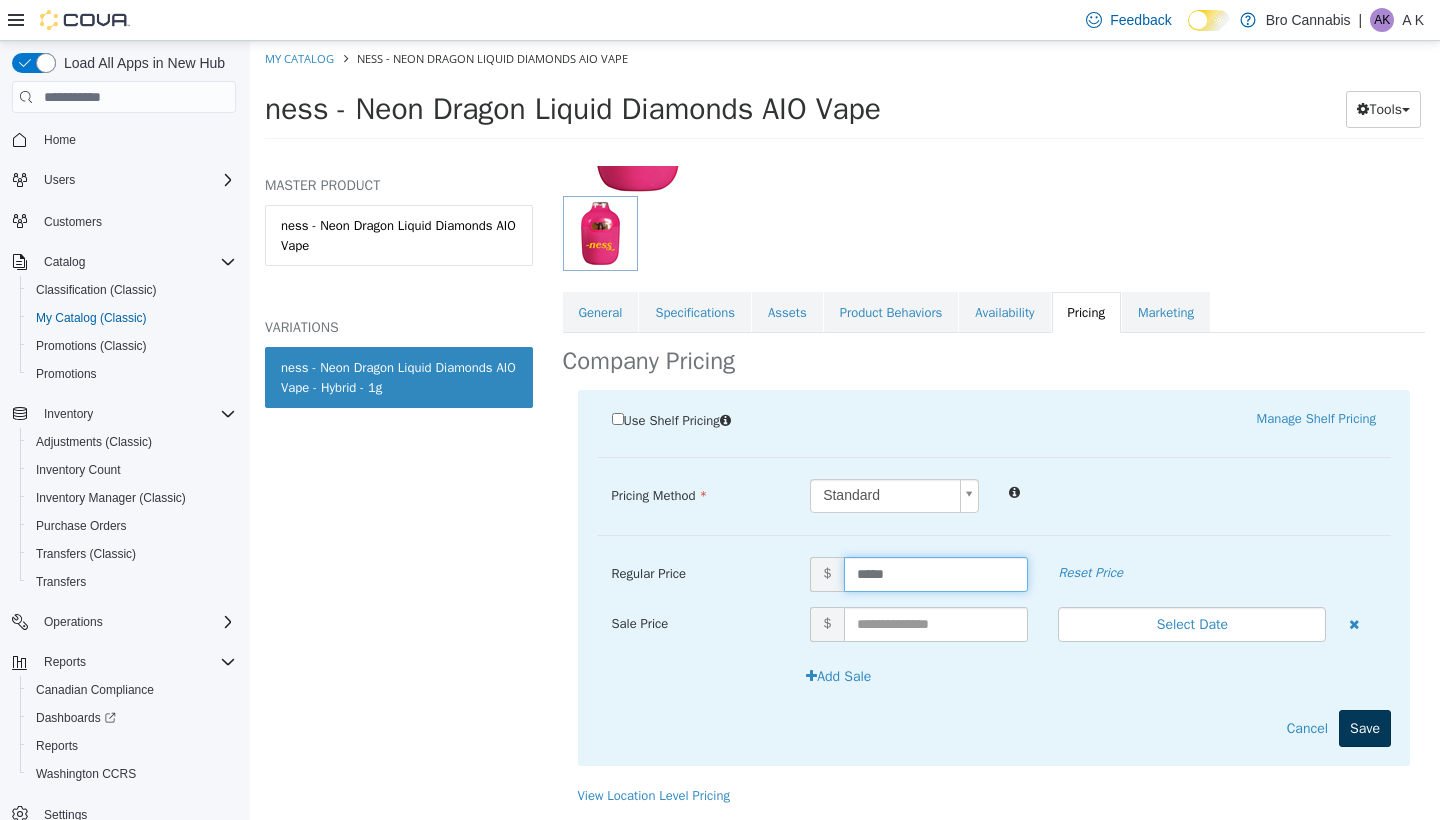 click on "Save" at bounding box center (1365, 728) 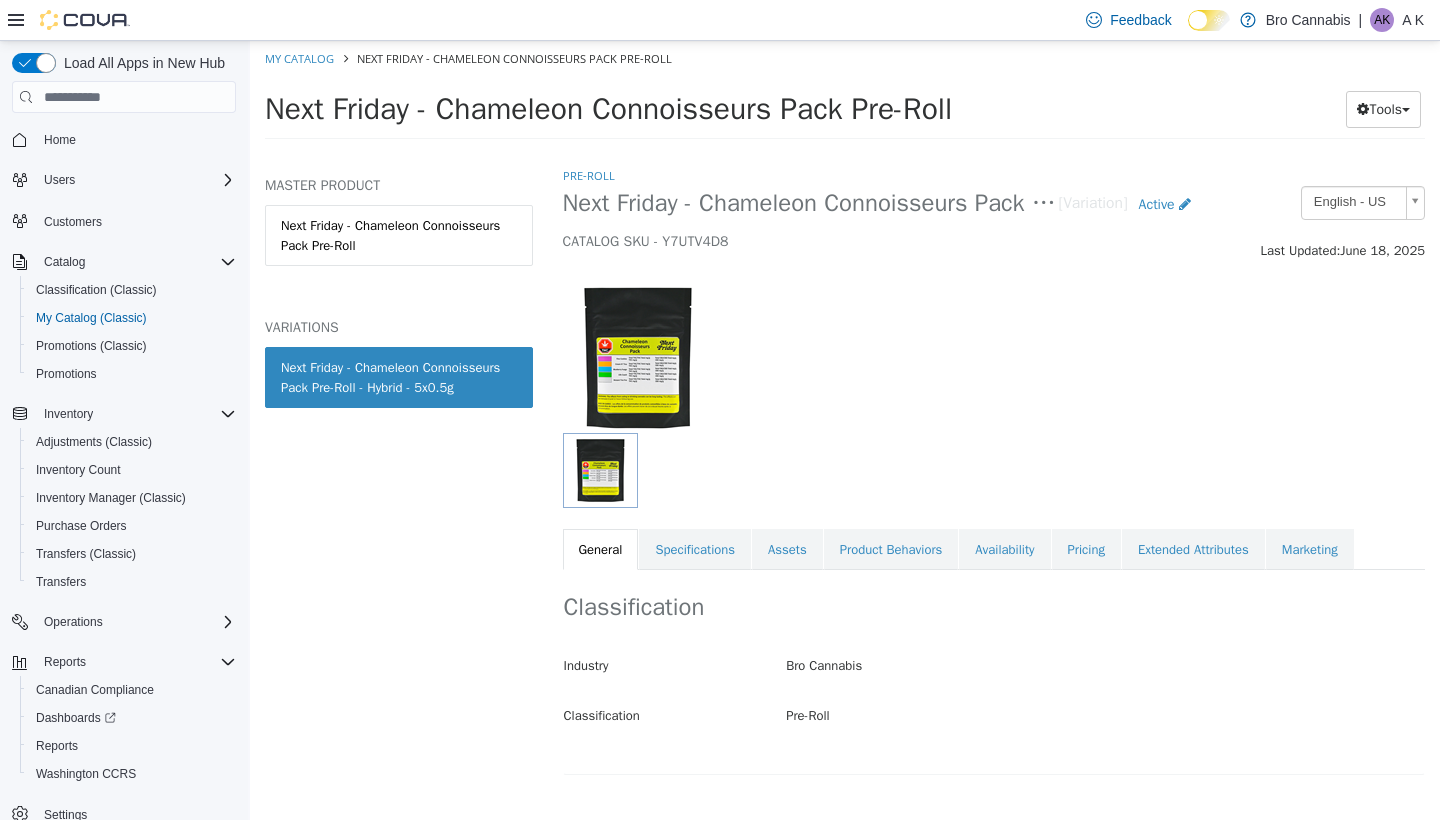 scroll, scrollTop: 0, scrollLeft: 0, axis: both 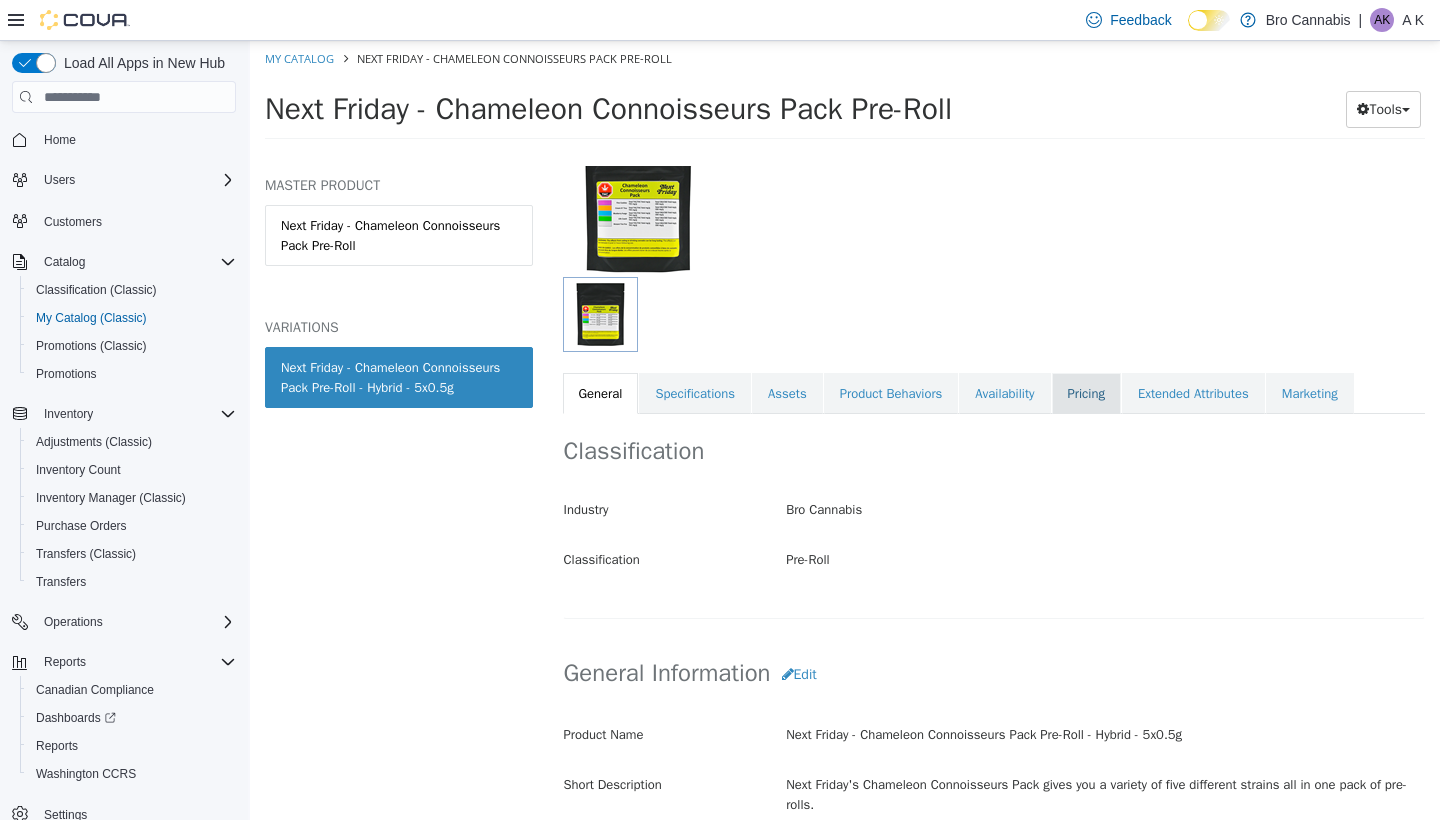 click on "Pricing" at bounding box center (1086, 394) 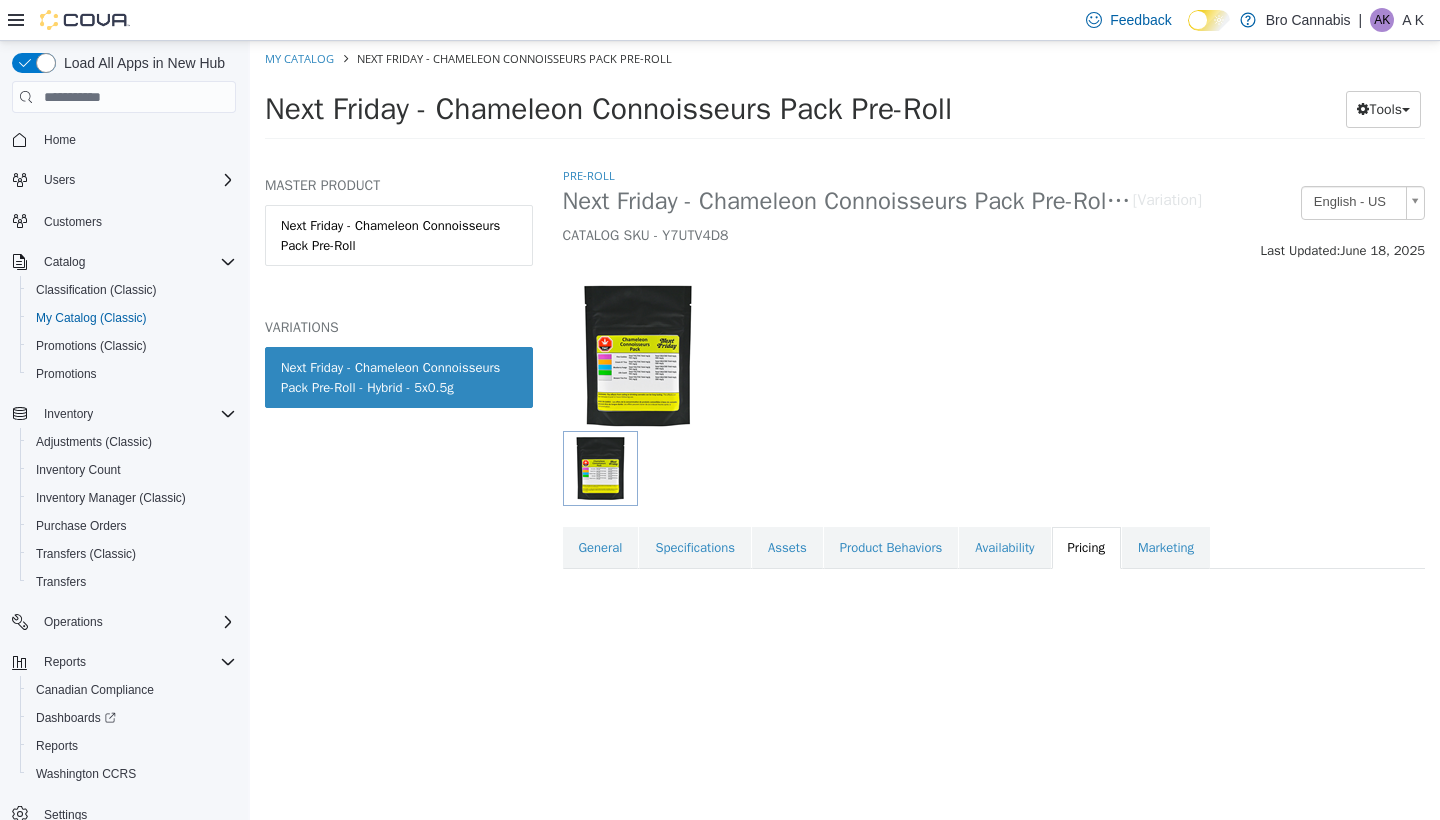 scroll, scrollTop: 0, scrollLeft: 0, axis: both 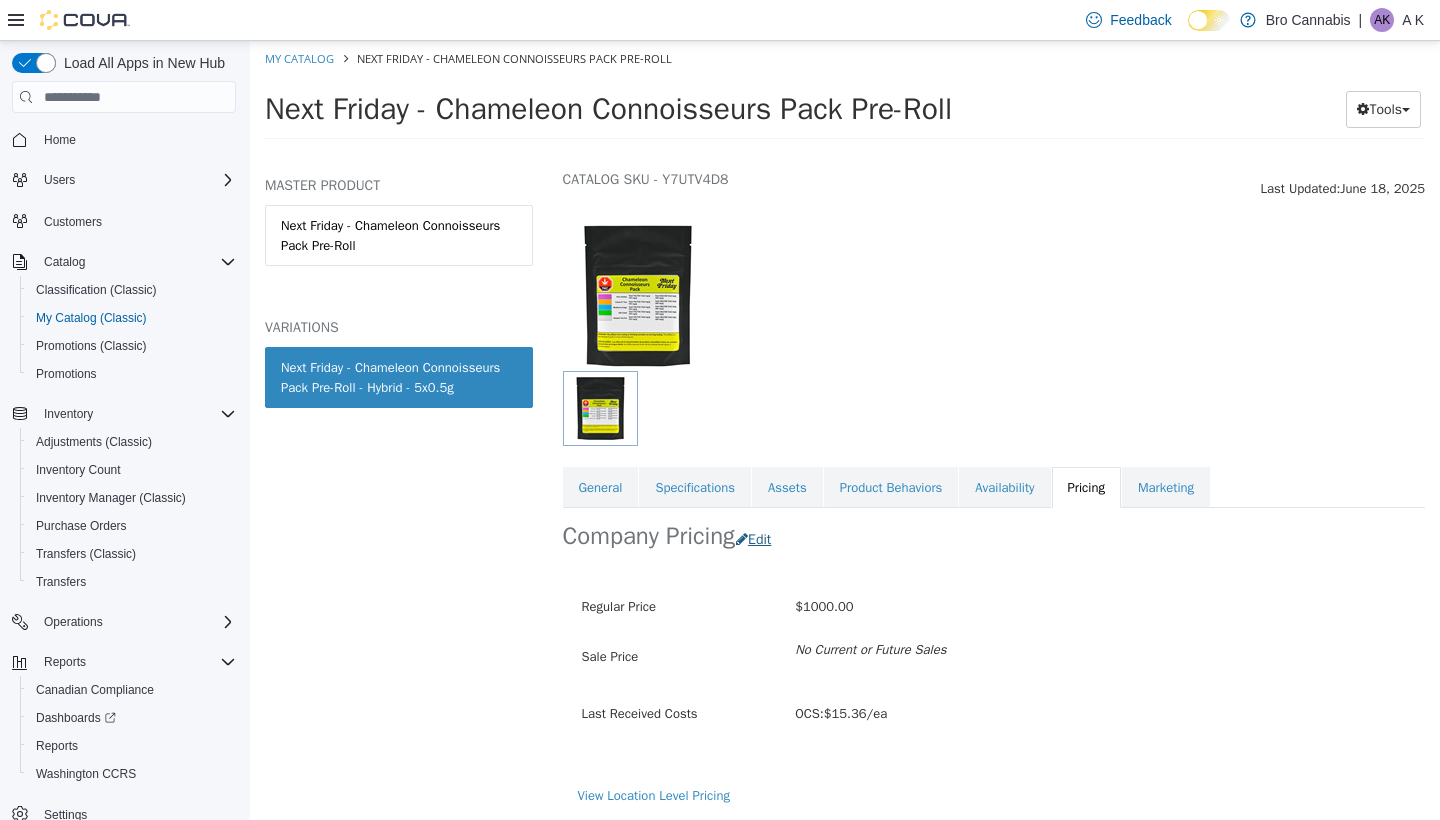 click on "Edit" at bounding box center [758, 539] 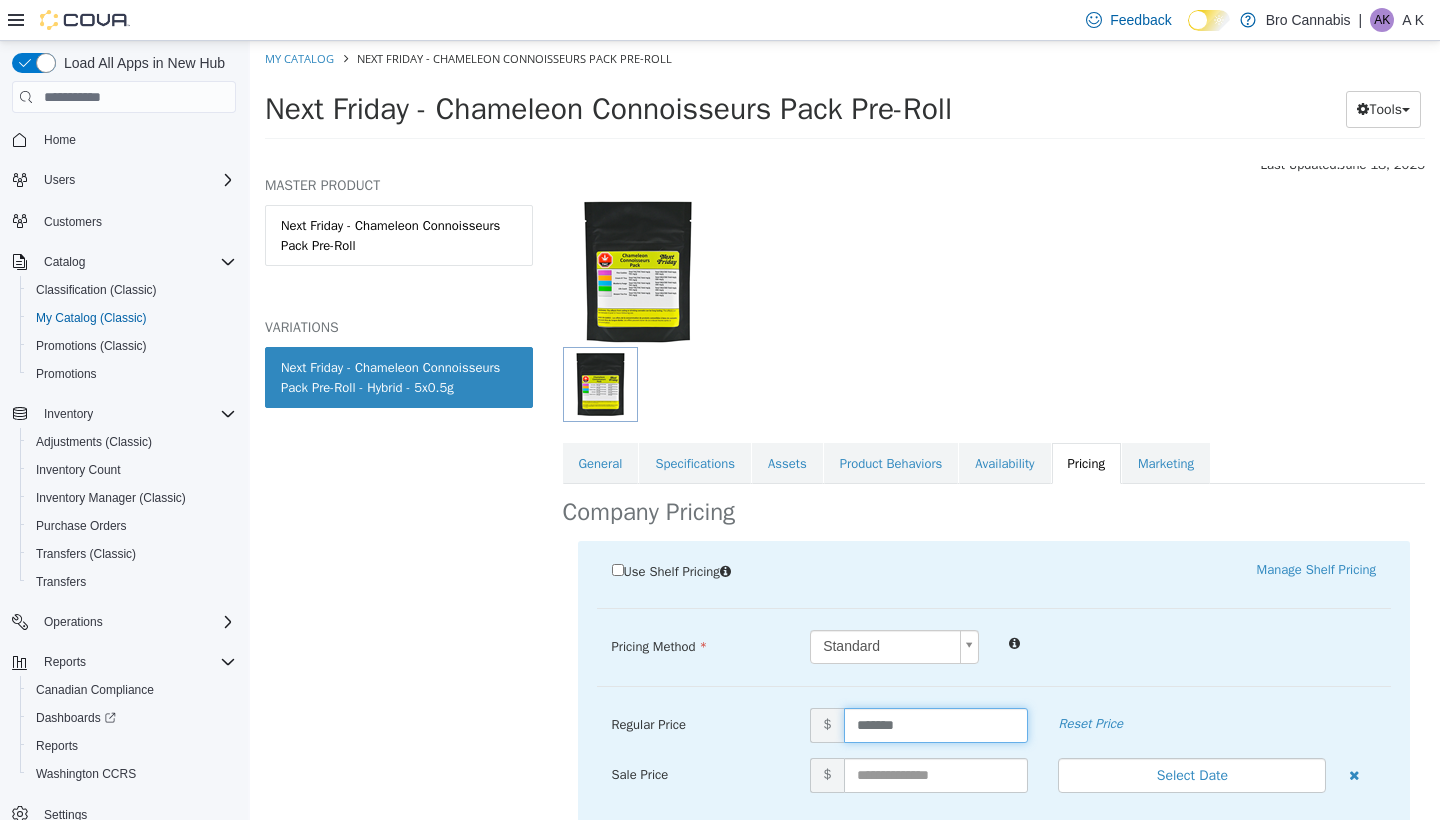drag, startPoint x: 945, startPoint y: 721, endPoint x: 779, endPoint y: 721, distance: 166 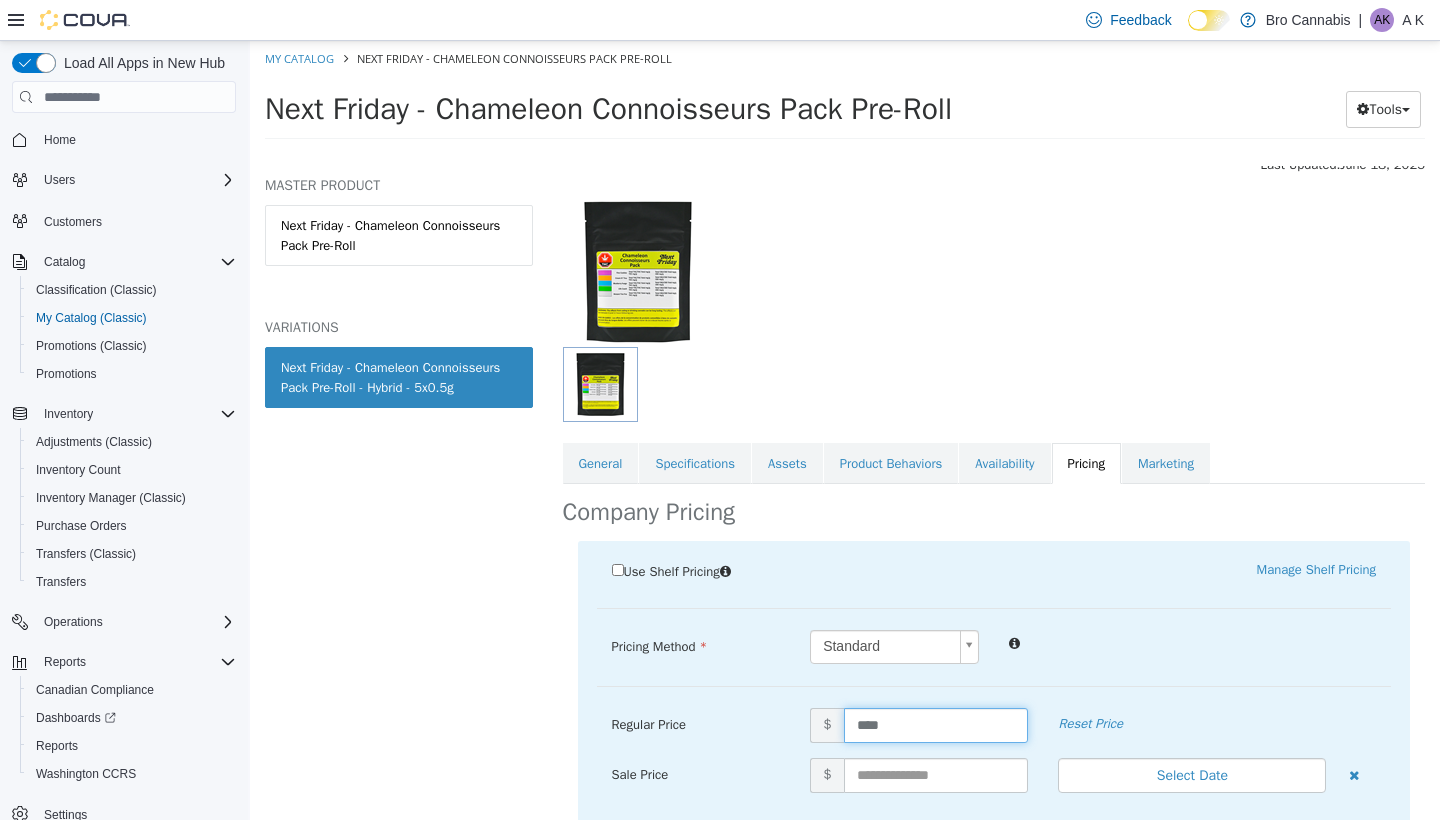 type on "*****" 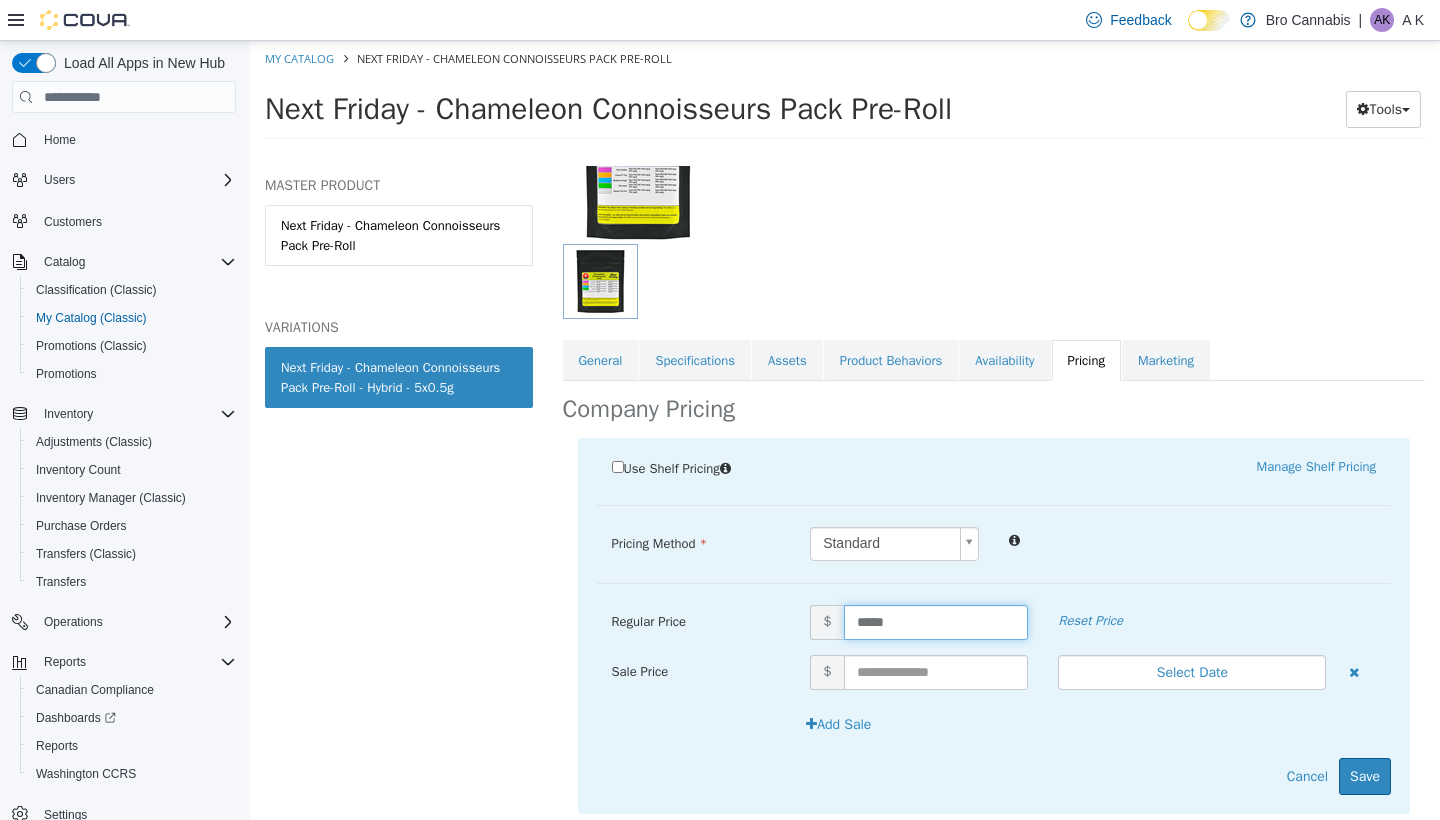 scroll, scrollTop: 238, scrollLeft: 0, axis: vertical 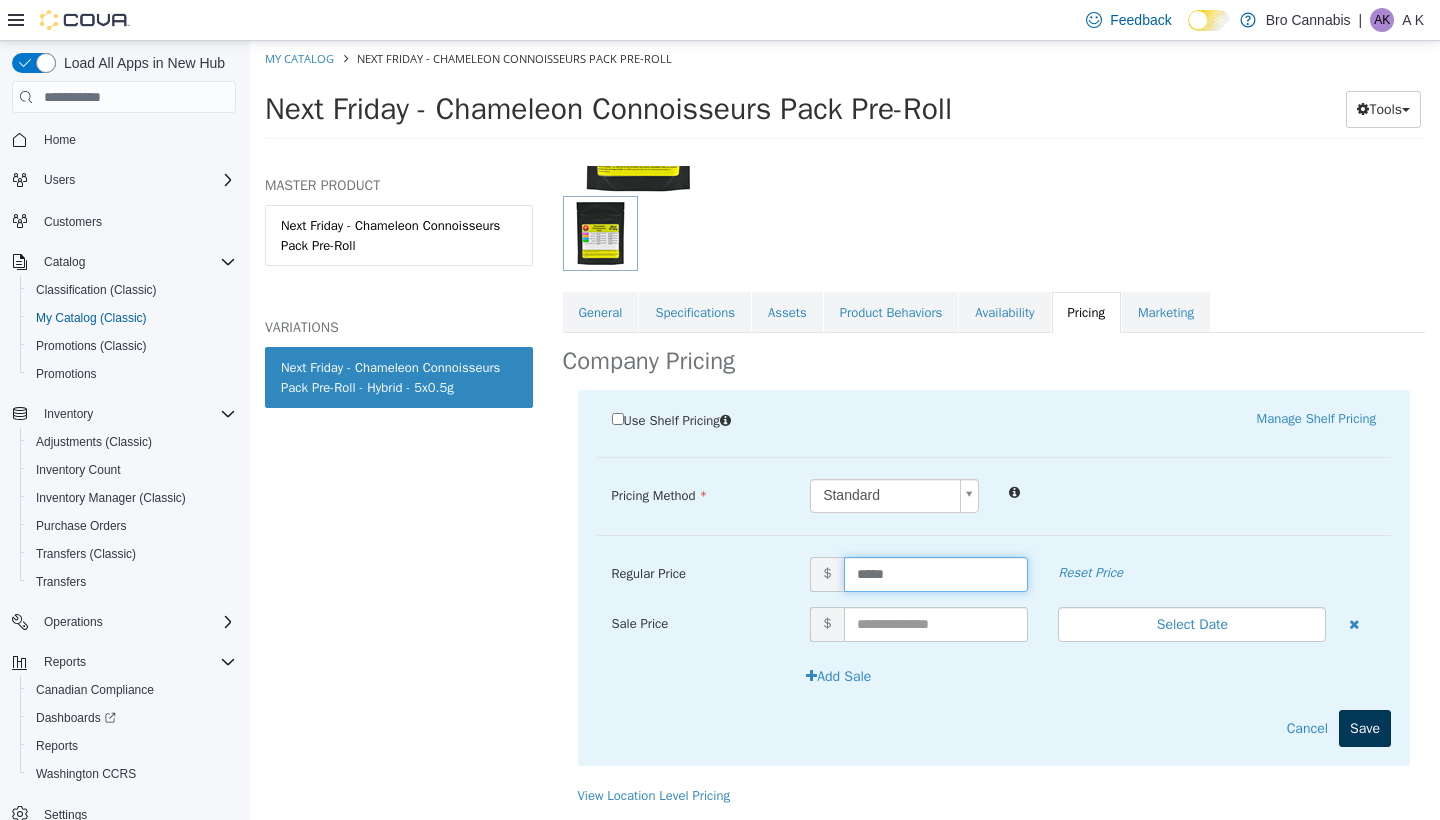 click on "Save" at bounding box center [1365, 728] 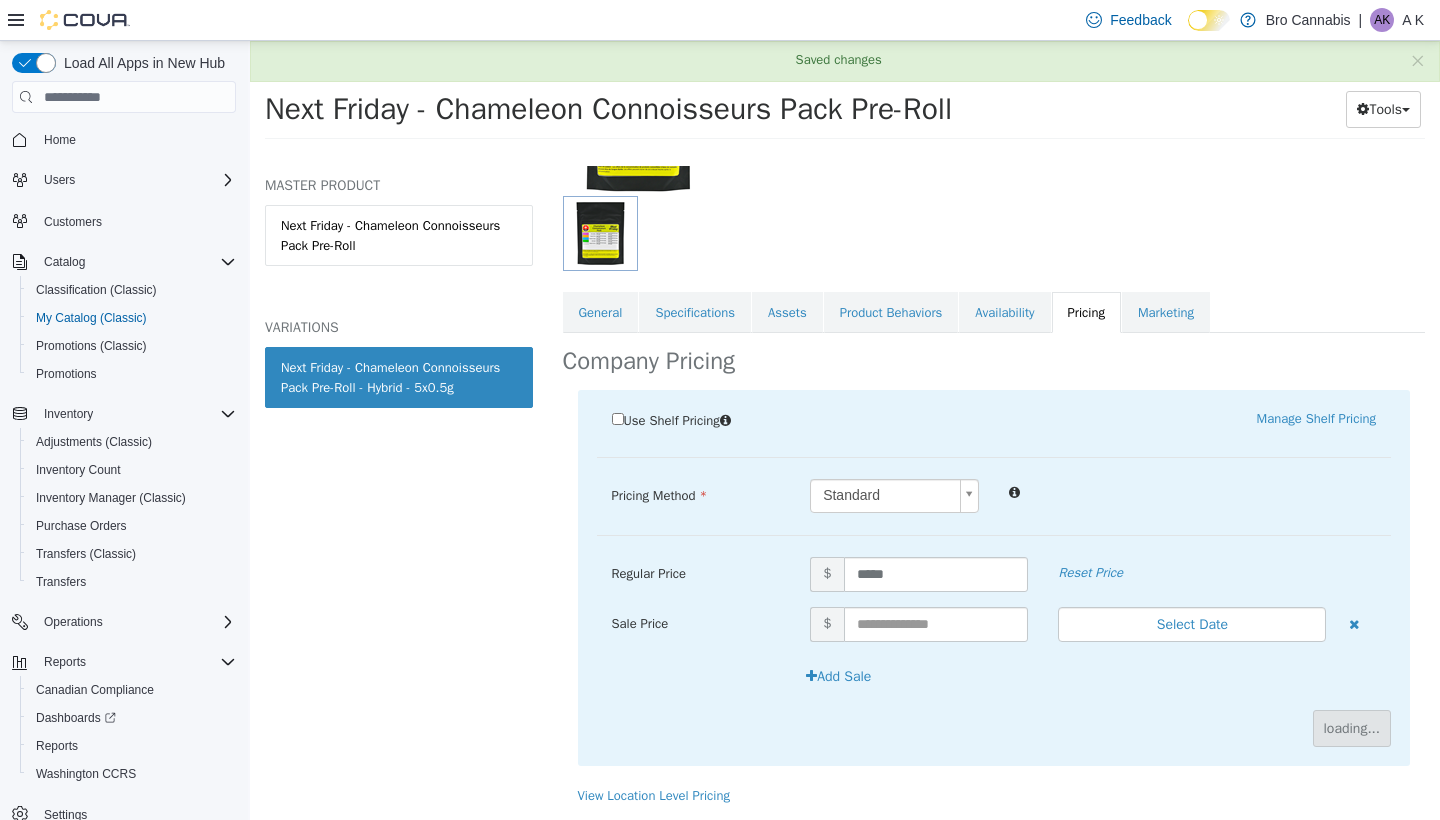 scroll, scrollTop: 86, scrollLeft: 0, axis: vertical 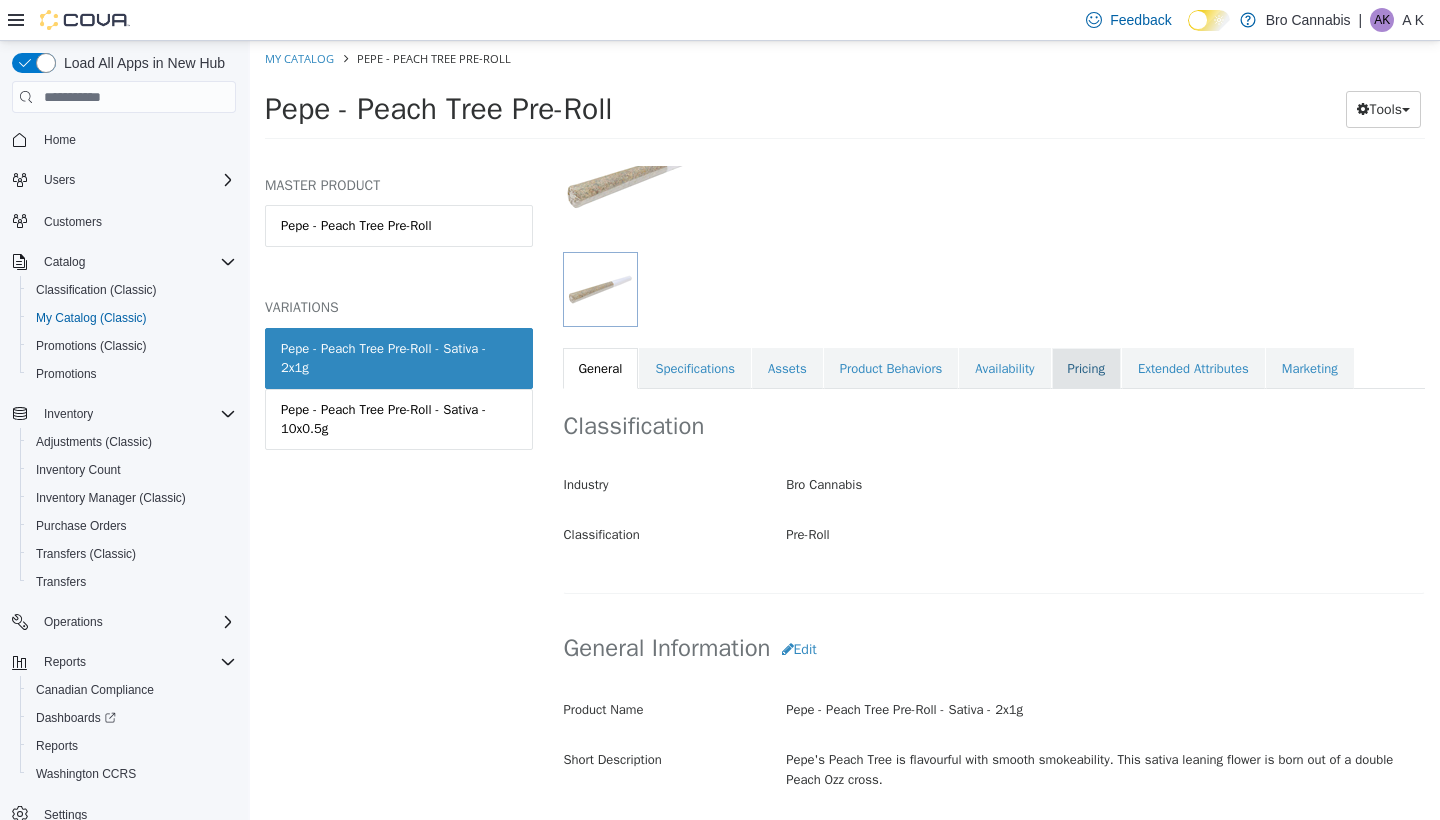 click on "Pricing" at bounding box center (1086, 369) 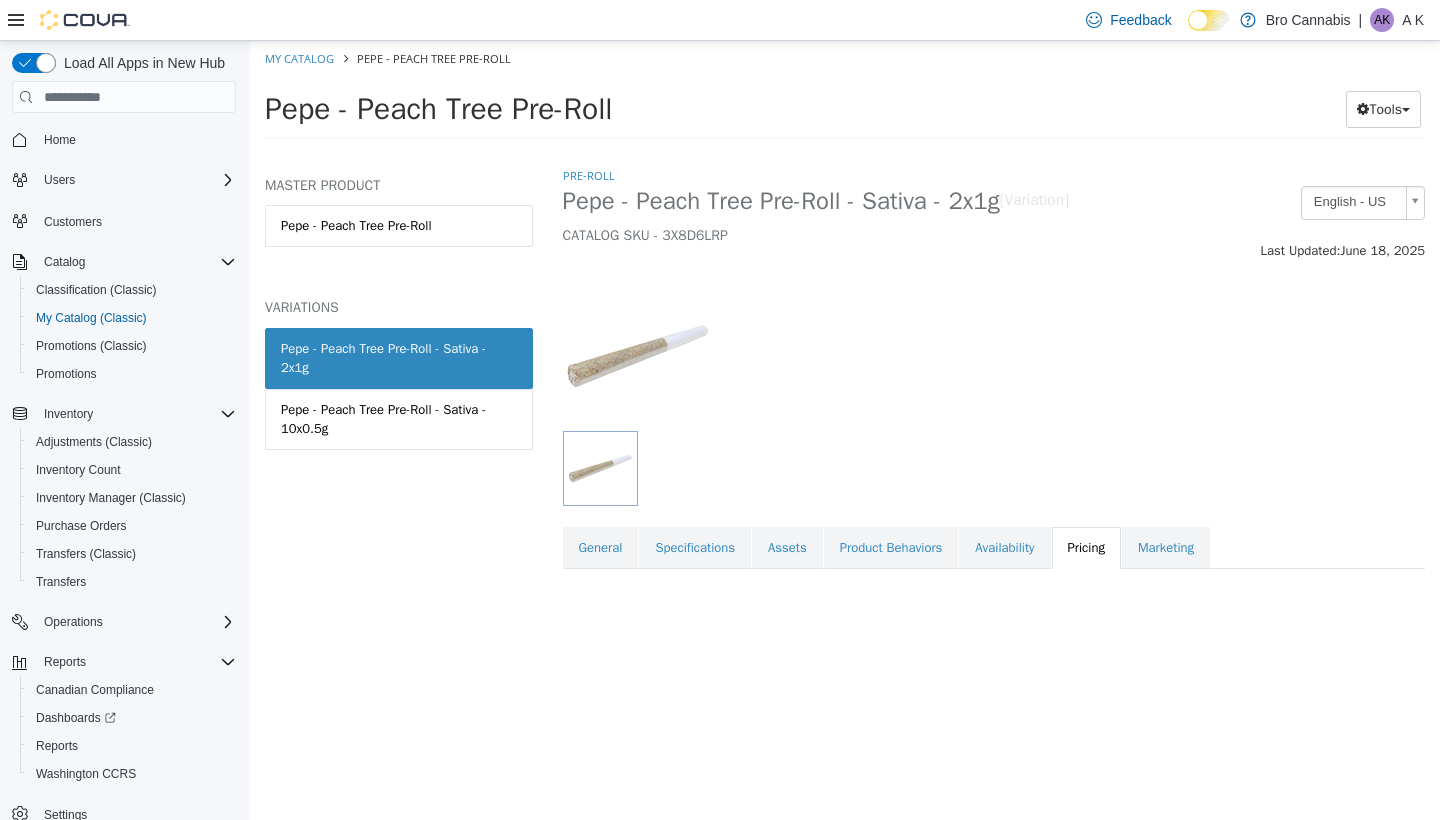 scroll, scrollTop: 0, scrollLeft: 0, axis: both 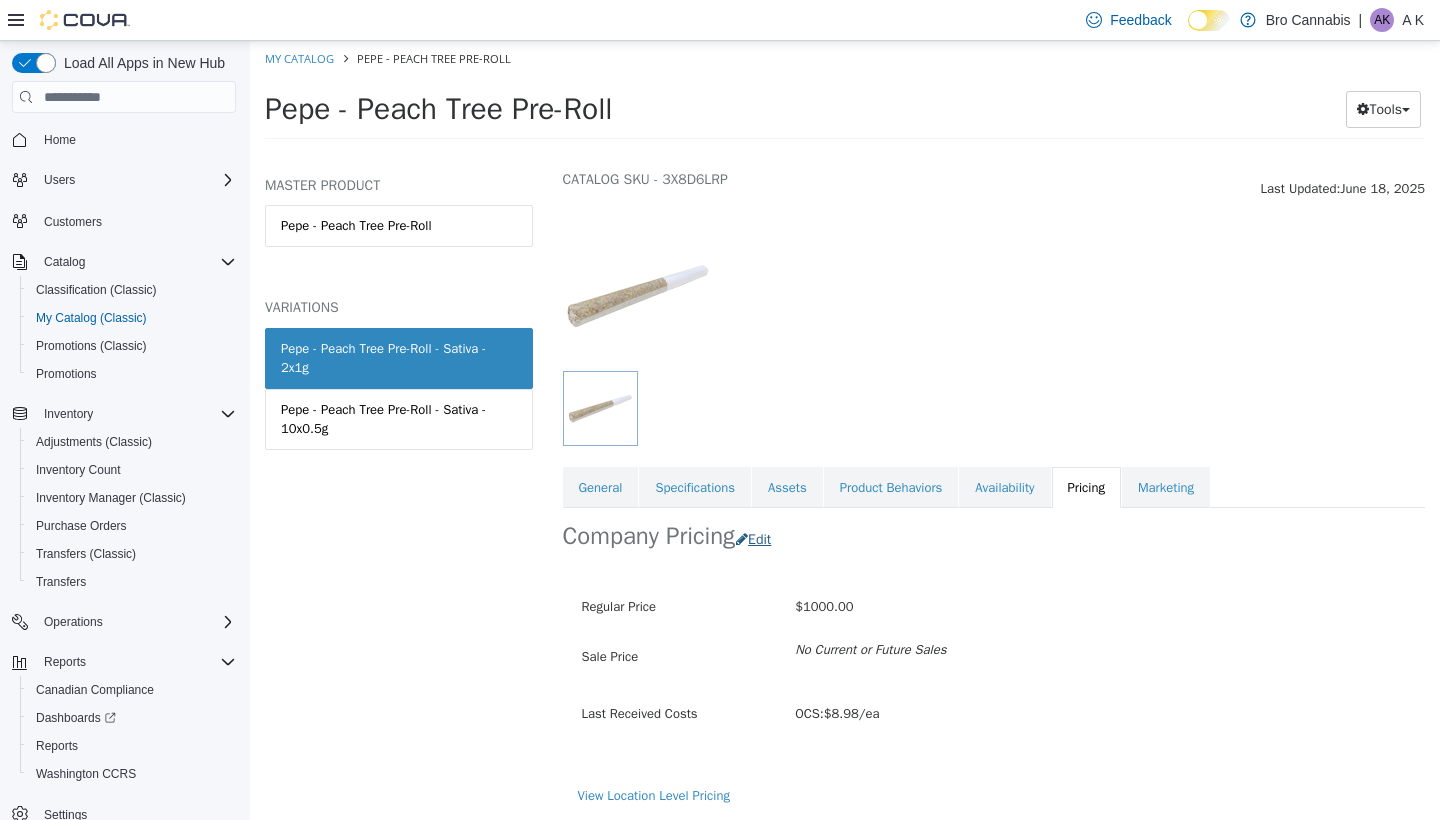 click on "Edit" at bounding box center [758, 539] 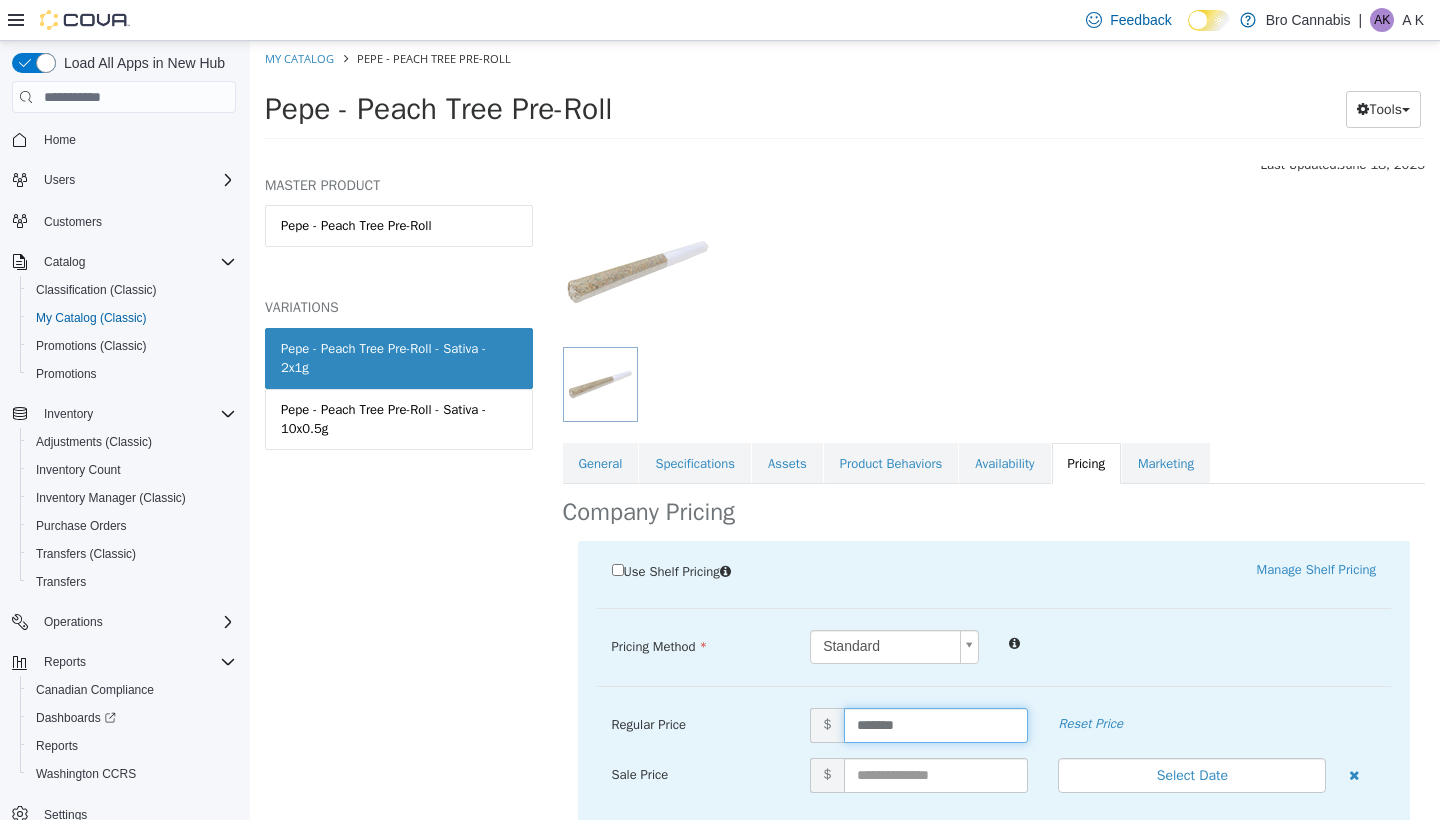 drag, startPoint x: 914, startPoint y: 722, endPoint x: 797, endPoint y: 721, distance: 117.00427 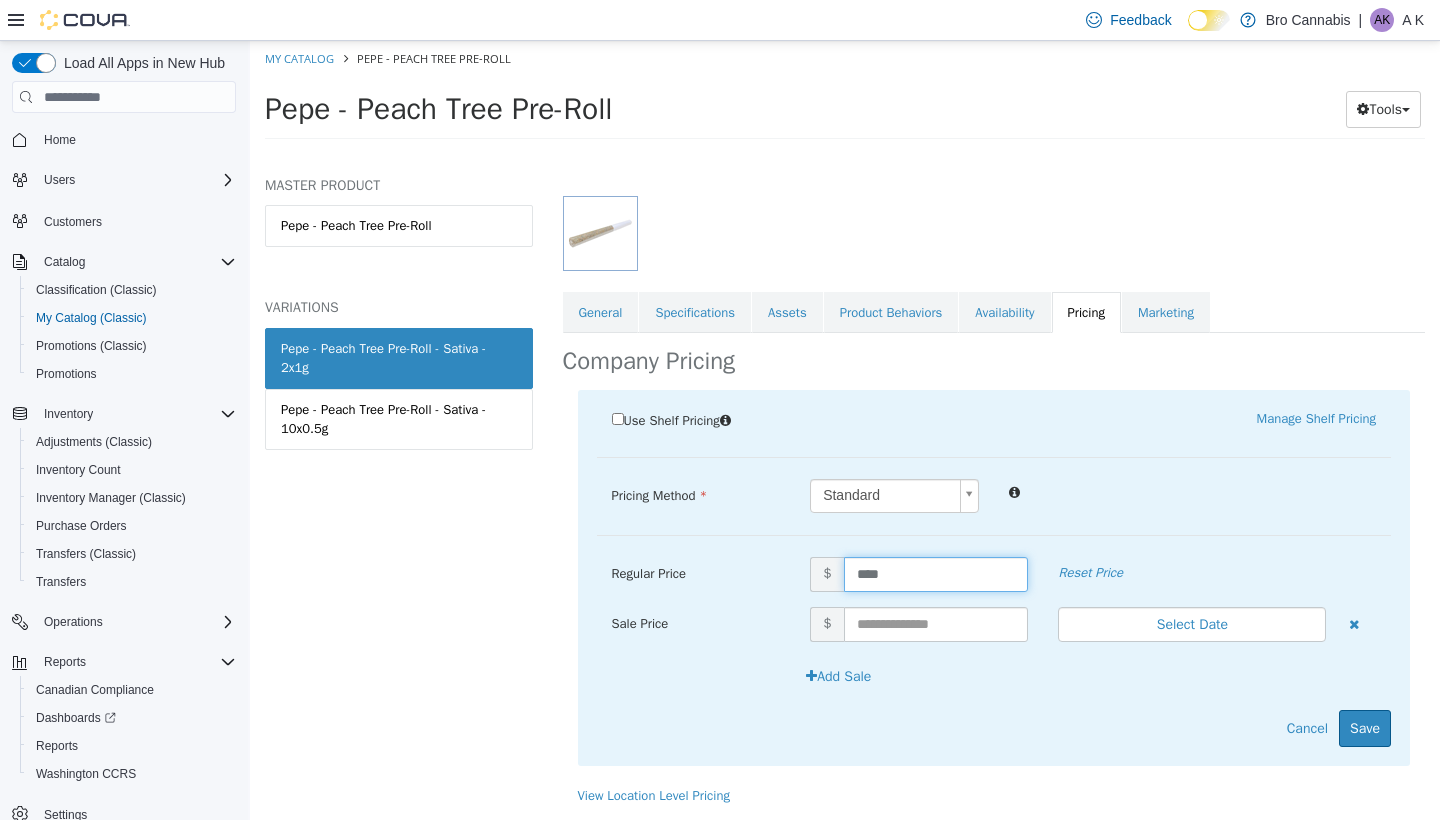 scroll, scrollTop: 259, scrollLeft: 0, axis: vertical 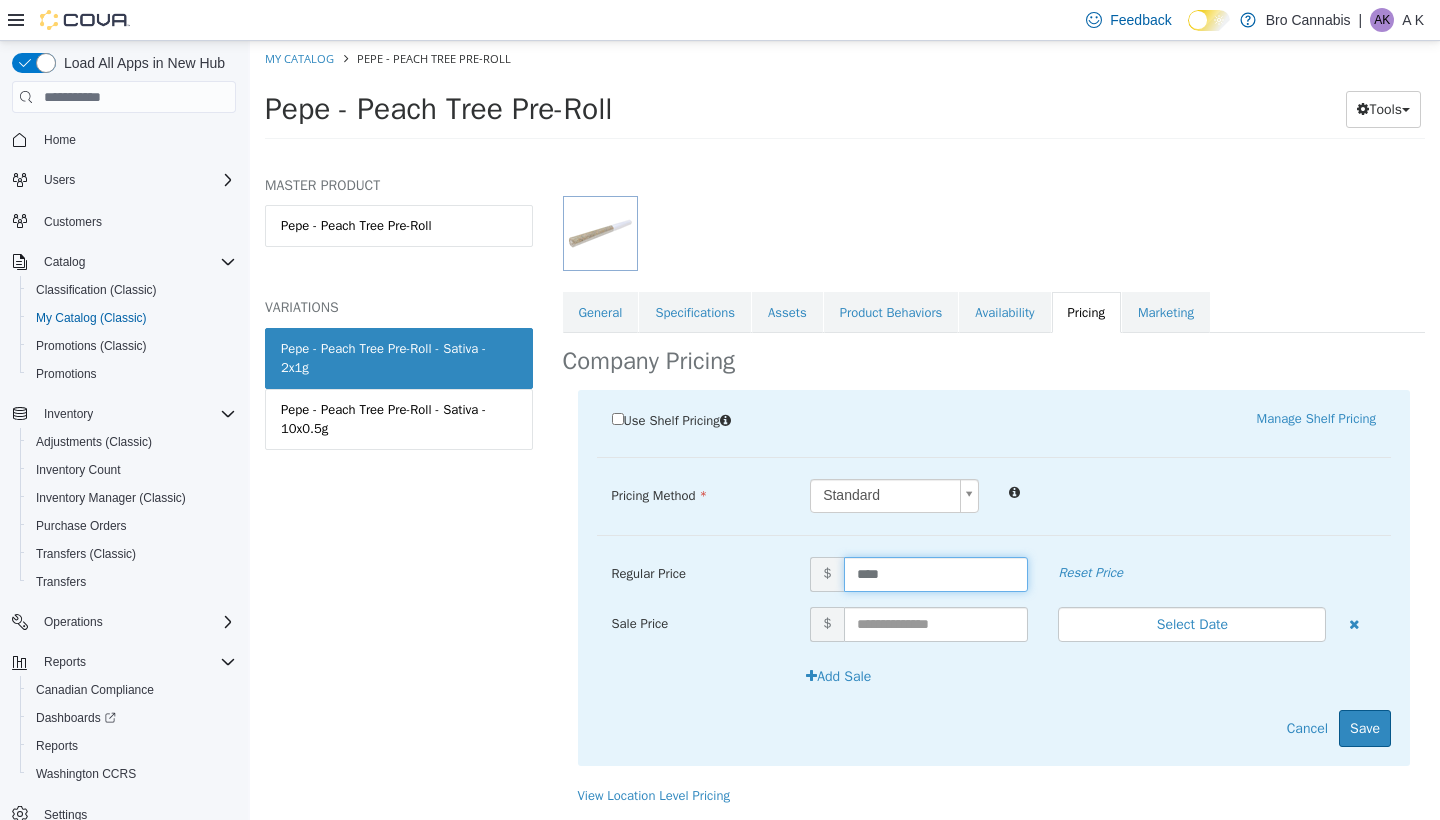 type on "*****" 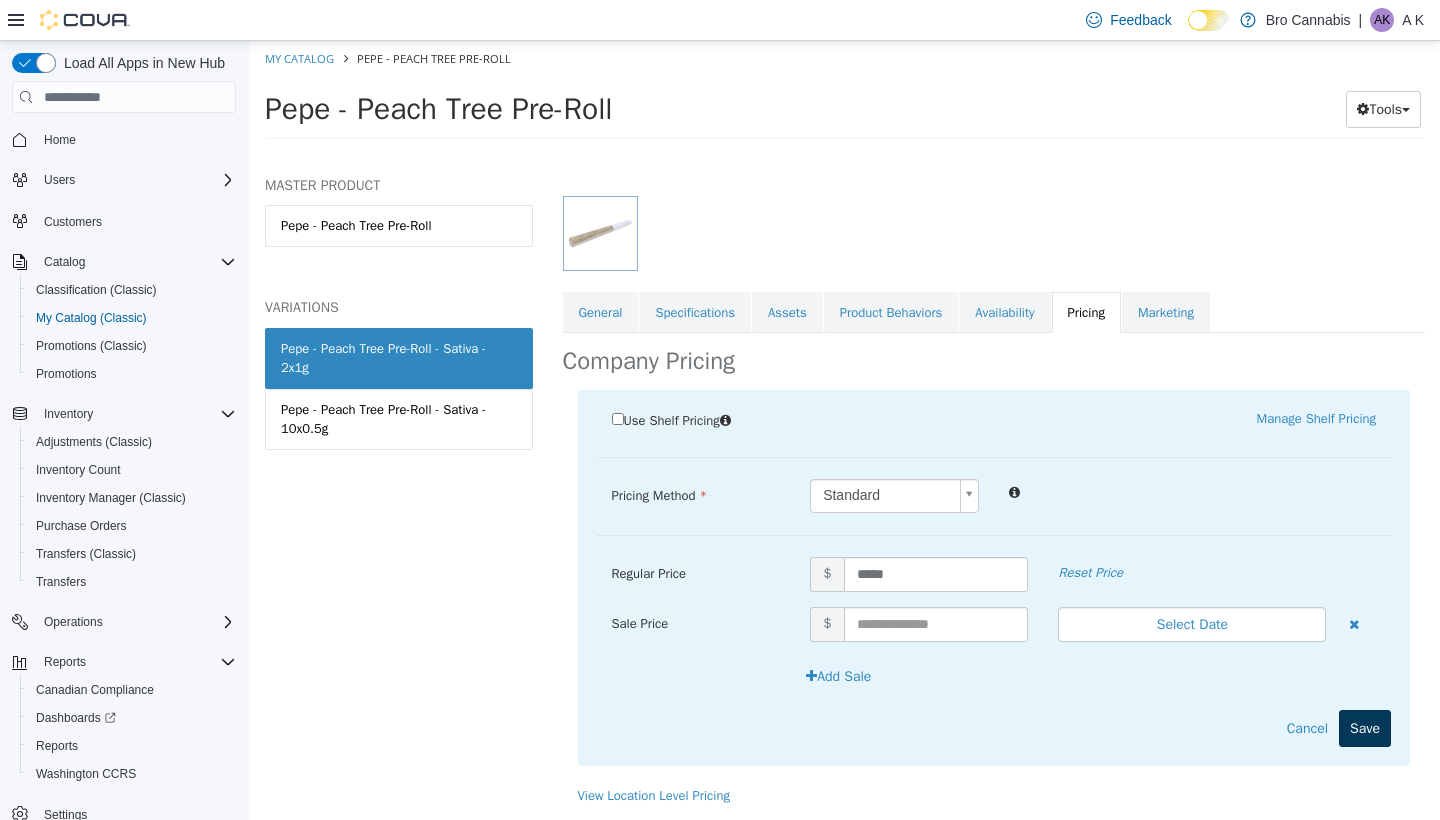 click on "Save" at bounding box center [1365, 728] 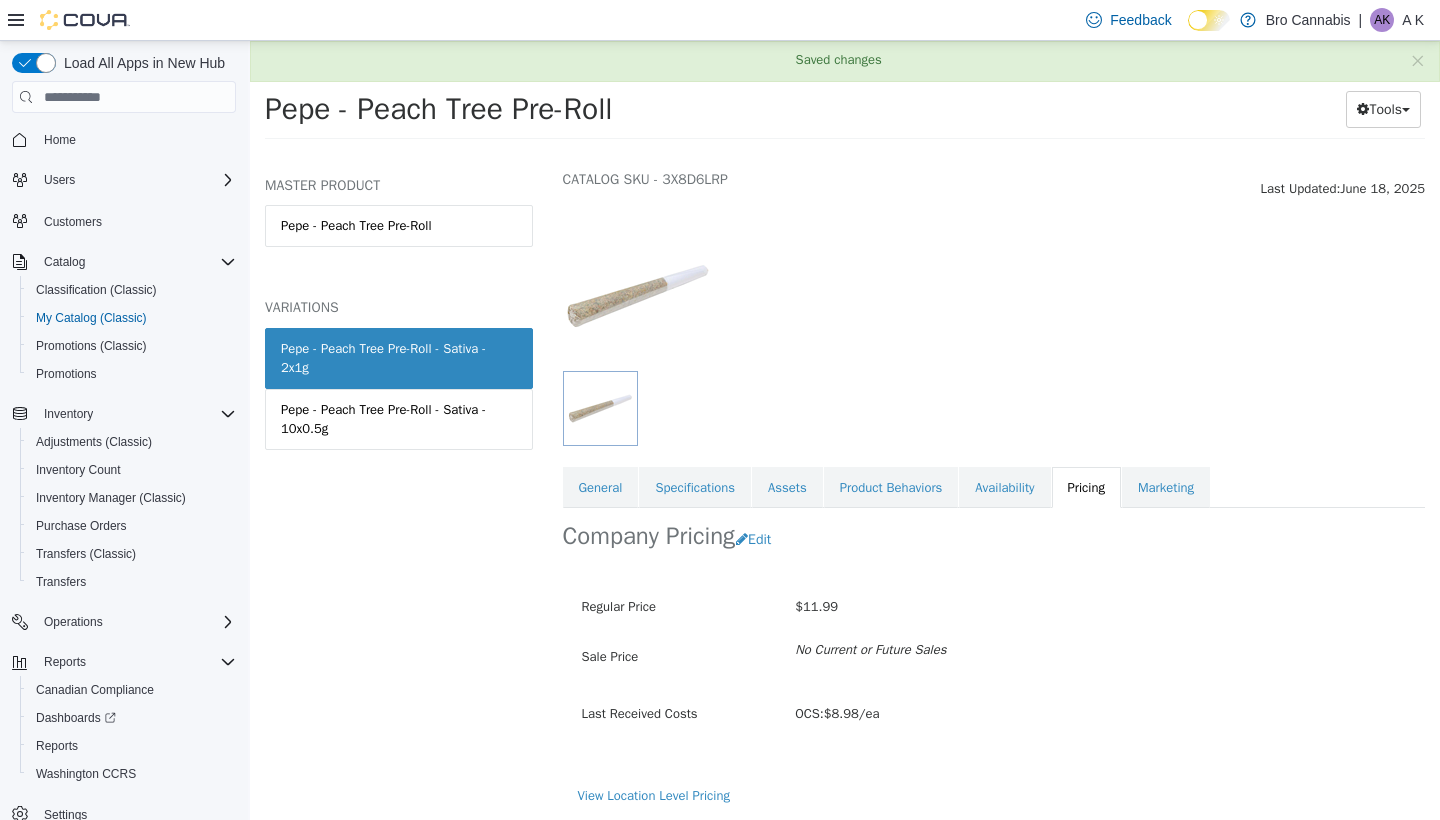 scroll, scrollTop: 86, scrollLeft: 0, axis: vertical 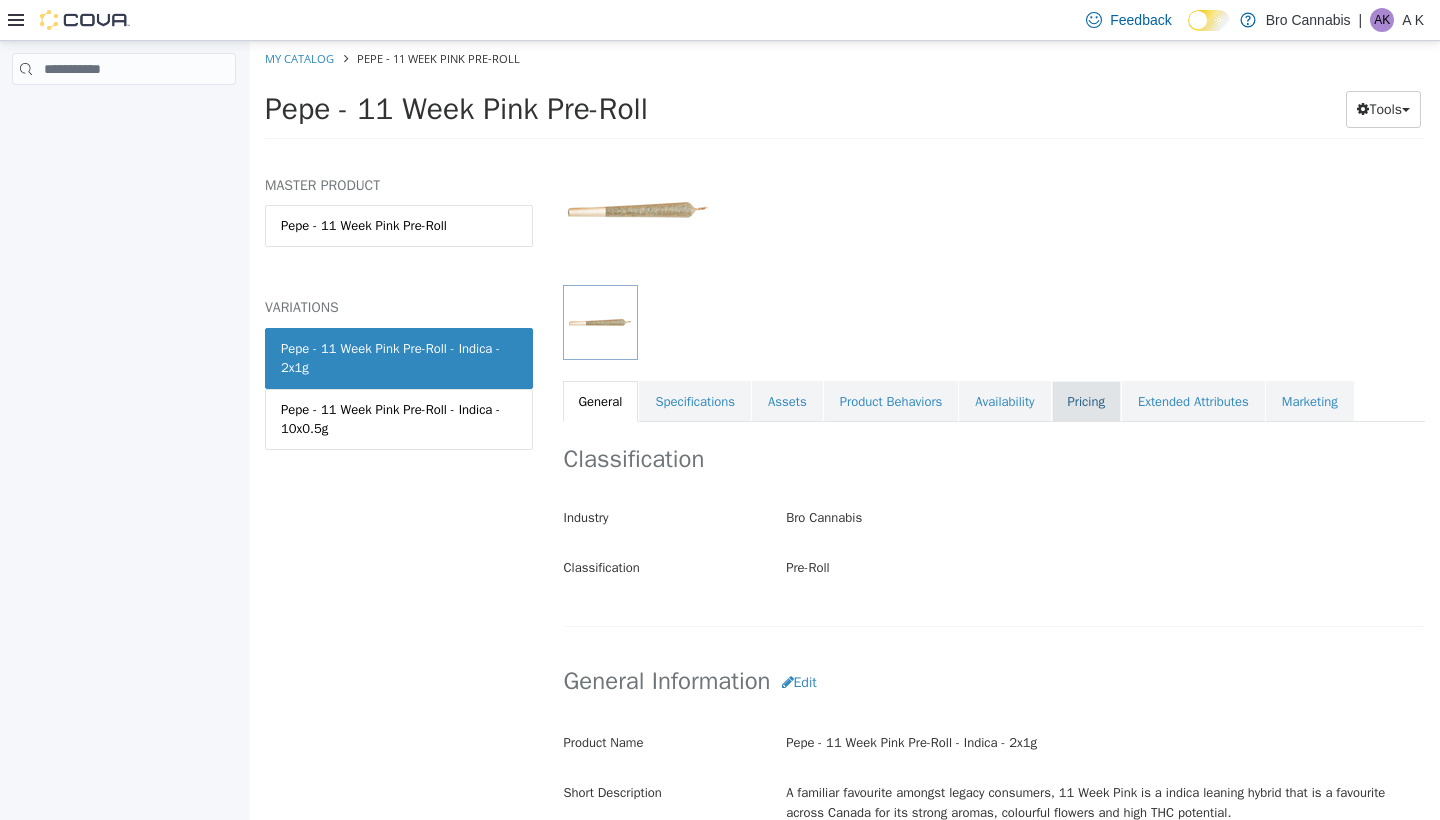 click on "Pricing" at bounding box center (1086, 402) 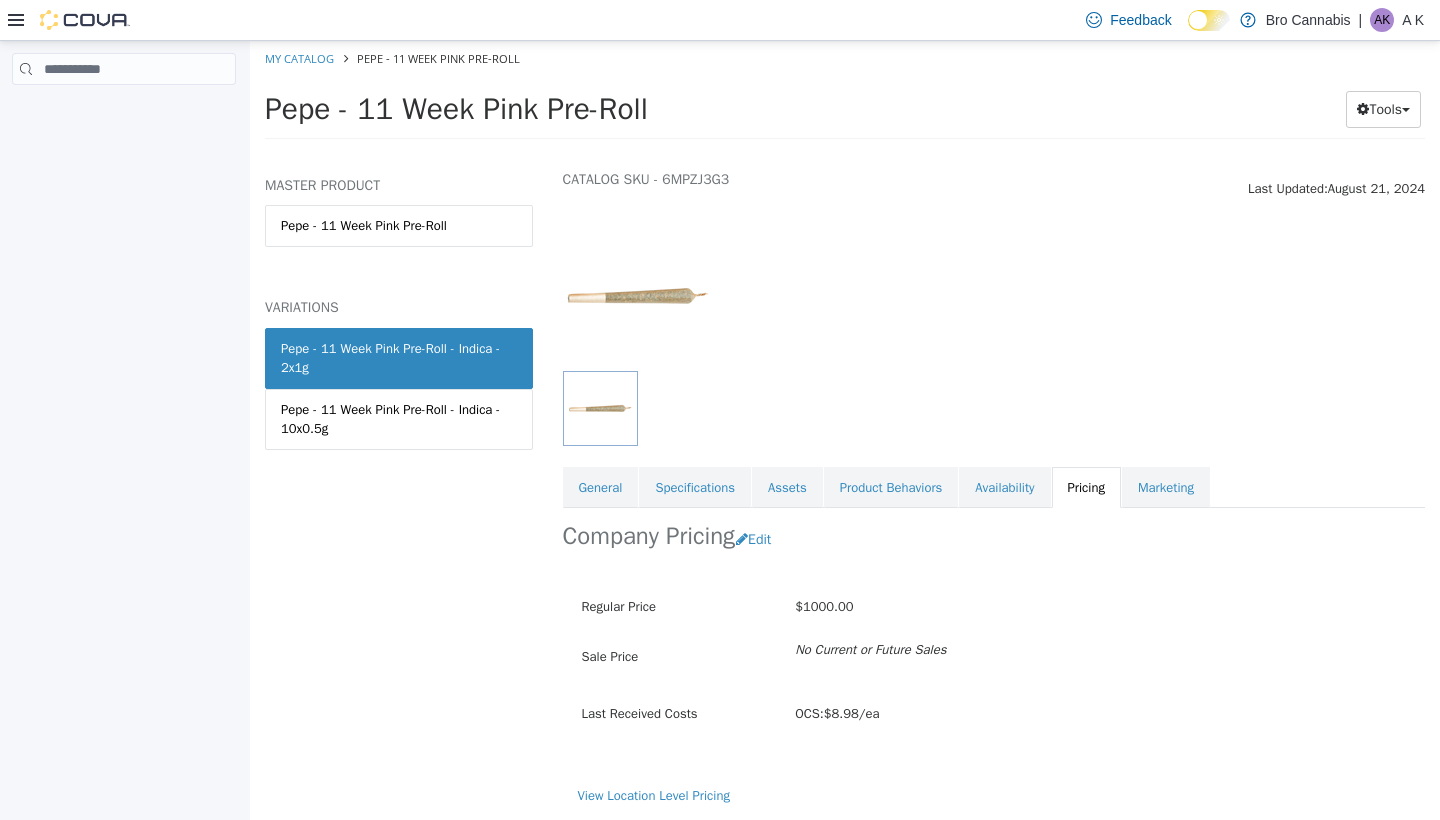 scroll, scrollTop: 86, scrollLeft: 0, axis: vertical 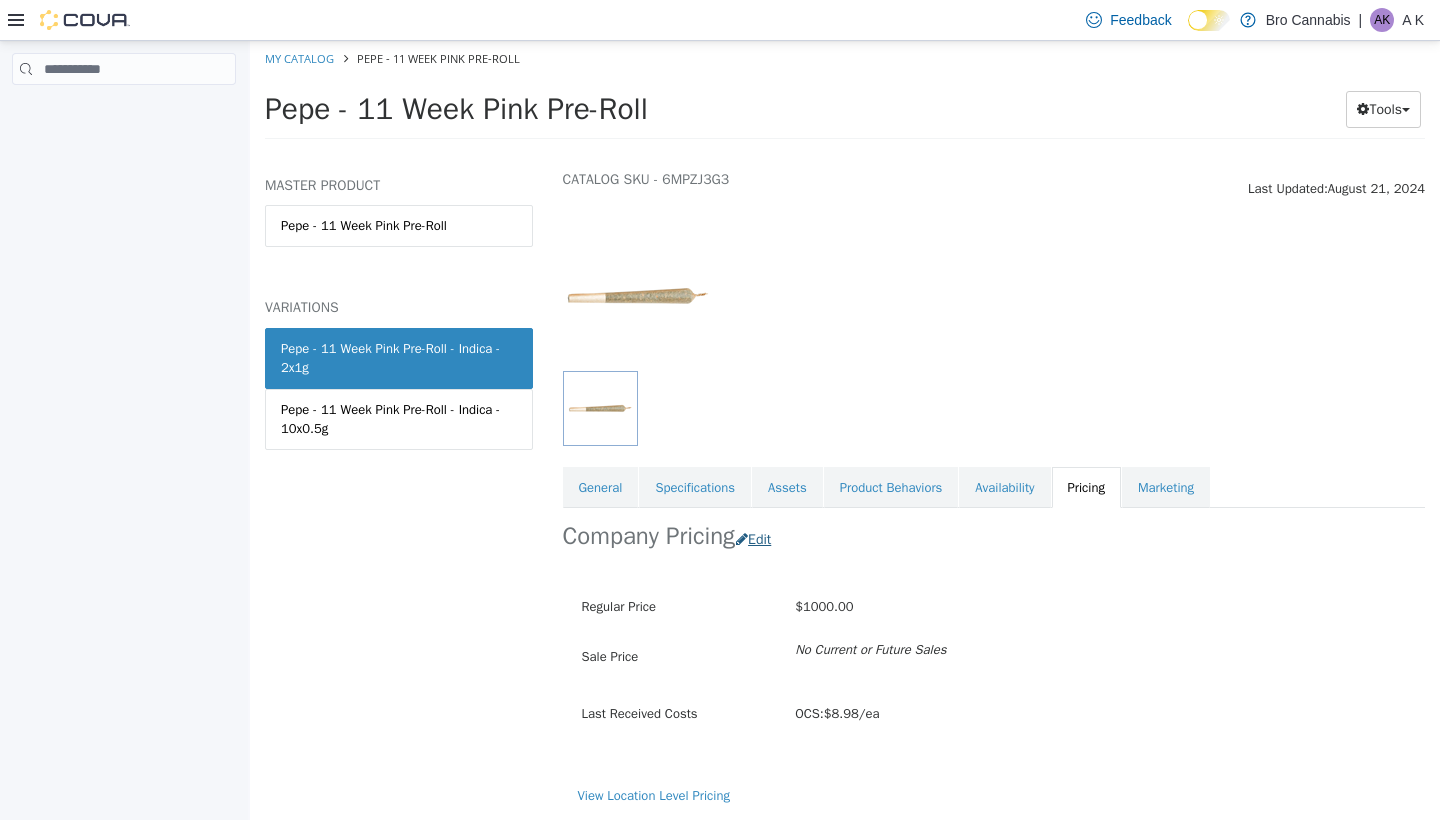 click on "Edit" at bounding box center (758, 539) 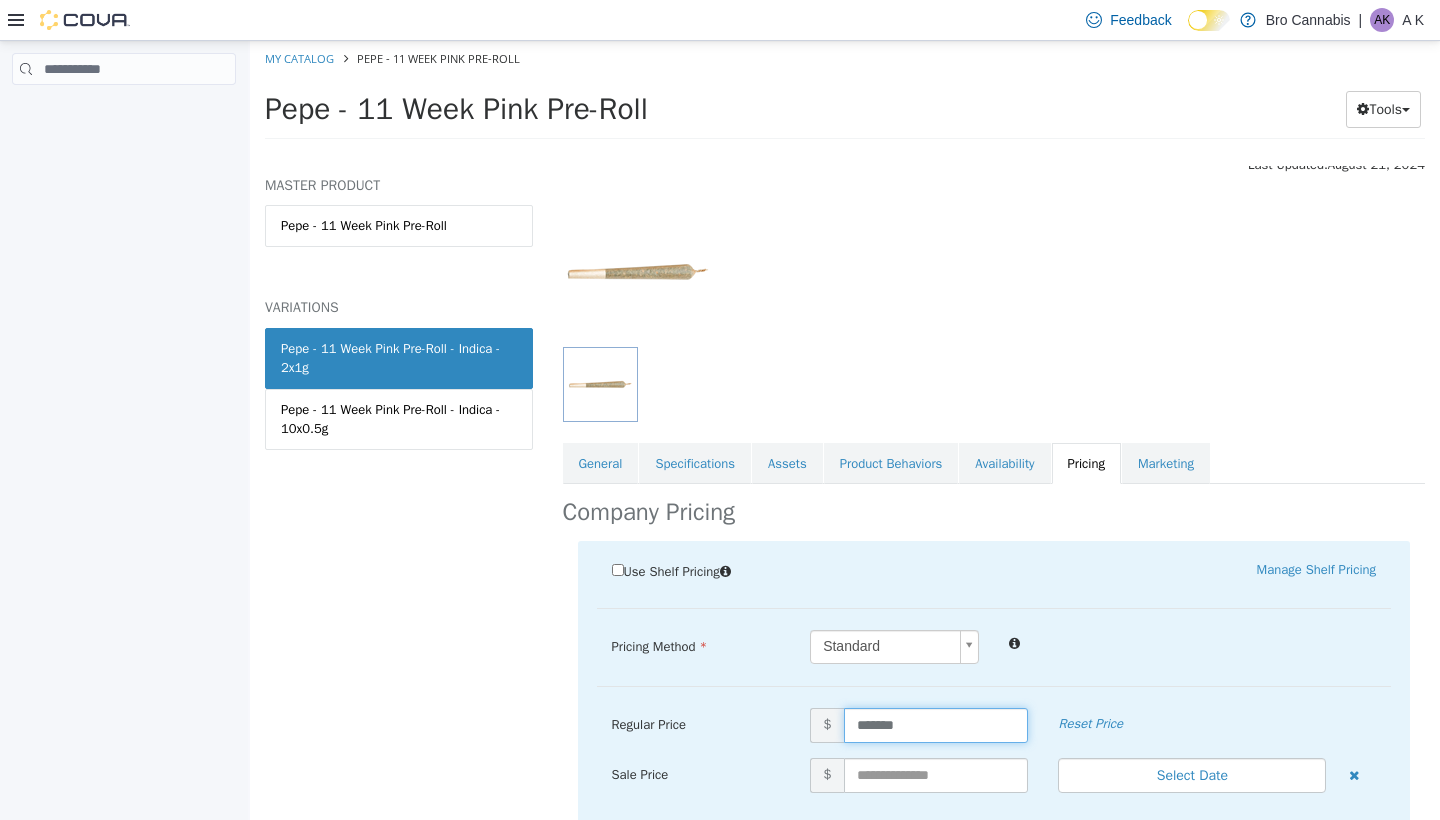 drag, startPoint x: 908, startPoint y: 721, endPoint x: 818, endPoint y: 721, distance: 90 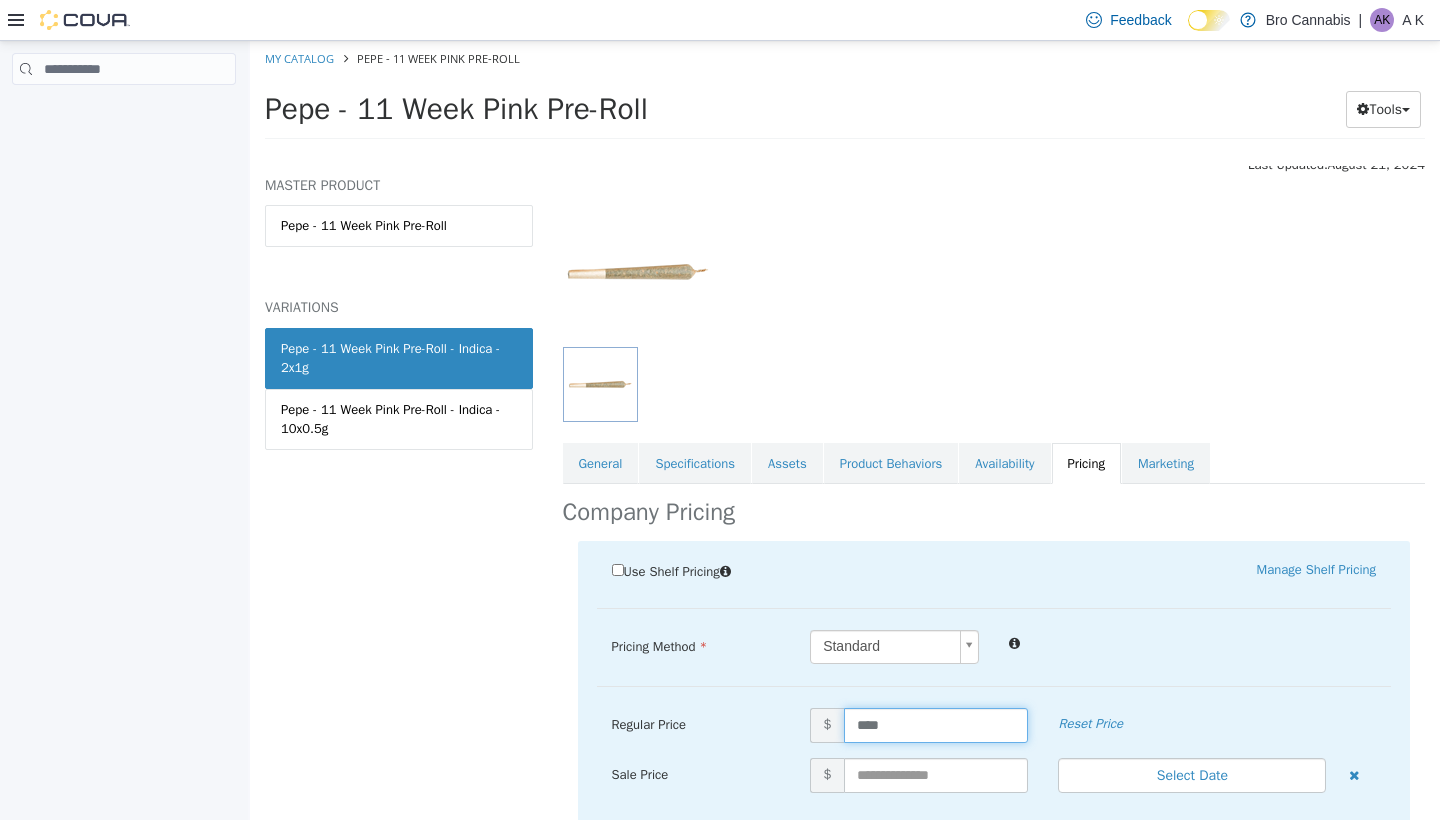 type on "*****" 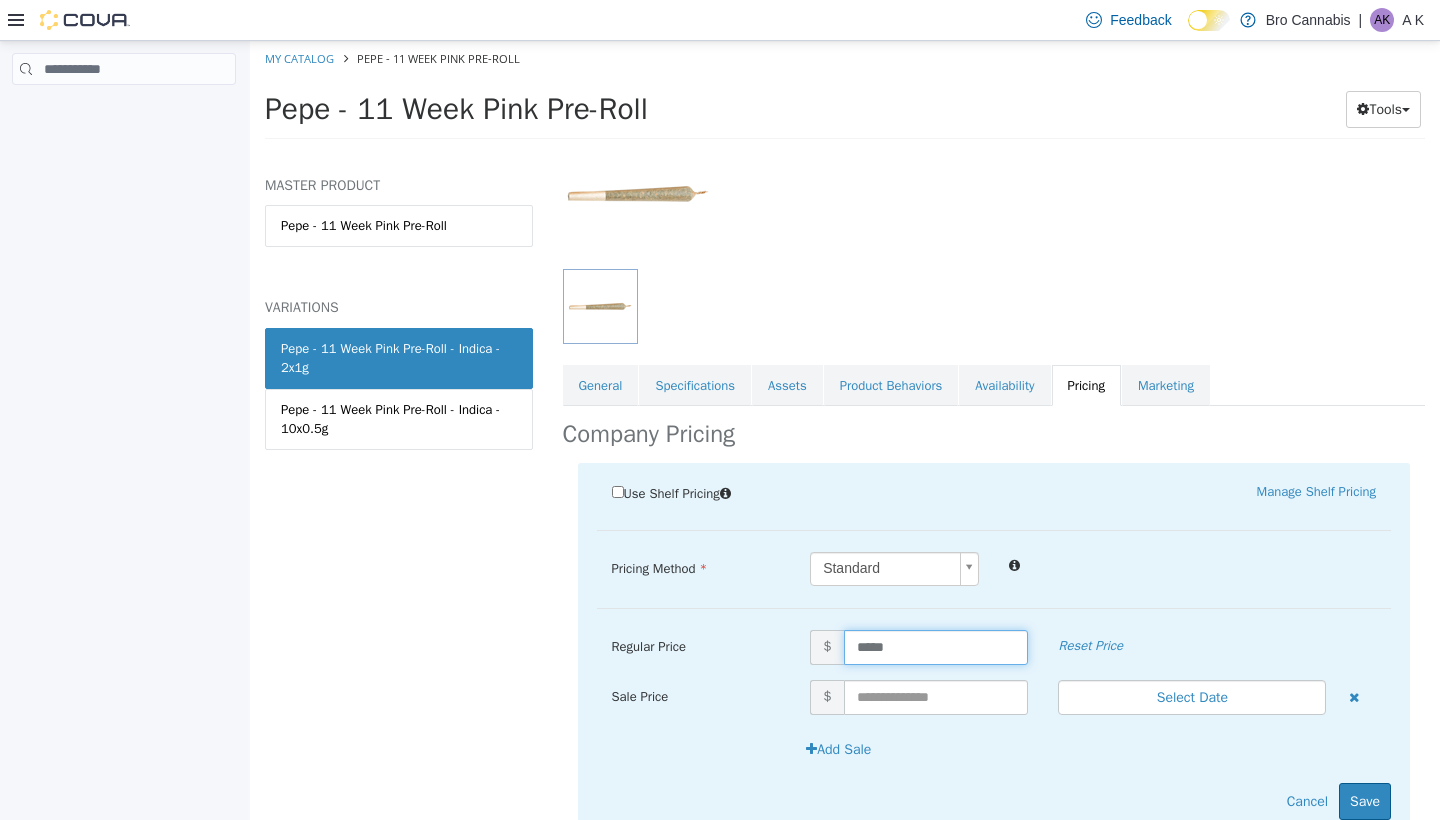 scroll, scrollTop: 259, scrollLeft: 0, axis: vertical 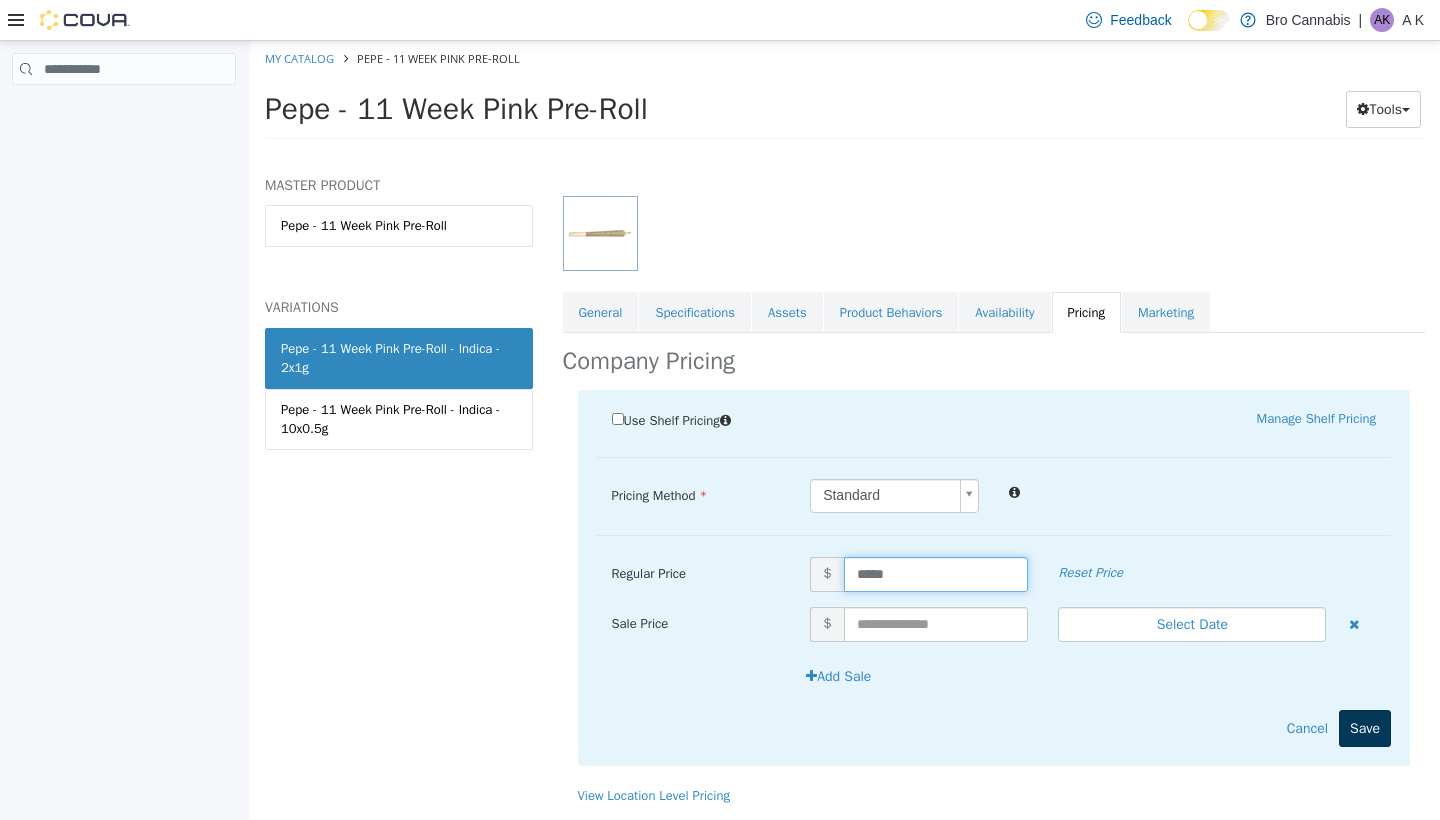 click on "Save" at bounding box center [1365, 728] 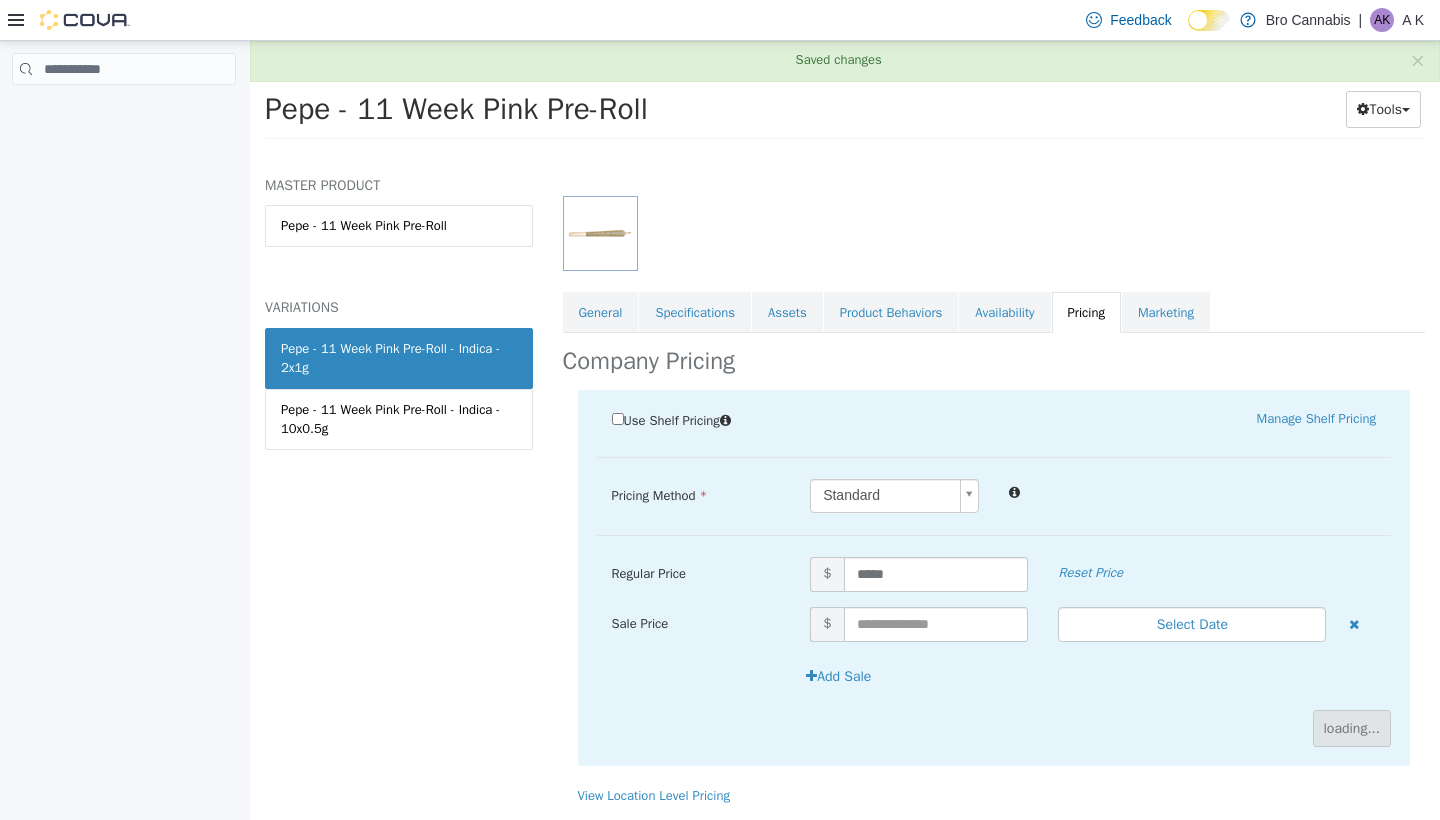 scroll, scrollTop: 12, scrollLeft: 0, axis: vertical 